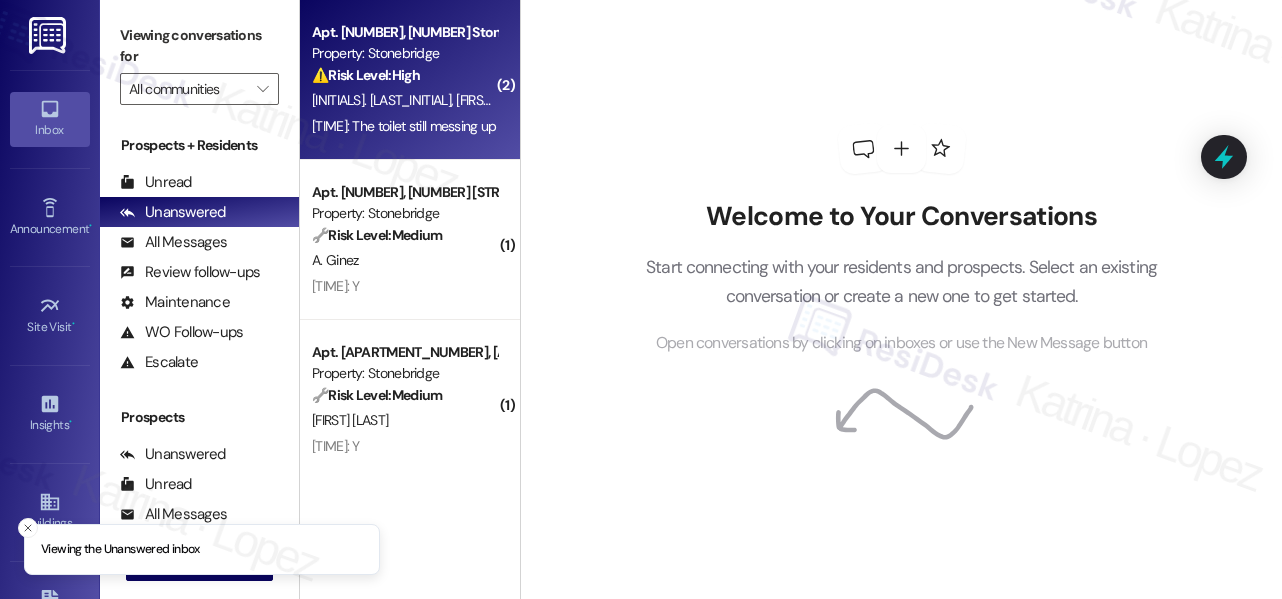 scroll, scrollTop: 0, scrollLeft: 0, axis: both 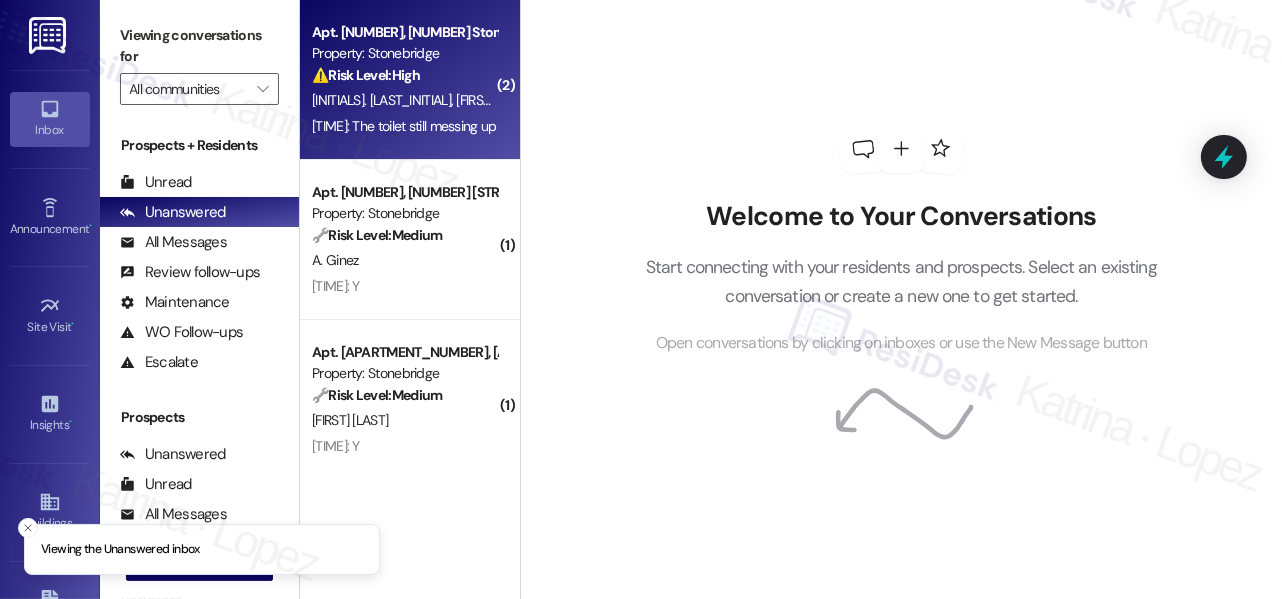 click on "[FIRST] [LAST] [INITIAL]" at bounding box center (404, 100) 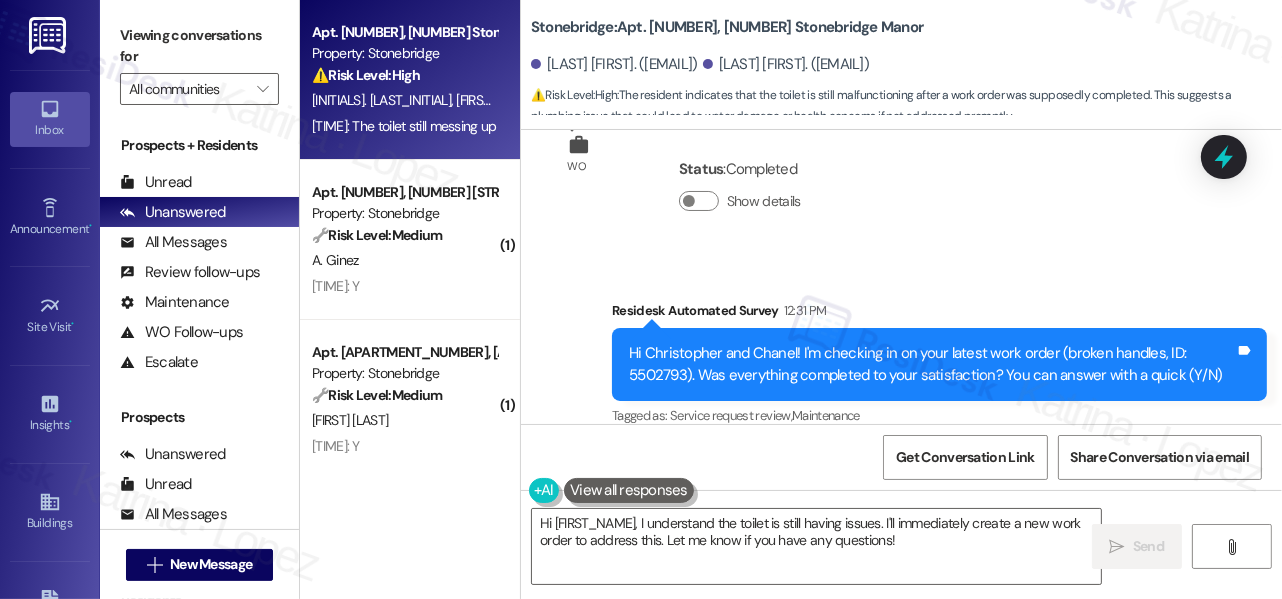 scroll, scrollTop: 516, scrollLeft: 0, axis: vertical 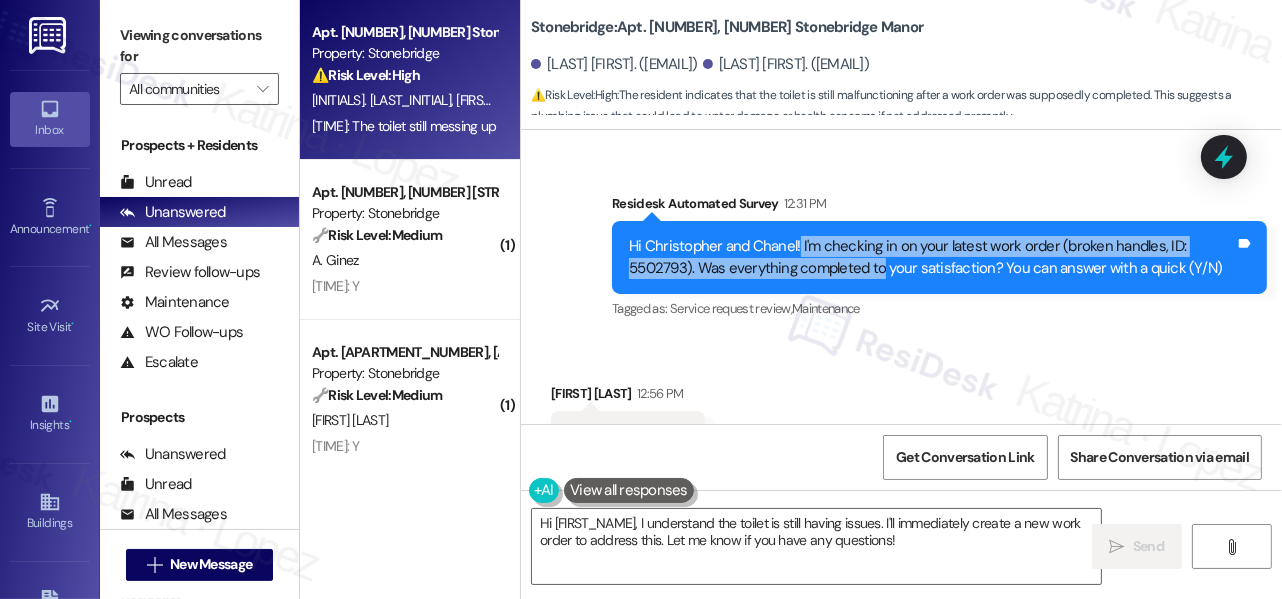 drag, startPoint x: 792, startPoint y: 252, endPoint x: 884, endPoint y: 263, distance: 92.65527 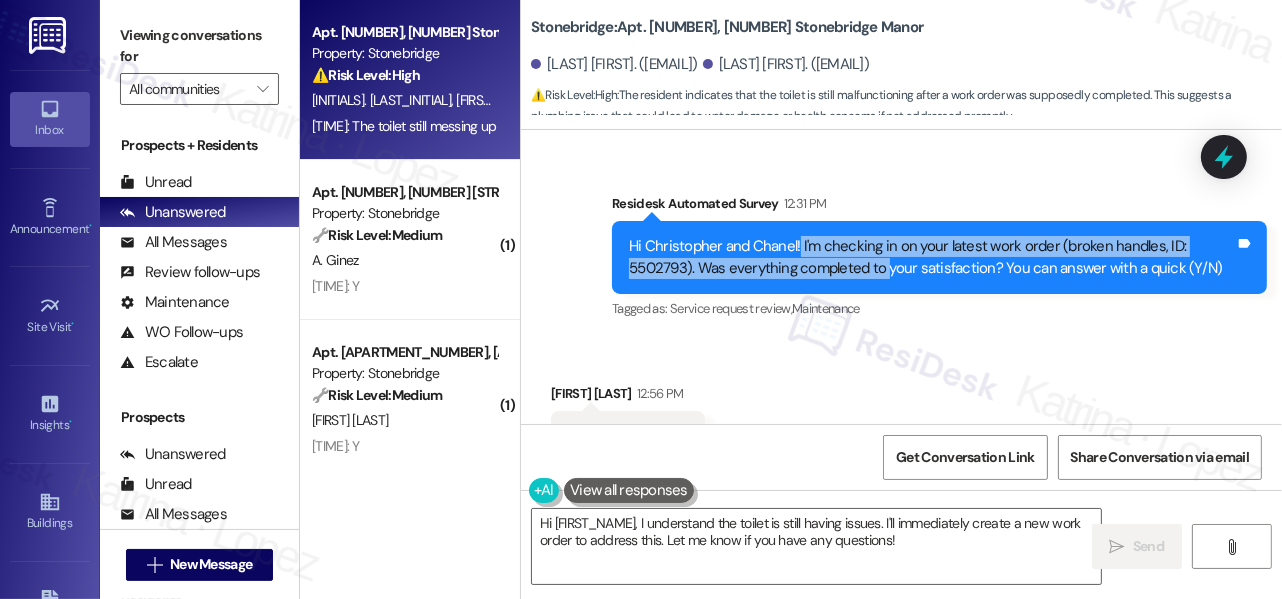 click on "Hi Christopher and Chanel! I'm checking in on your latest work order (broken handles, ID: 5502793). Was everything completed to your satisfaction? You can answer with a quick (Y/N)" at bounding box center [932, 257] 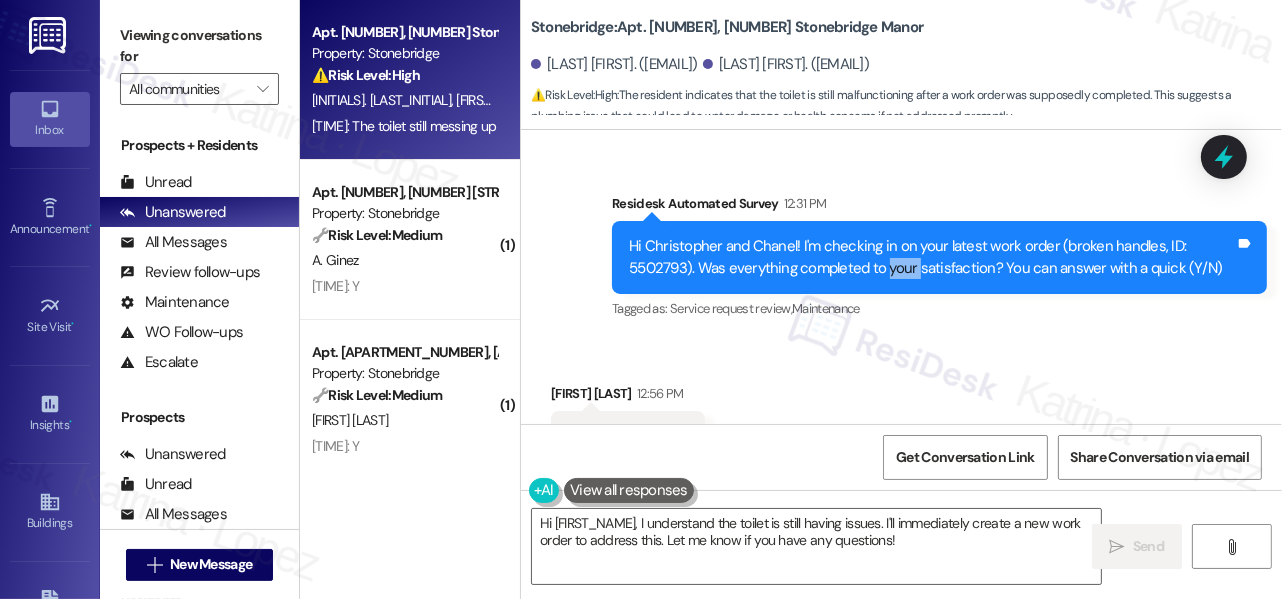 click on "Hi Christopher and Chanel! I'm checking in on your latest work order (broken handles, ID: 5502793). Was everything completed to your satisfaction? You can answer with a quick (Y/N)" at bounding box center (932, 257) 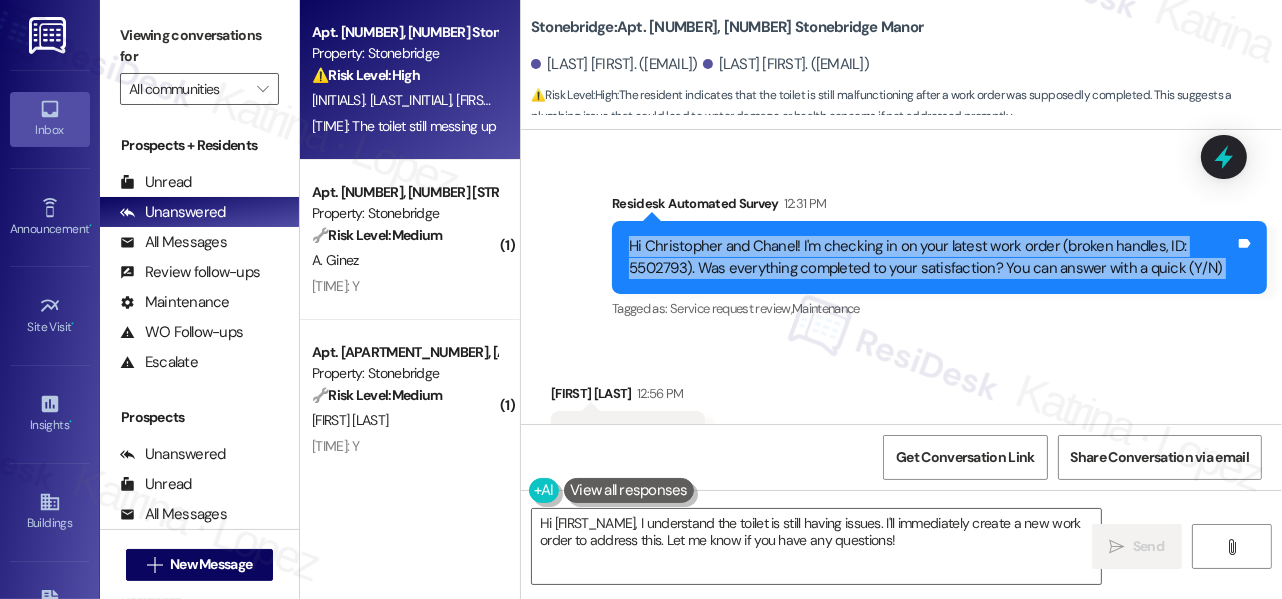 click on "Hi Christopher and Chanel! I'm checking in on your latest work order (broken handles, ID: 5502793). Was everything completed to your satisfaction? You can answer with a quick (Y/N)" at bounding box center [932, 257] 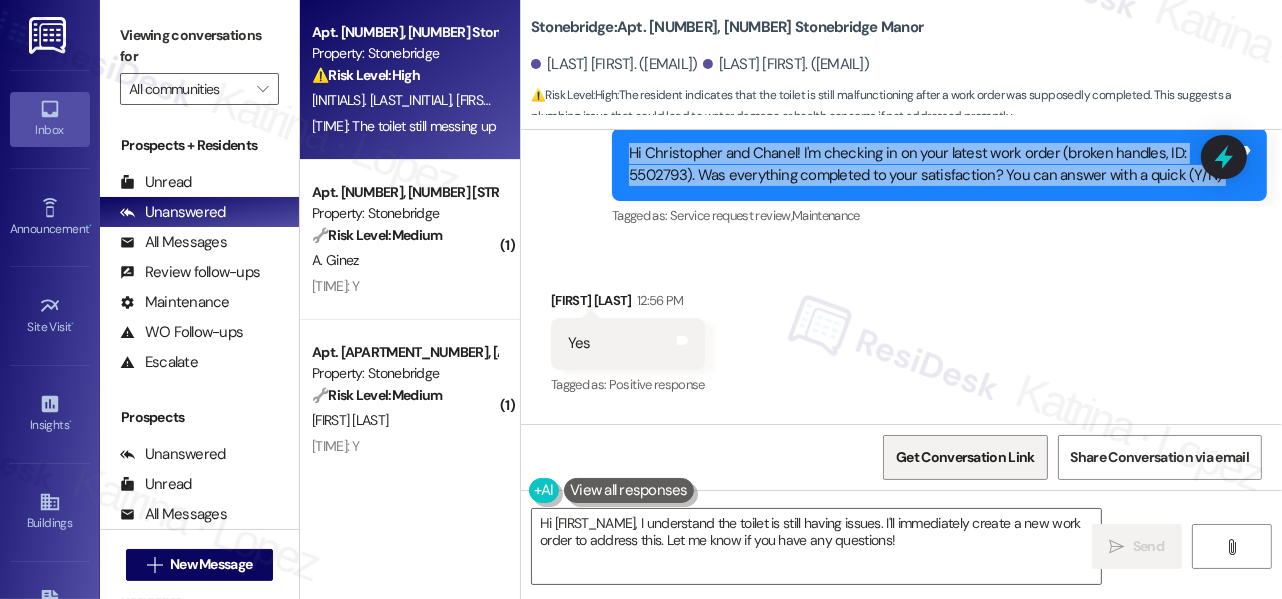 scroll, scrollTop: 608, scrollLeft: 0, axis: vertical 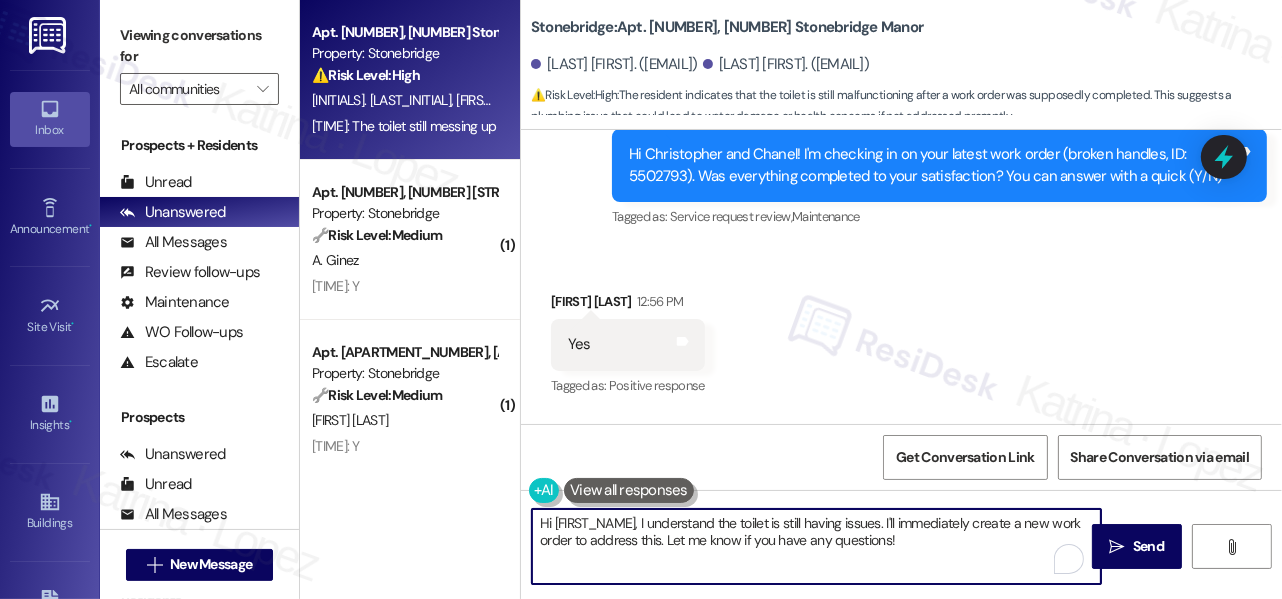 drag, startPoint x: 888, startPoint y: 523, endPoint x: 944, endPoint y: 546, distance: 60.53924 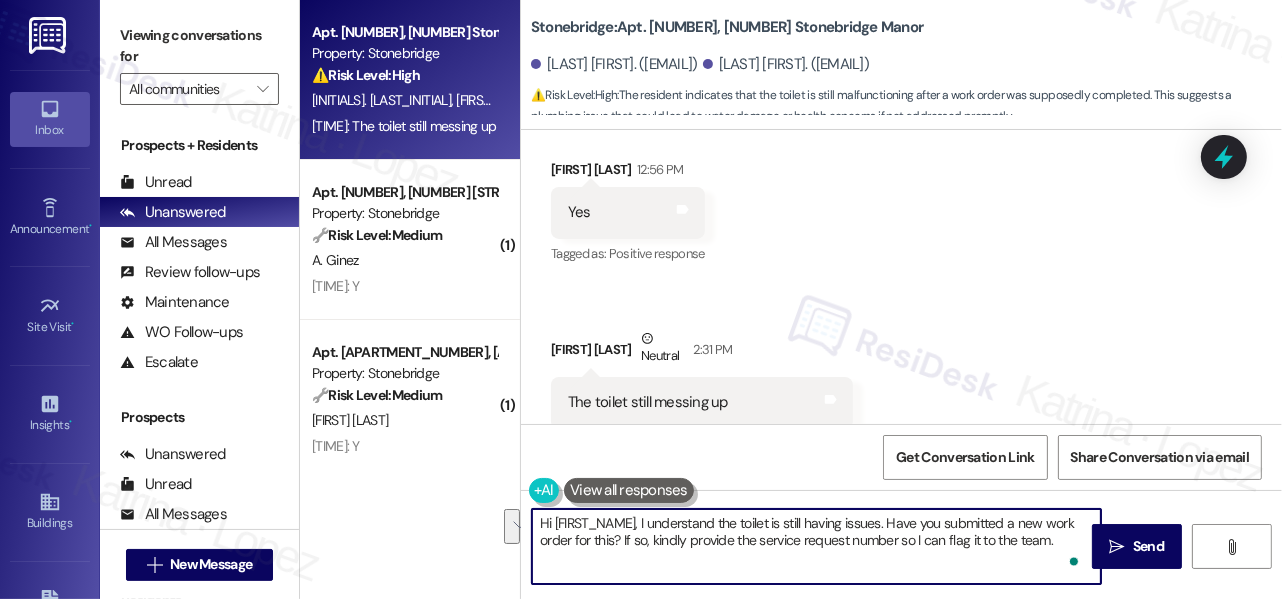 scroll, scrollTop: 698, scrollLeft: 0, axis: vertical 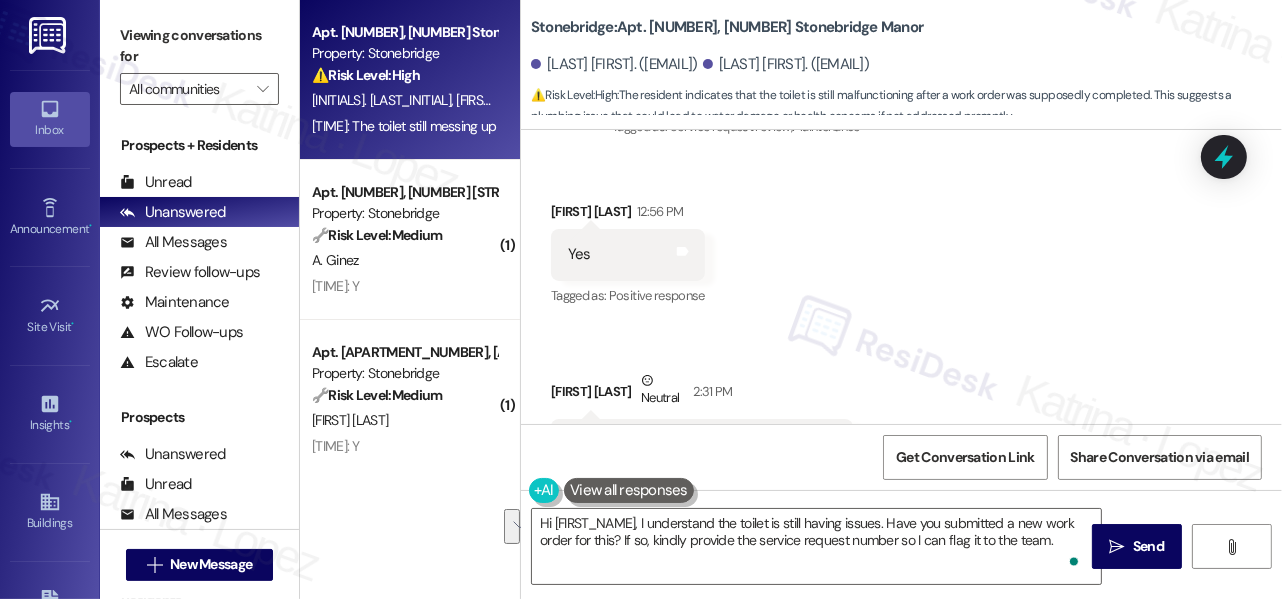 click on "Christopher Okeke [TIME]" at bounding box center [628, 215] 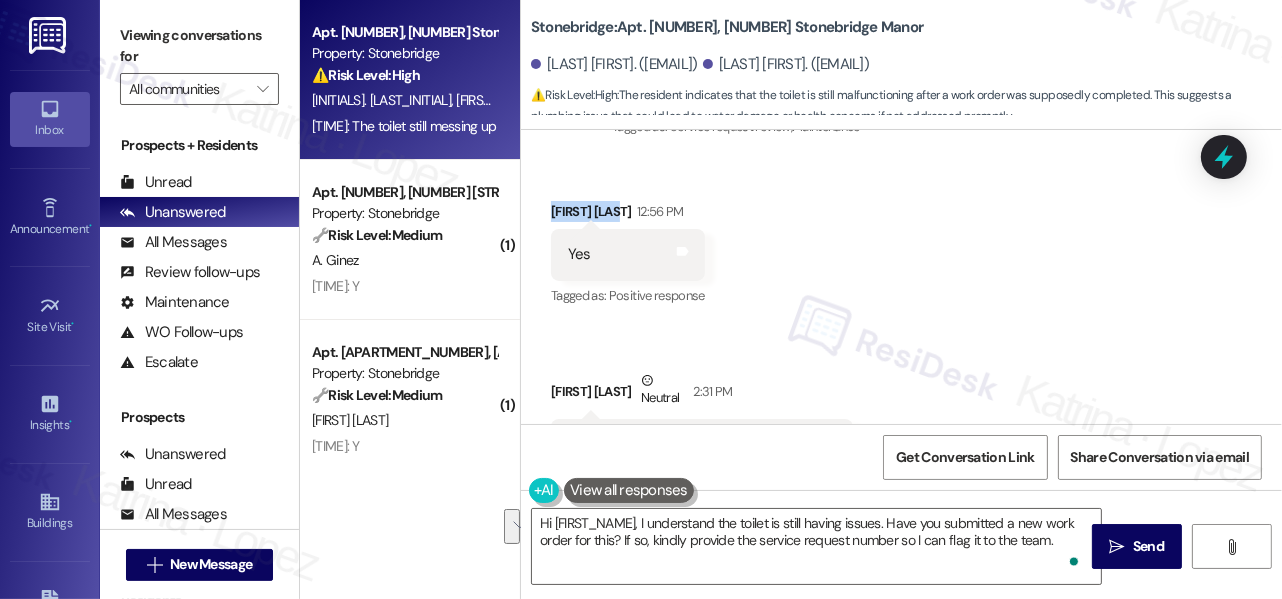 click on "Christopher Okeke [TIME]" at bounding box center (628, 215) 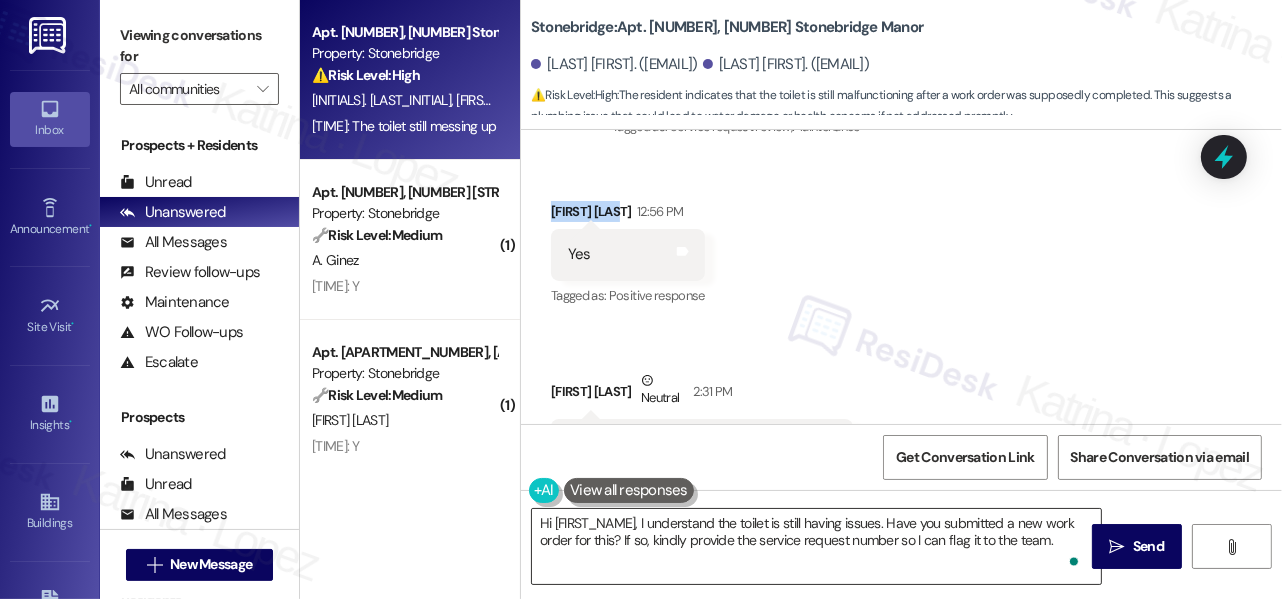 copy on "Christopher" 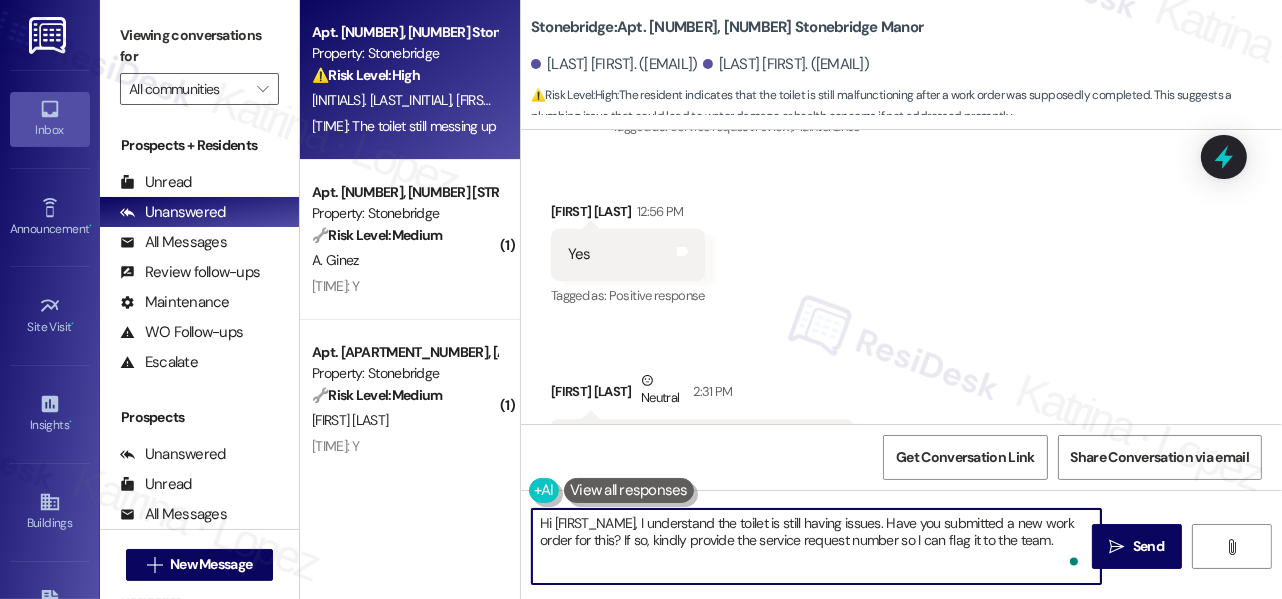 drag, startPoint x: 552, startPoint y: 526, endPoint x: 640, endPoint y: 508, distance: 89.822044 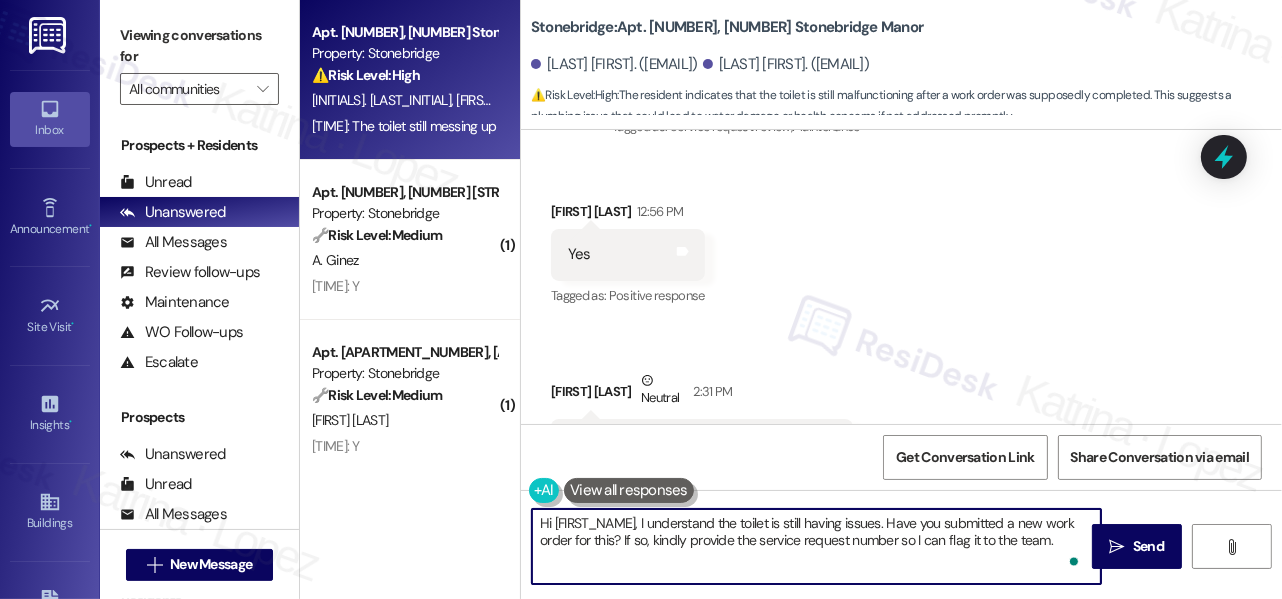 drag, startPoint x: 553, startPoint y: 523, endPoint x: 637, endPoint y: 517, distance: 84.21401 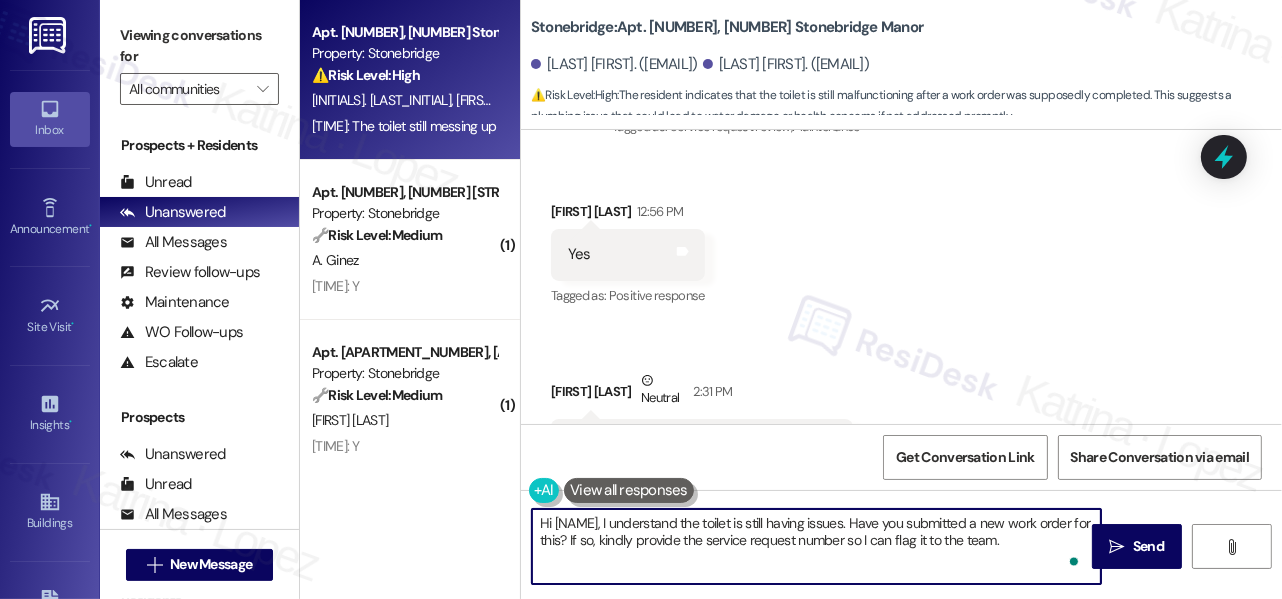click on "Hi [NAME], I understand the toilet is still having issues. Have you submitted a new work order for this? If so, kindly provide the service request number so I can flag it to the team." at bounding box center [816, 546] 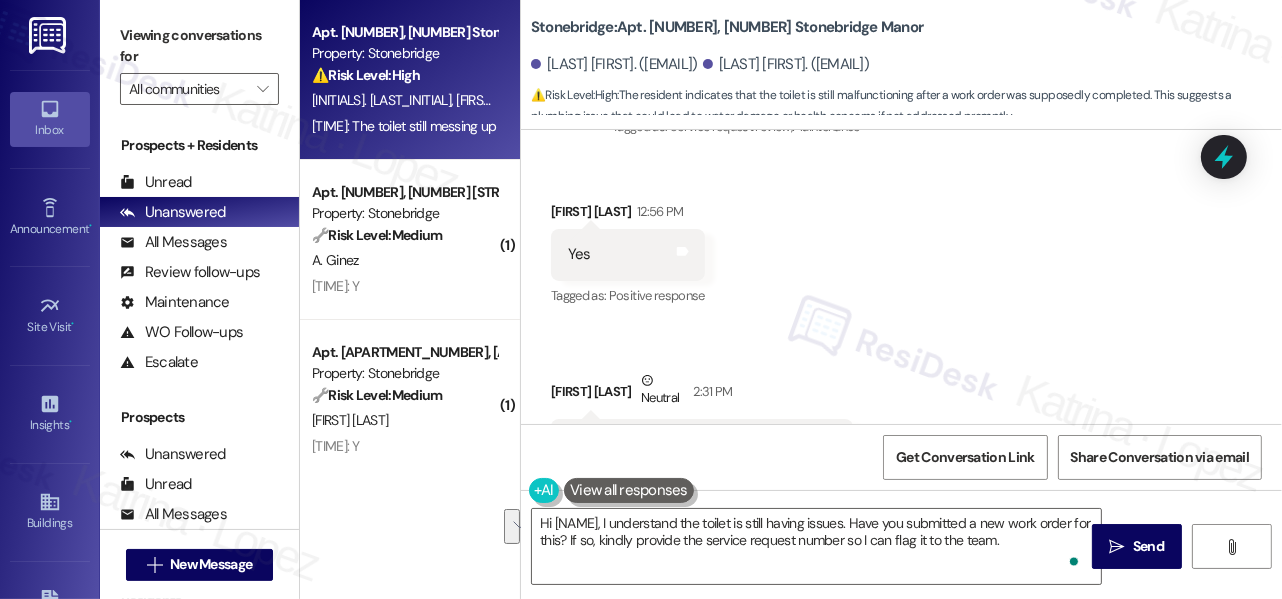 click on "Received via SMS [NAME] [TIME] Yes Tags and notes Tagged as:   Positive response Click to highlight conversations about Positive response Received via SMS [NAME]   Neutral [TIME] The toilet still messing up  Tags and notes Tagged as:   Plumbing/water ,  Click to highlight conversations about Plumbing/water High risk ,  Click to highlight conversations about High risk Maintenance request Click to highlight conversations about Maintenance request" at bounding box center (901, 335) 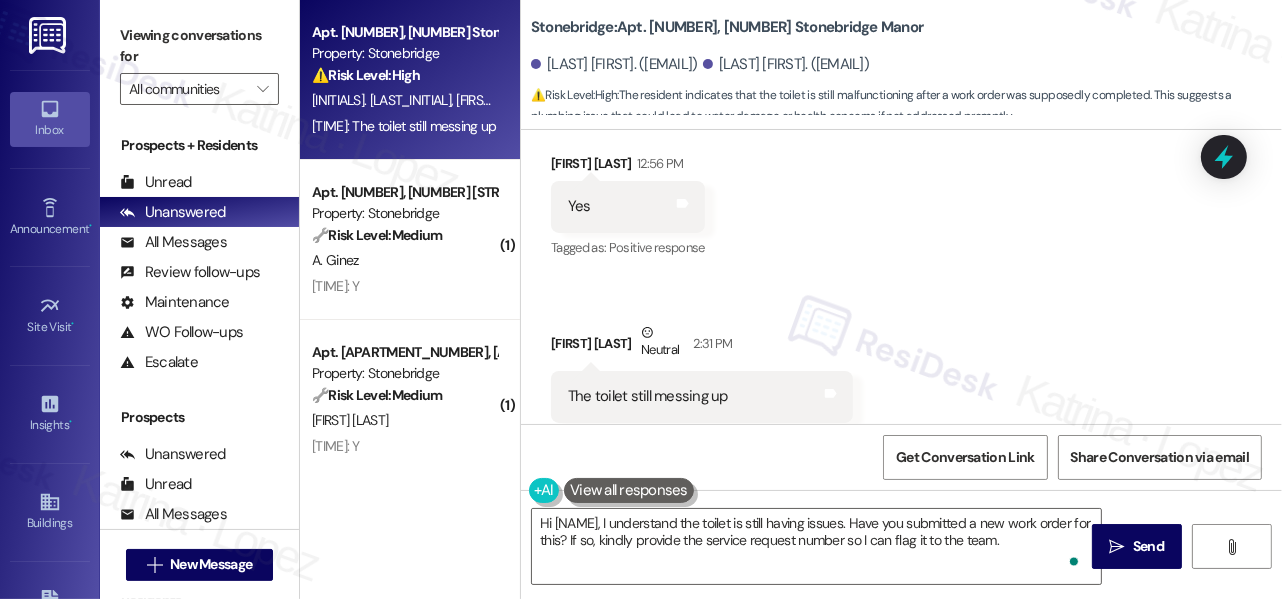scroll, scrollTop: 789, scrollLeft: 0, axis: vertical 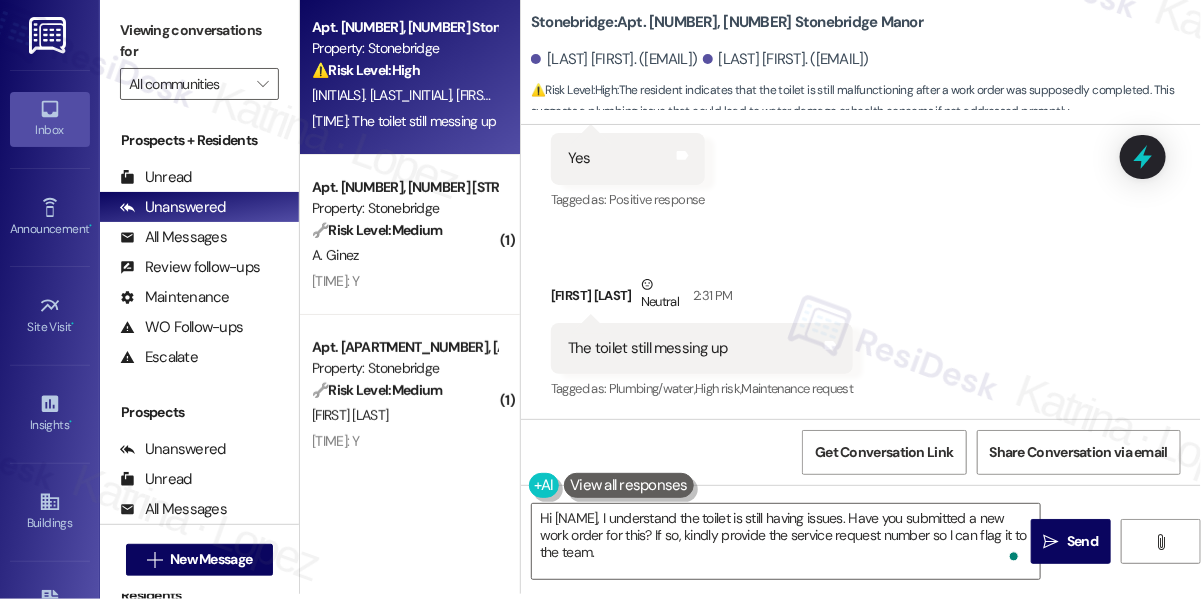 click on "Viewing conversations for" at bounding box center [199, 41] 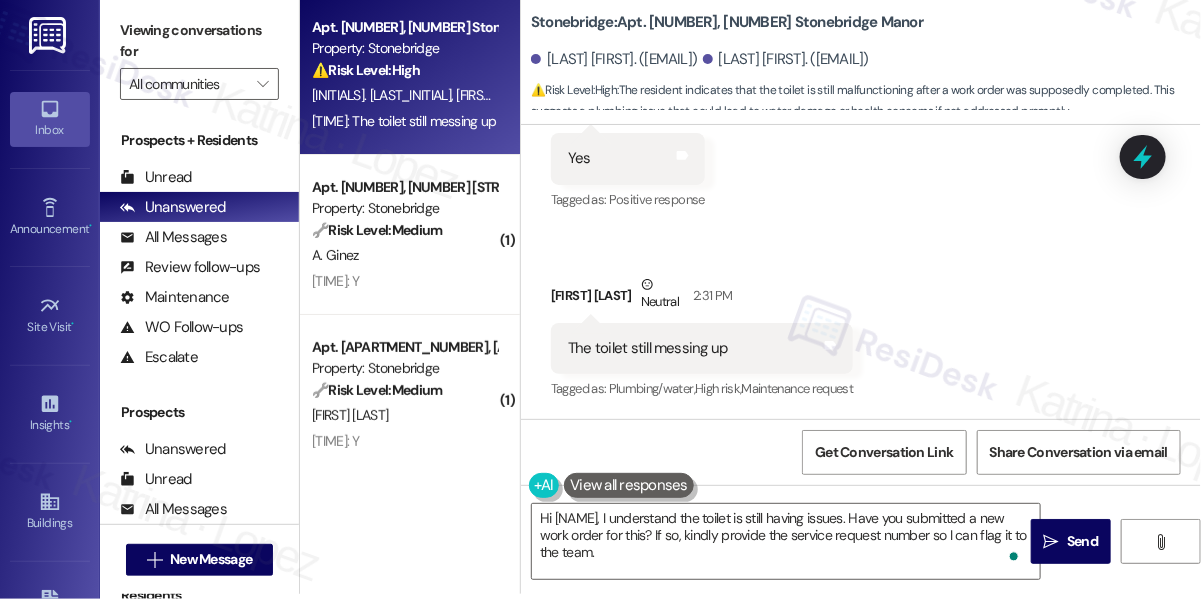 click on "Viewing conversations for" at bounding box center [199, 41] 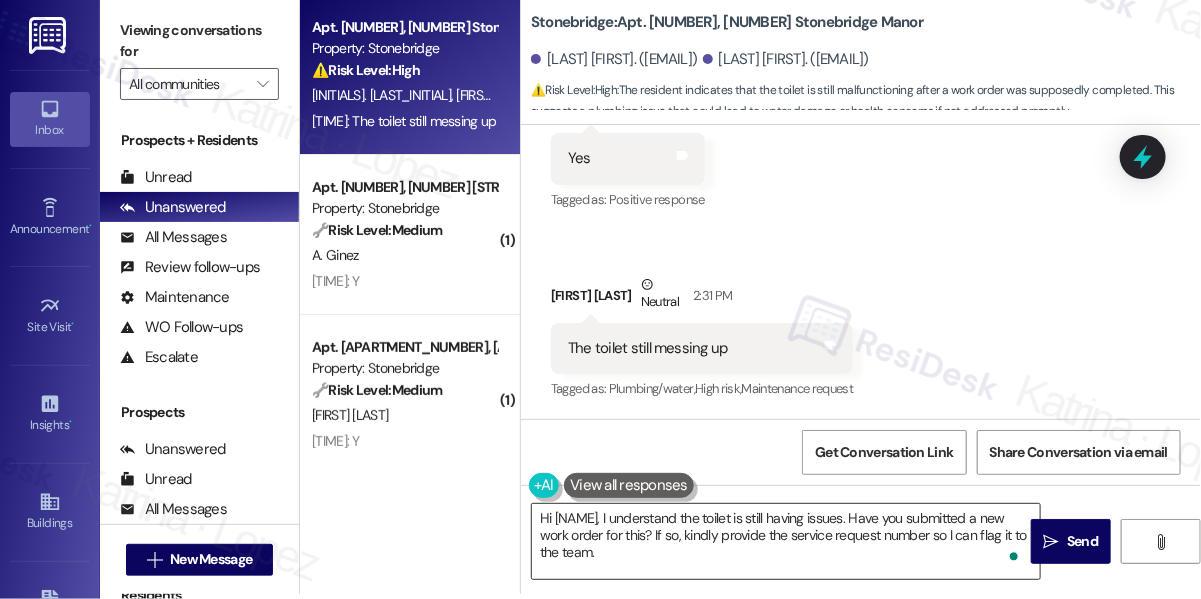 click on "Hi [NAME], I understand the toilet is still having issues. Have you submitted a new work order for this? If so, kindly provide the service request number so I can flag it to the team." at bounding box center (786, 541) 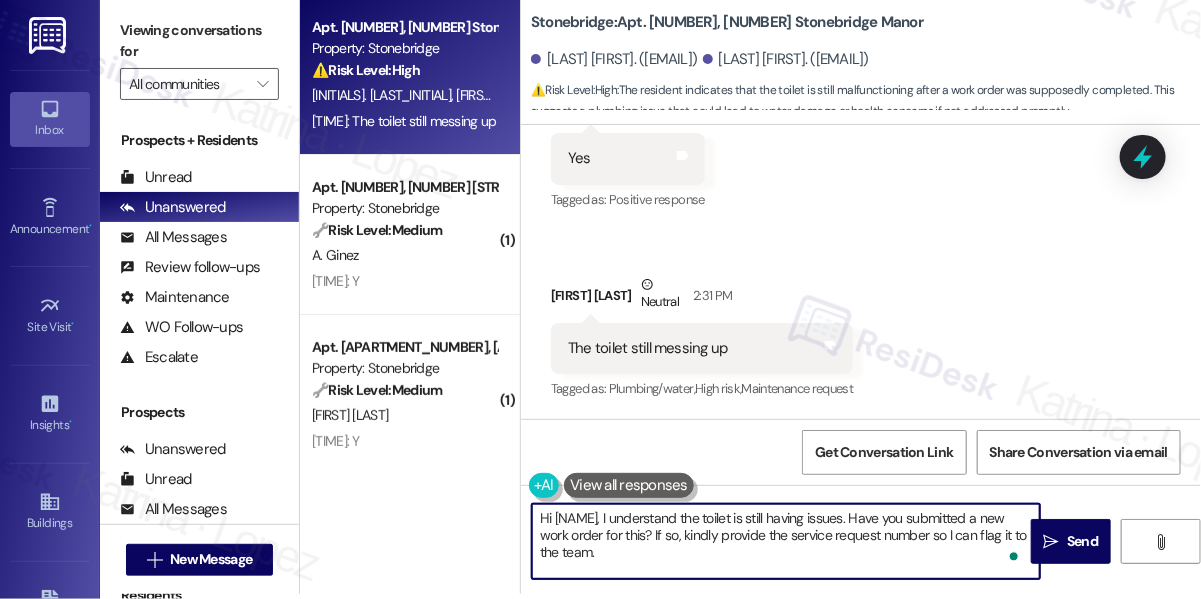 paste on "giving you trouble. Have you had a chance to submit a new work order for it? If yes, could you please share the service request number so I can flag it to the team?" 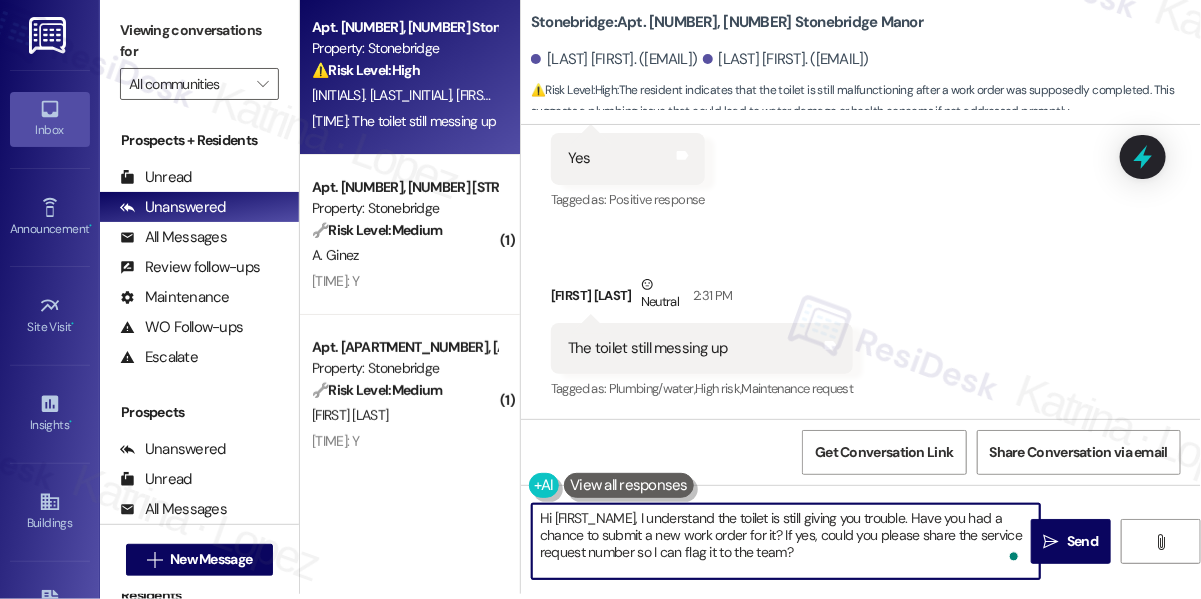 click on "Hi [FIRST_NAME], I understand the toilet is still giving you trouble. Have you had a chance to submit a new work order for it? If yes, could you please share the service request number so I can flag it to the team?" at bounding box center [786, 541] 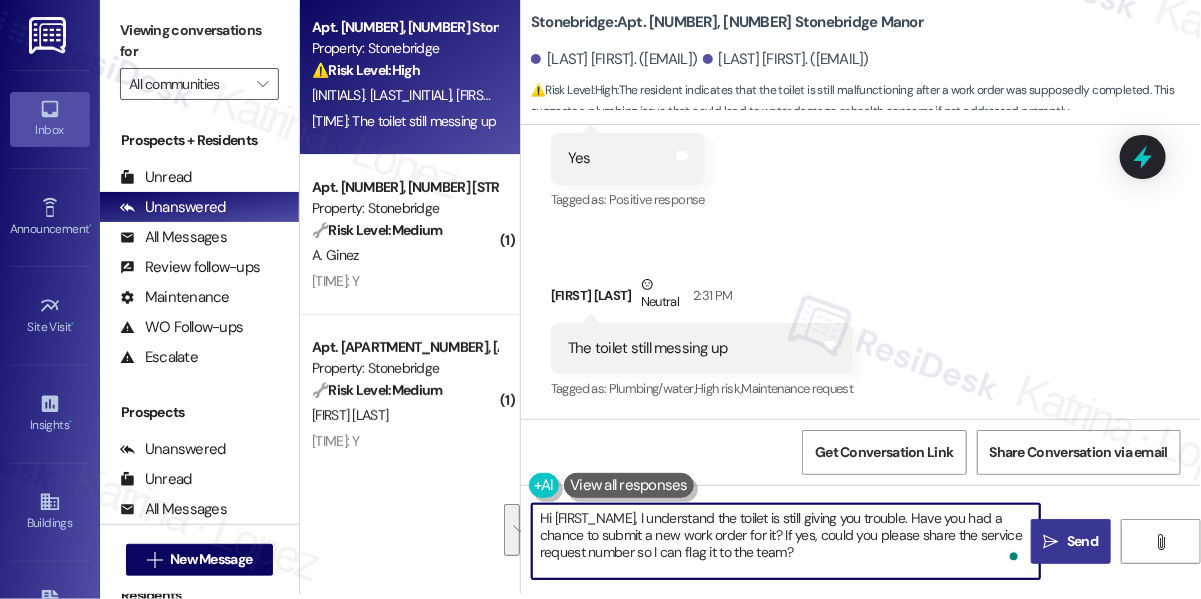 click on "Send" at bounding box center [1082, 541] 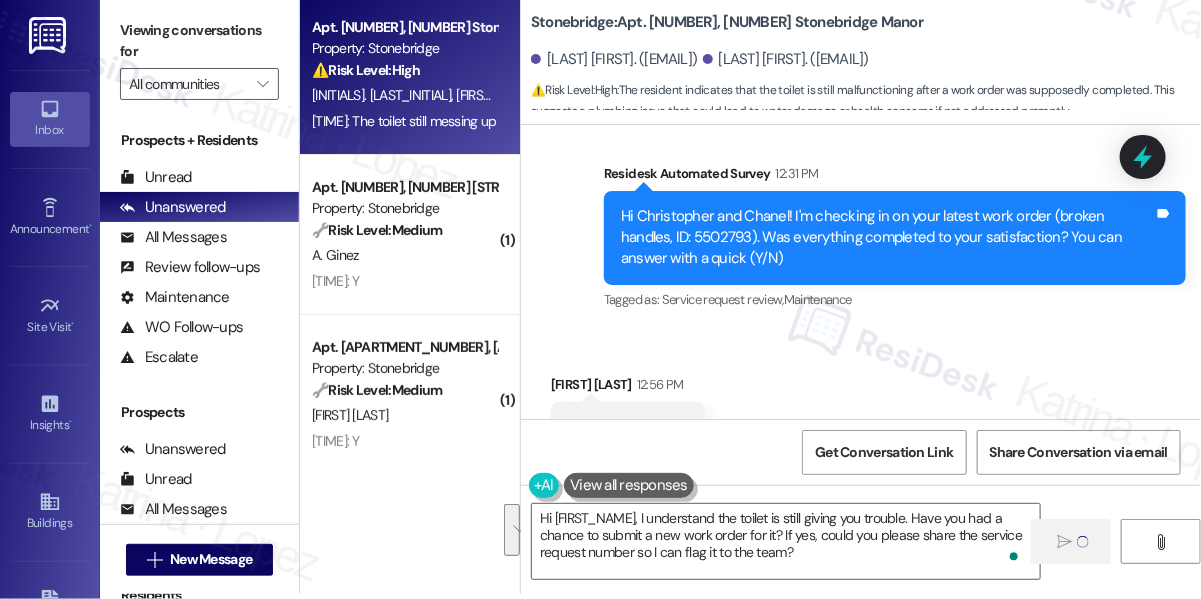 type on "Fetching suggested responses. Please feel free to read through the conversation in the meantime." 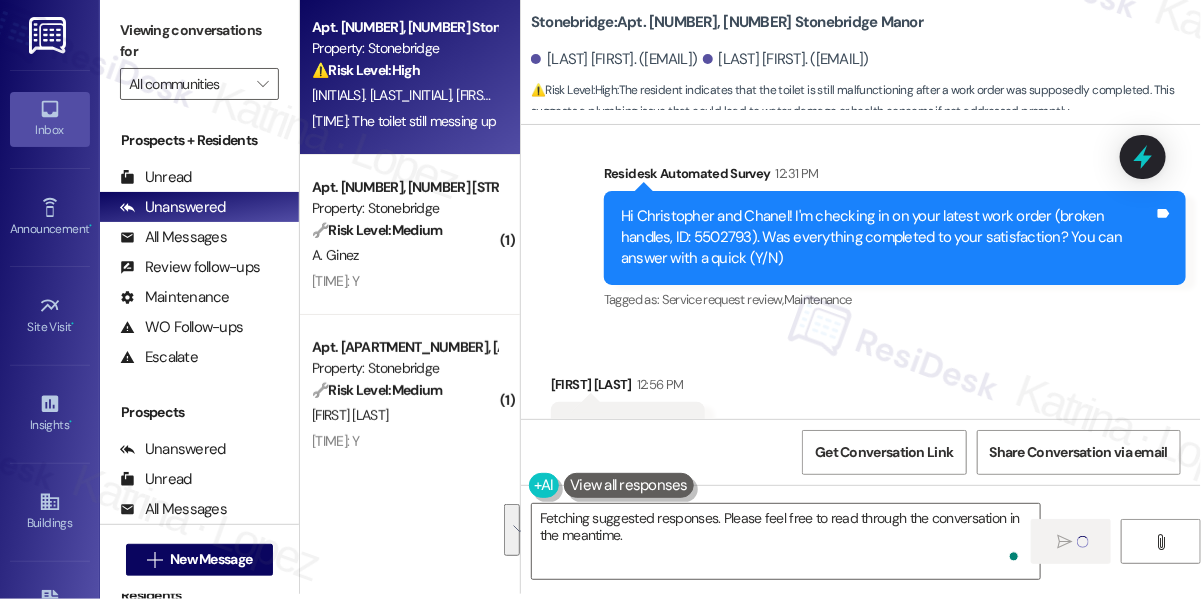 scroll, scrollTop: 584, scrollLeft: 0, axis: vertical 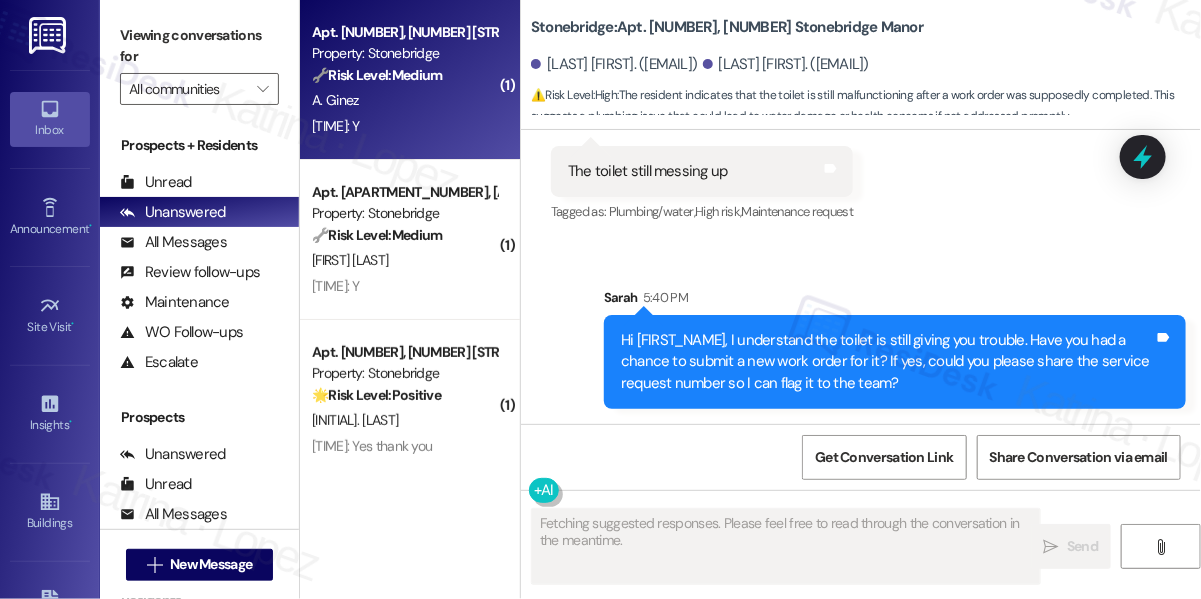 click on "A. Ginez" at bounding box center [404, 100] 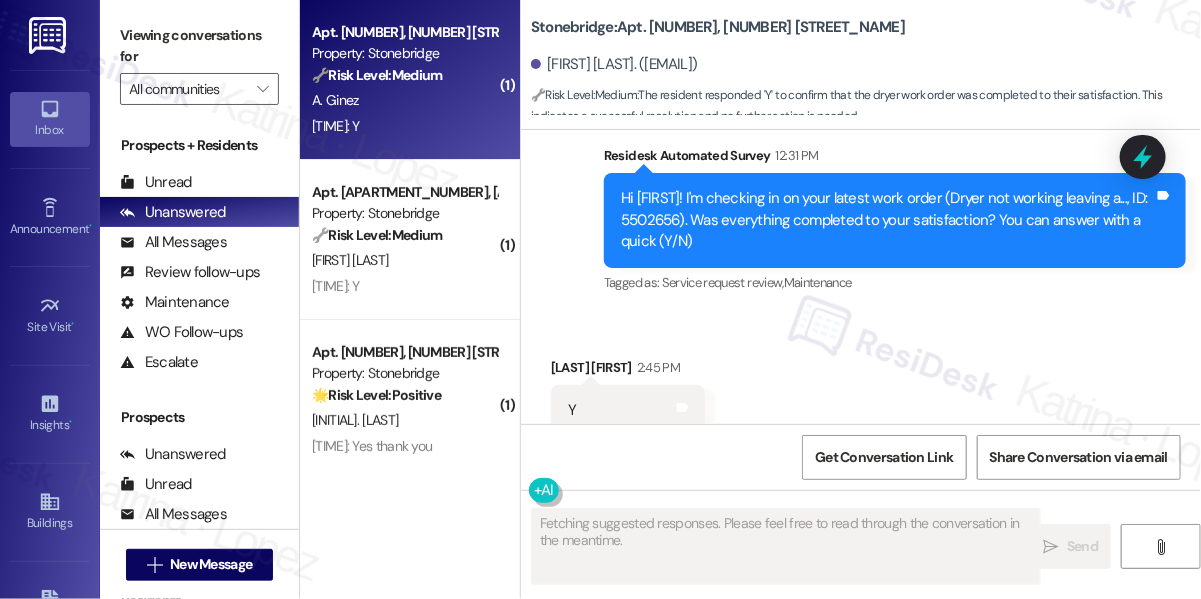 scroll, scrollTop: 1440, scrollLeft: 0, axis: vertical 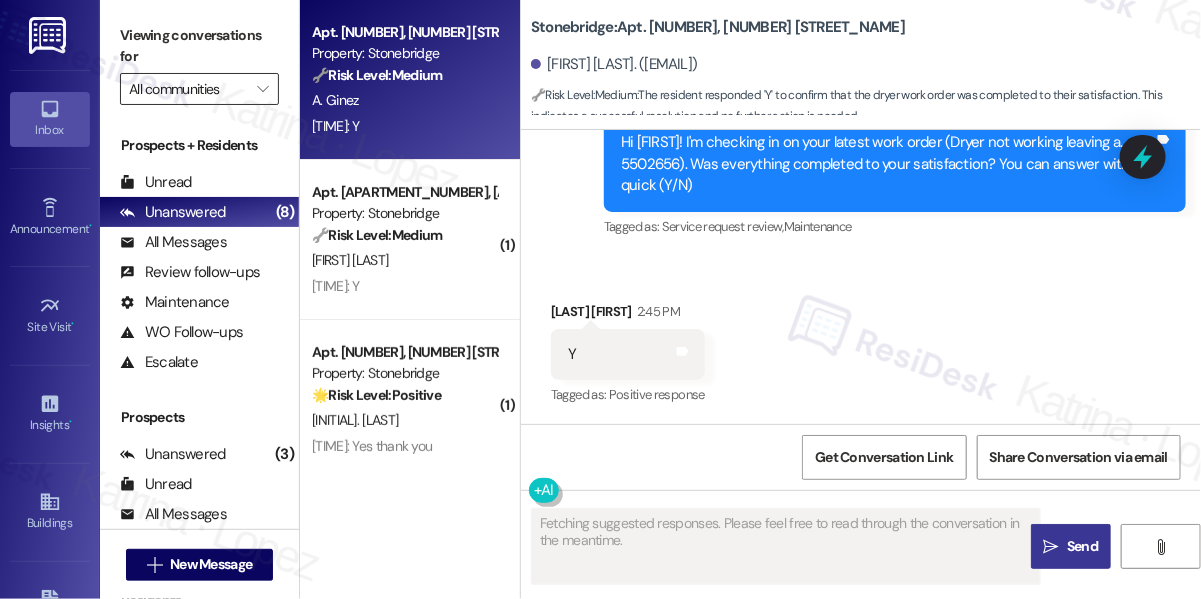 drag, startPoint x: 131, startPoint y: 52, endPoint x: 189, endPoint y: 78, distance: 63.560993 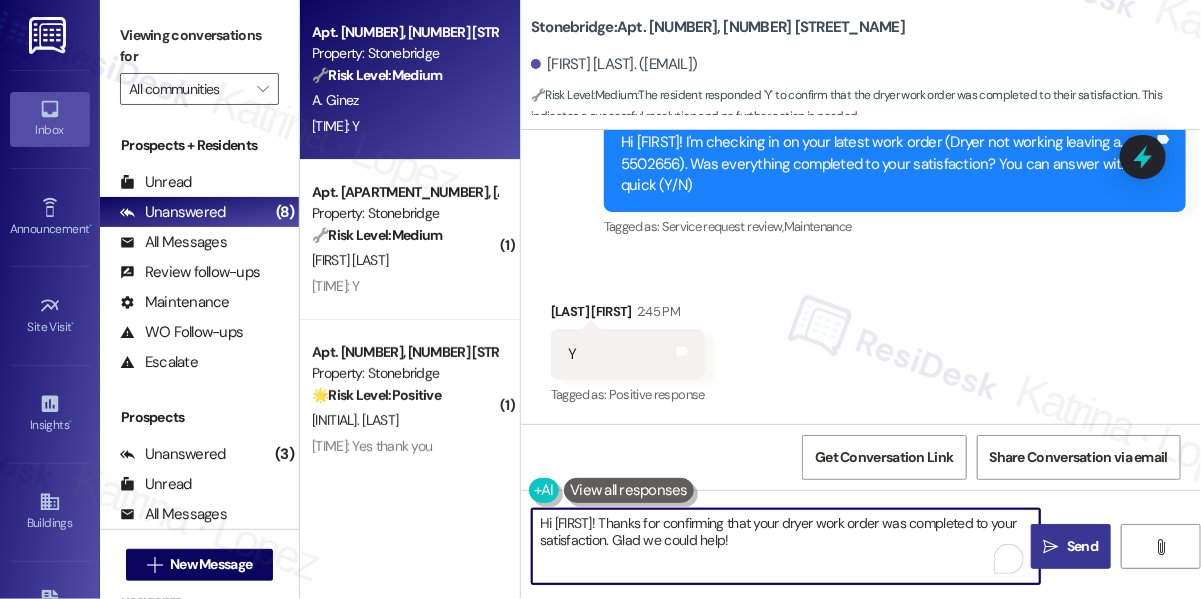click on "Hi [FIRST]! Thanks for confirming that your dryer work order was completed to your satisfaction. Glad we could help!" at bounding box center [786, 546] 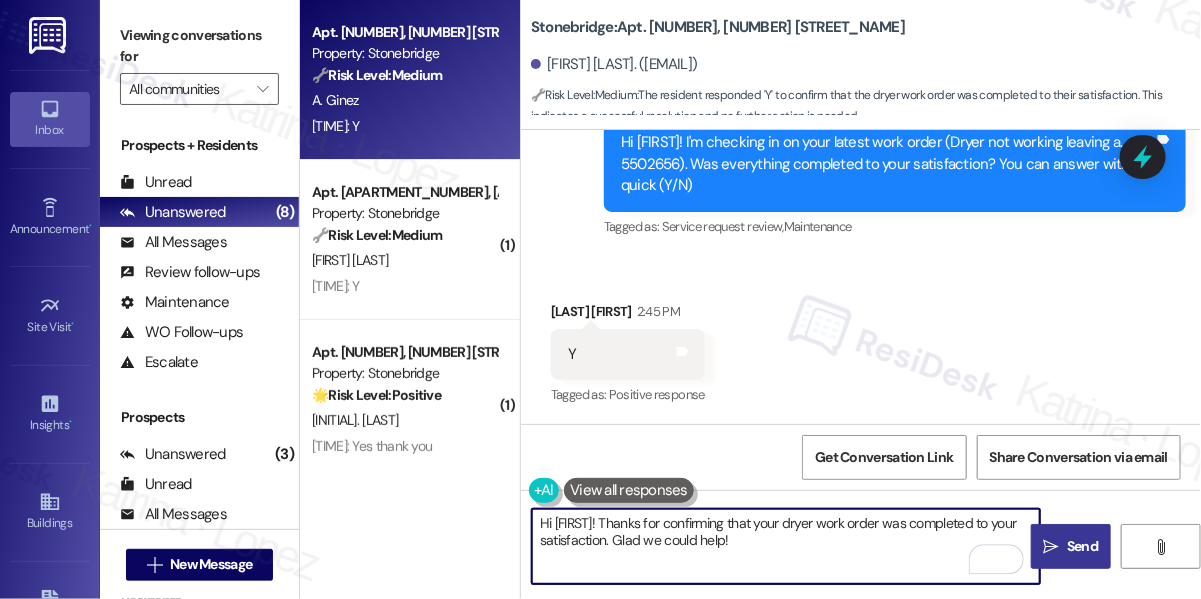 drag, startPoint x: 841, startPoint y: 549, endPoint x: 656, endPoint y: 543, distance: 185.09727 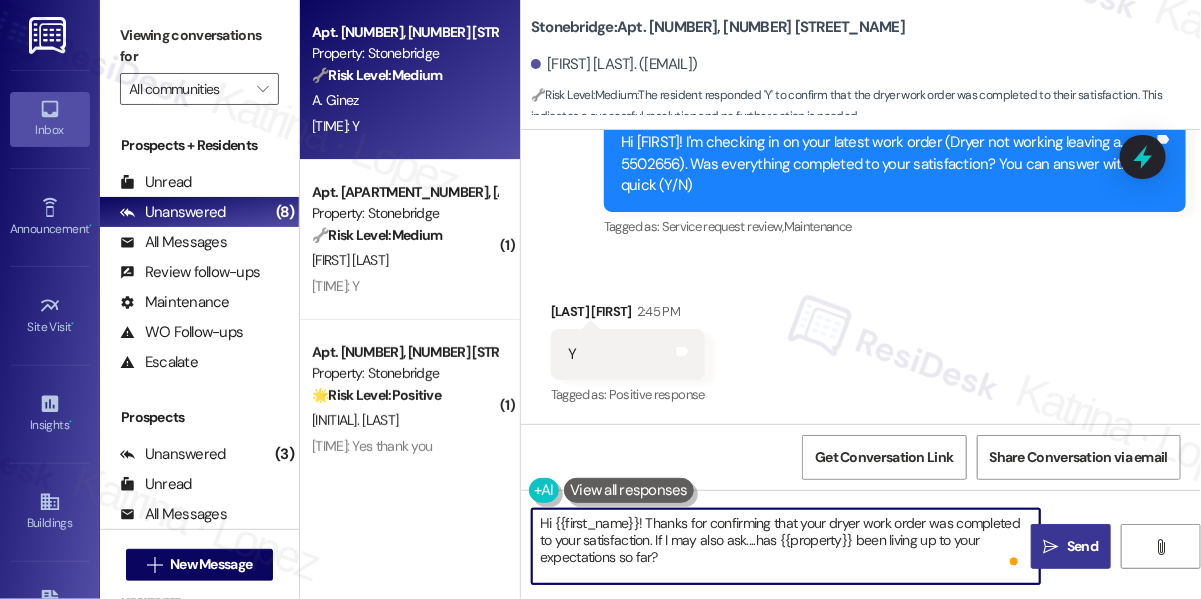 type on "Hi {{first_name}}! Thanks for confirming that your dryer work order was completed to your satisfaction. If I may also ask....has {{property}} been living up to your expectations so far?" 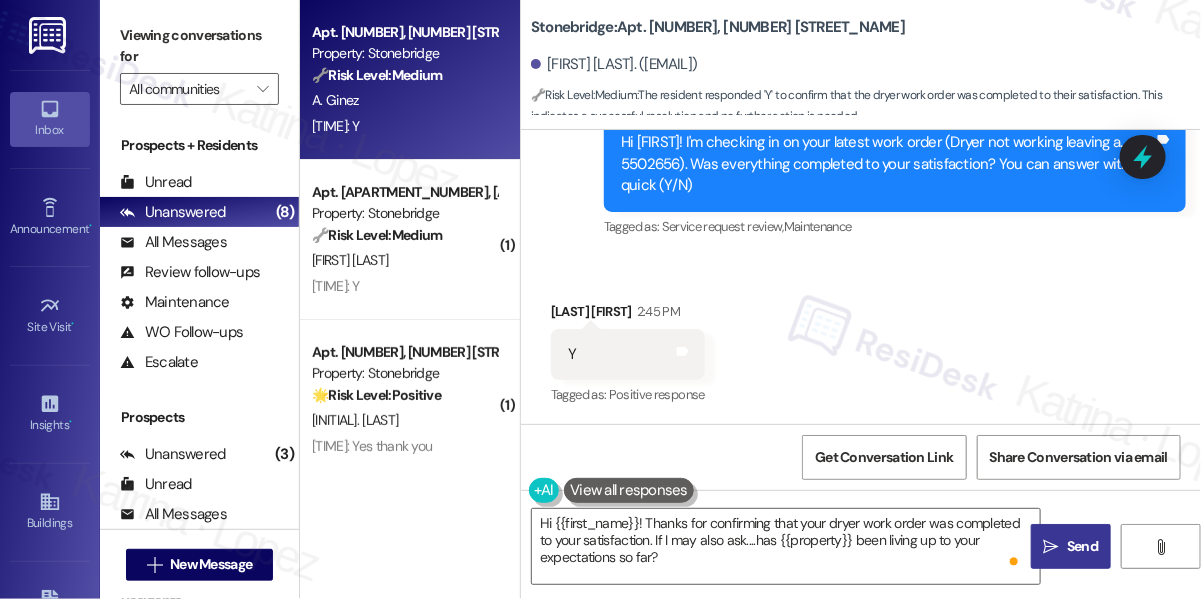 click on "Received via SMS Adalberto Ginez [TIME] Y Tags and notes Tagged as:   Positive response Click to highlight conversations about Positive response" at bounding box center [628, 355] 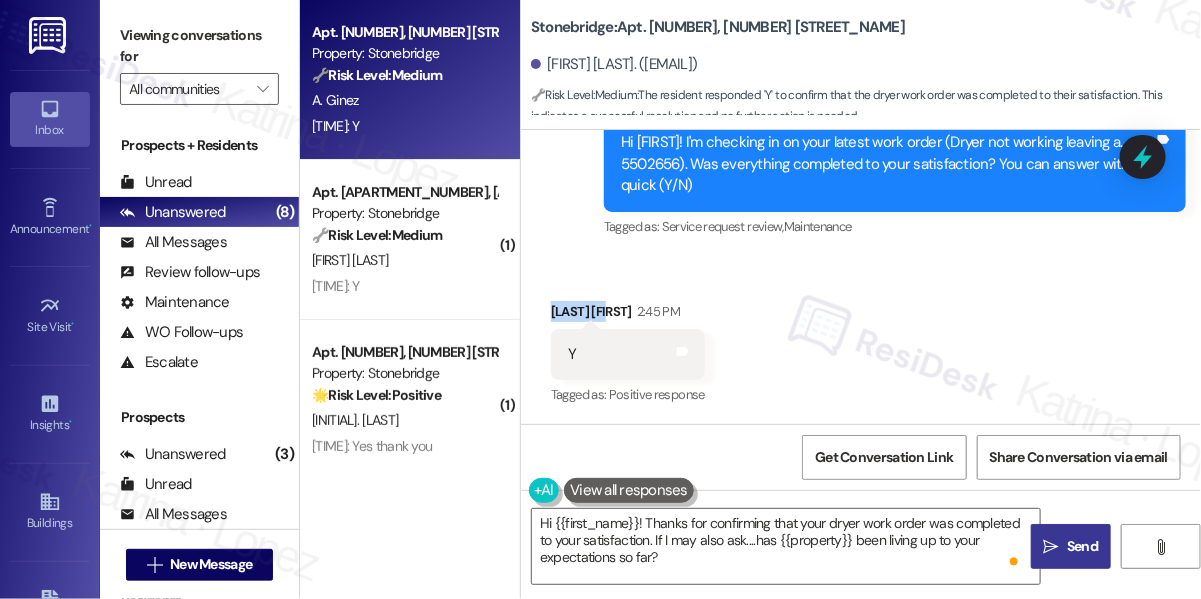 click on "Received via SMS Adalberto Ginez [TIME] Y Tags and notes Tagged as:   Positive response Click to highlight conversations about Positive response" at bounding box center [628, 355] 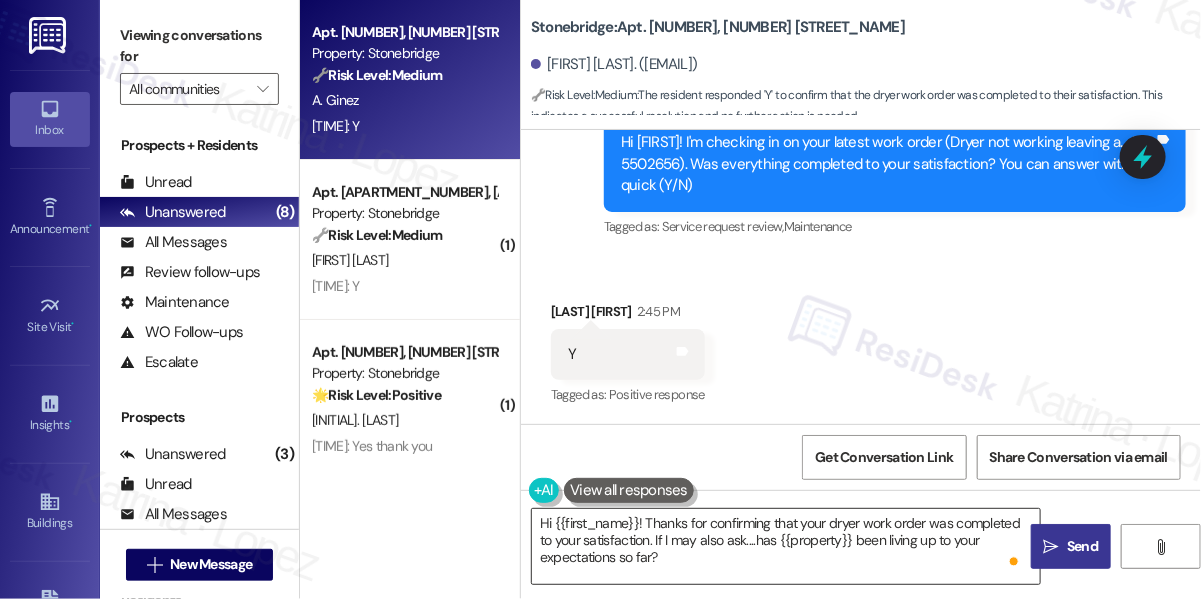 click on "Hi {{first_name}}! Thanks for confirming that your dryer work order was completed to your satisfaction. If I may also ask....has {{property}} been living up to your expectations so far?" at bounding box center (786, 546) 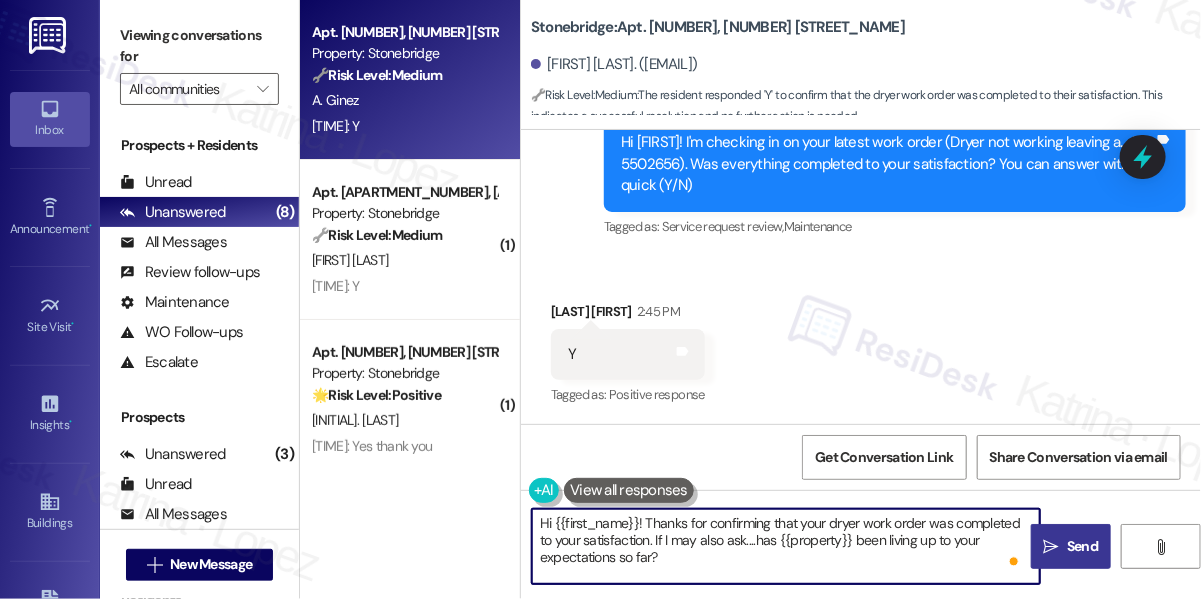click on "" at bounding box center (1051, 547) 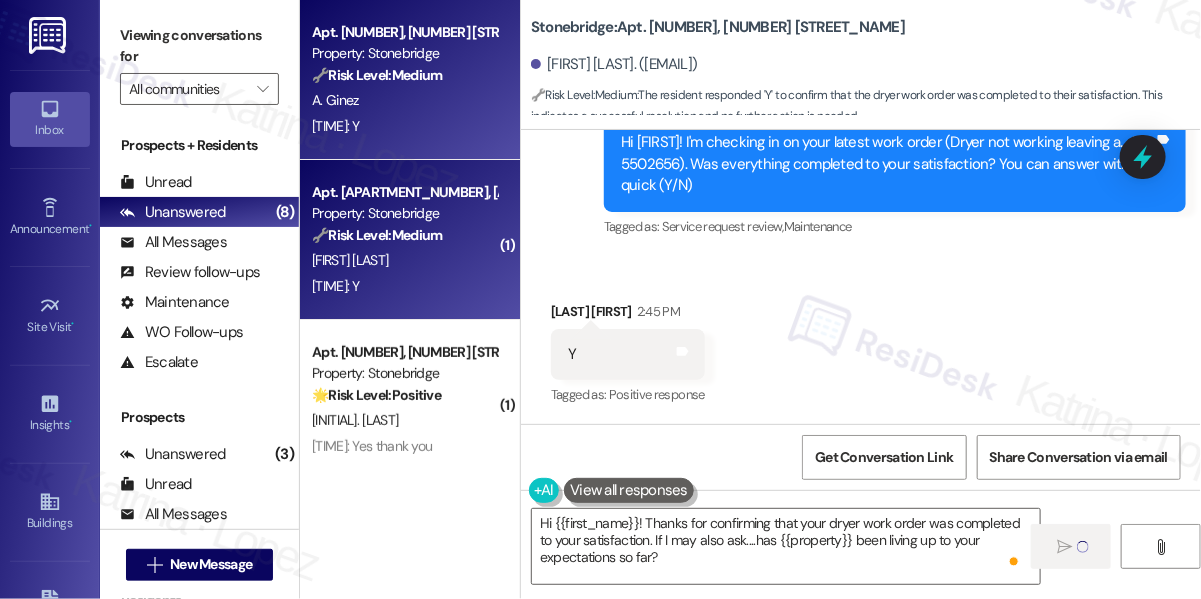type 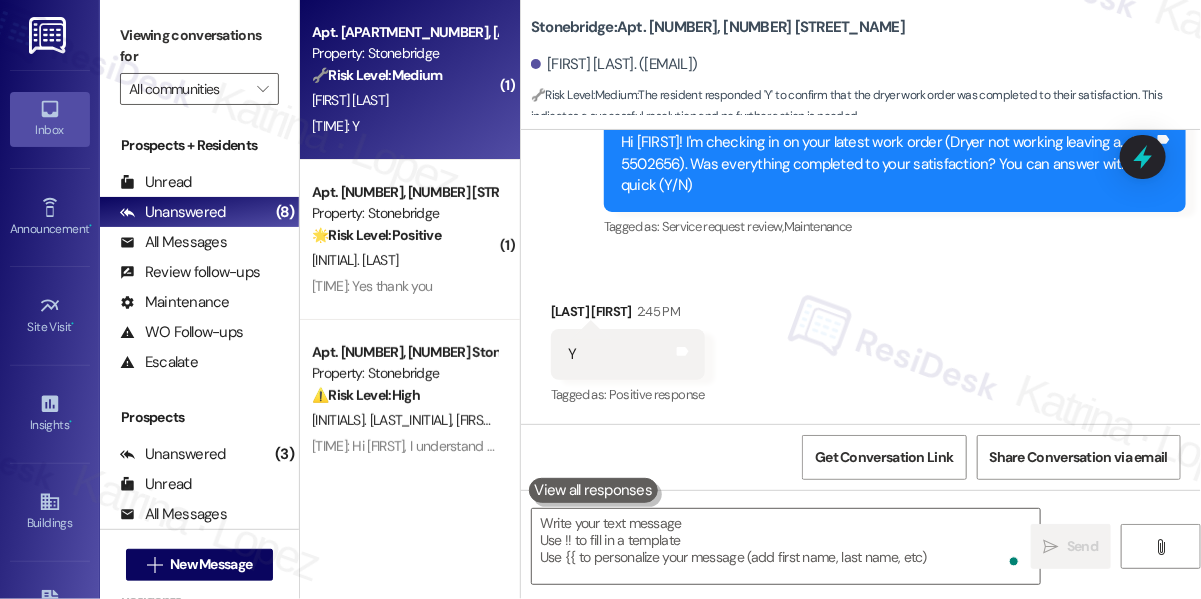 click on "[TIME]: Y [TIME]: Y" at bounding box center [404, 126] 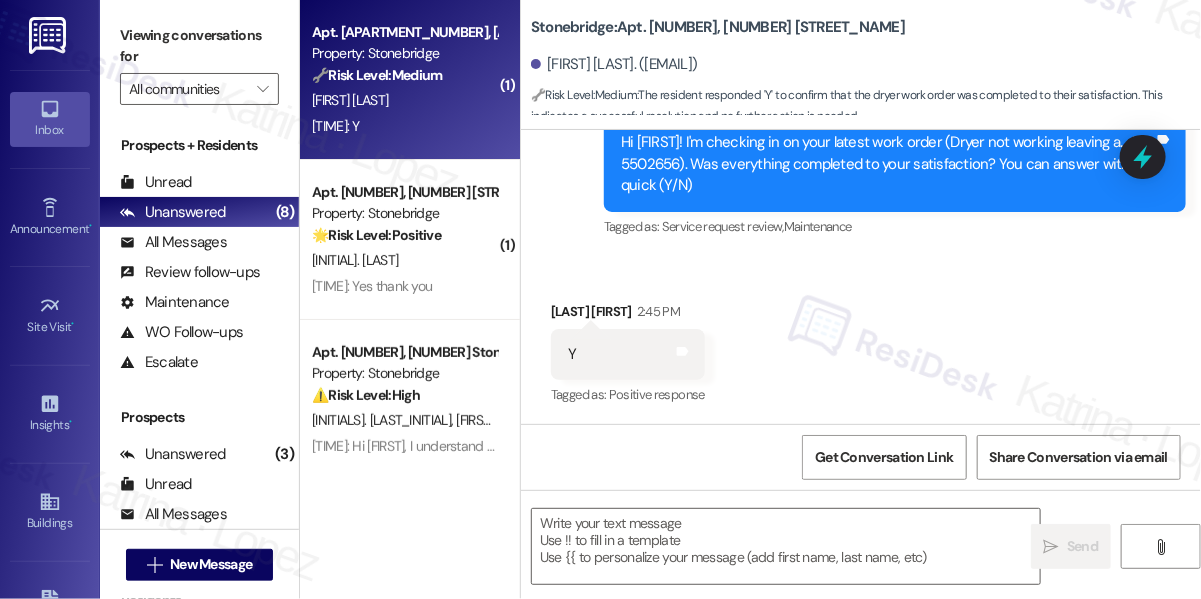 type on "Fetching suggested responses. Please feel free to read through the conversation in the meantime." 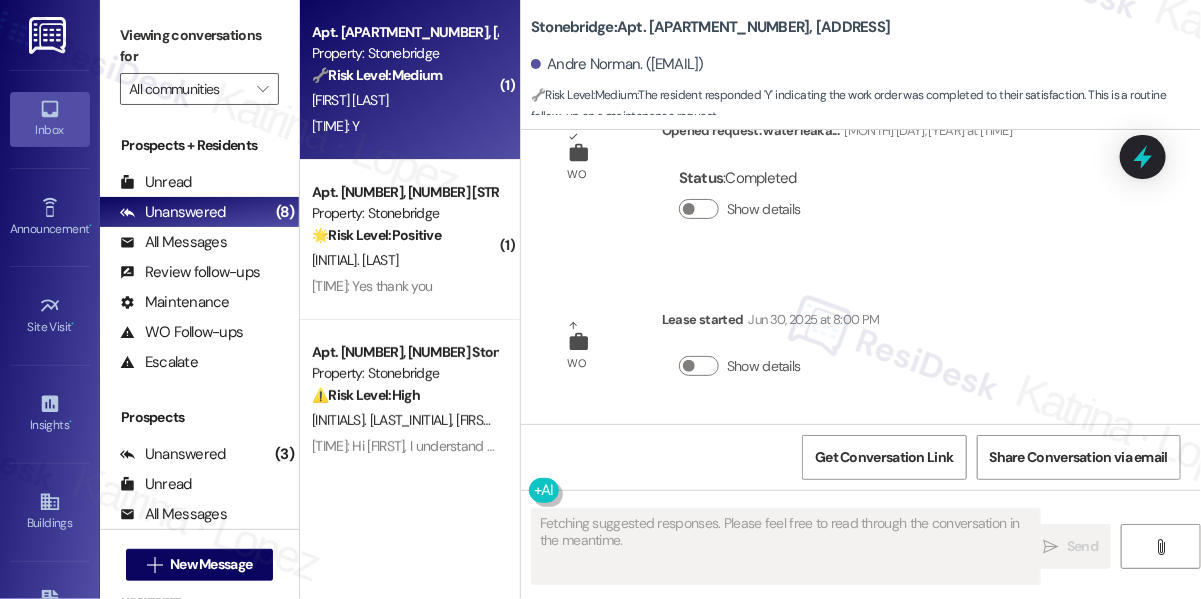 scroll, scrollTop: 9266, scrollLeft: 0, axis: vertical 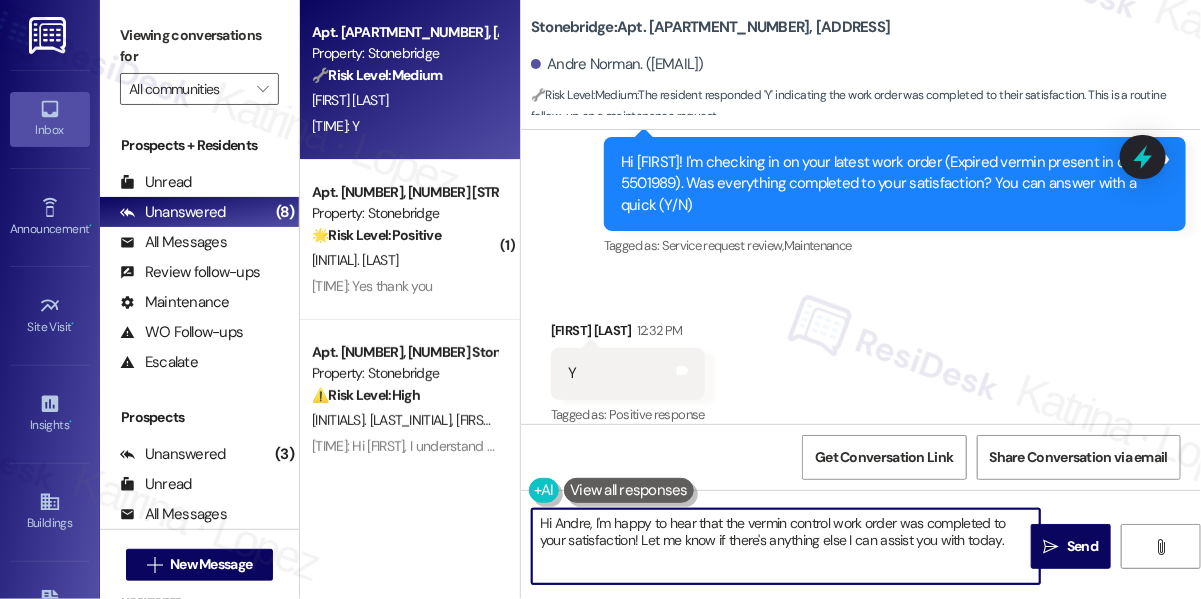 click on "Hi Andre, I'm happy to hear that the vermin control work order was completed to your satisfaction! Let me know if there's anything else I can assist you with today." at bounding box center [786, 546] 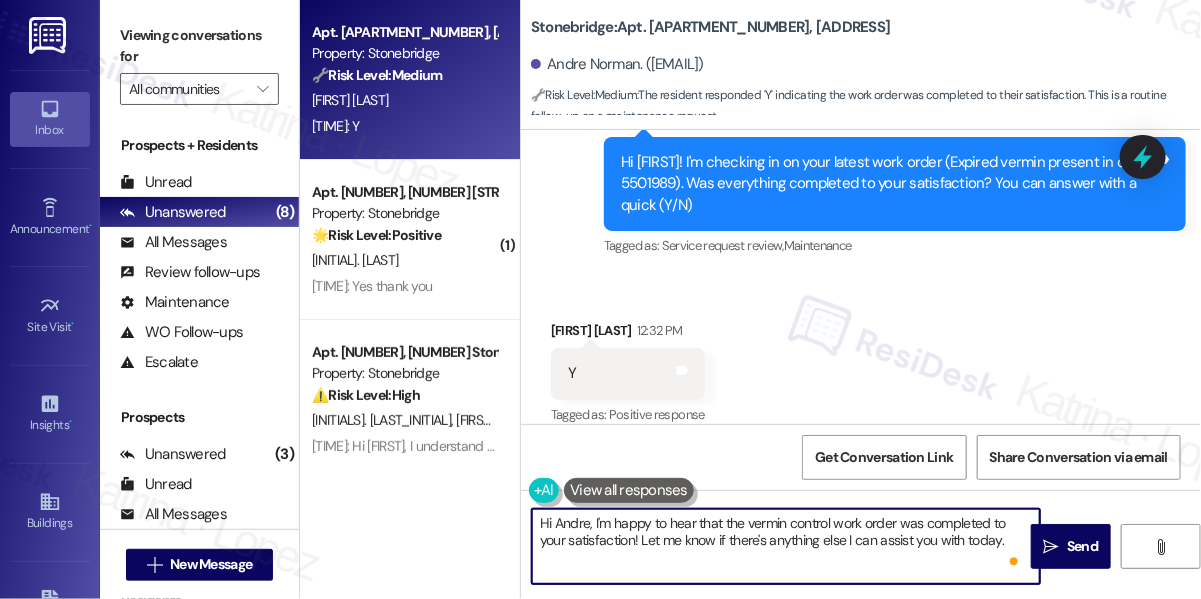 drag, startPoint x: 1012, startPoint y: 541, endPoint x: 640, endPoint y: 541, distance: 372 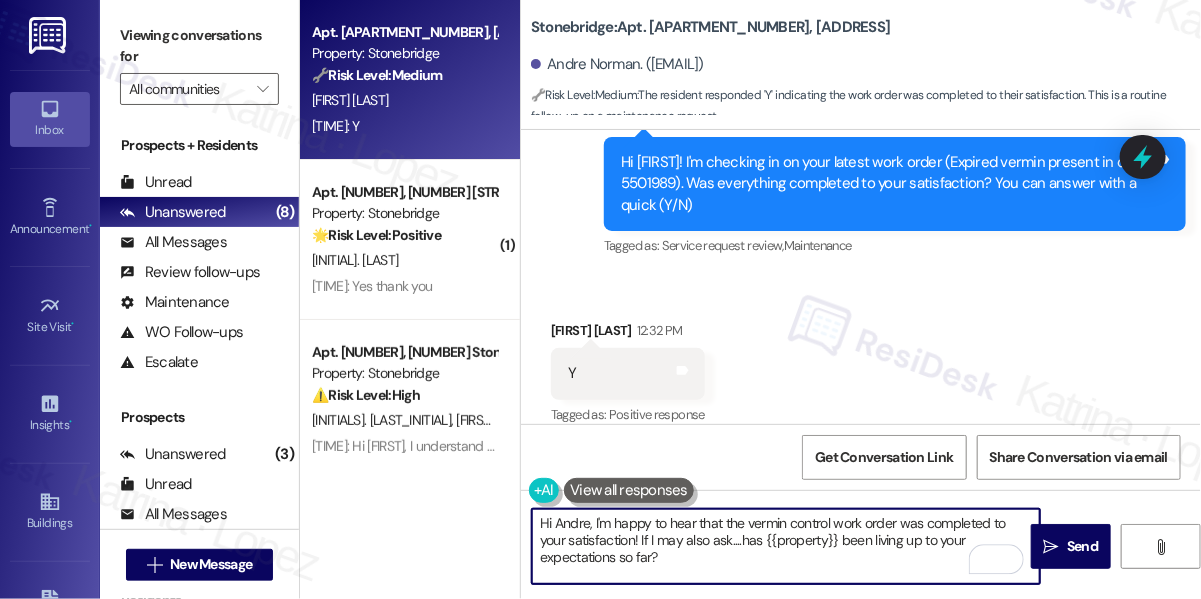 type on "Hi Andre, I'm happy to hear that the vermin control work order was completed to your satisfaction! If I may also ask....has {{property}} been living up to your expectations so far?" 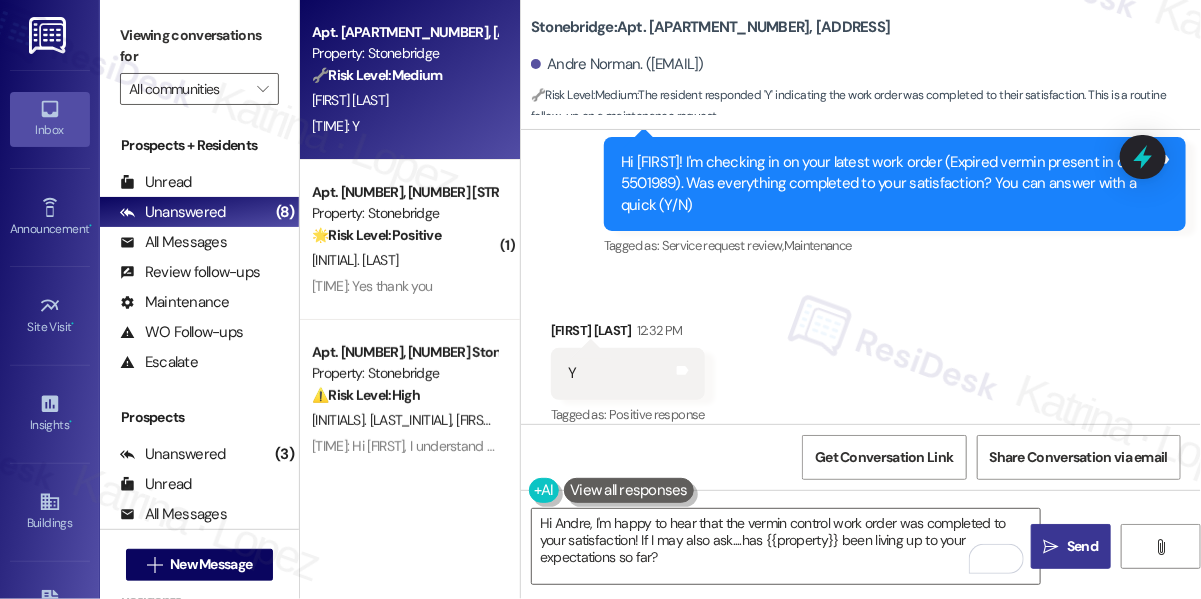 click on "Send" at bounding box center [1082, 546] 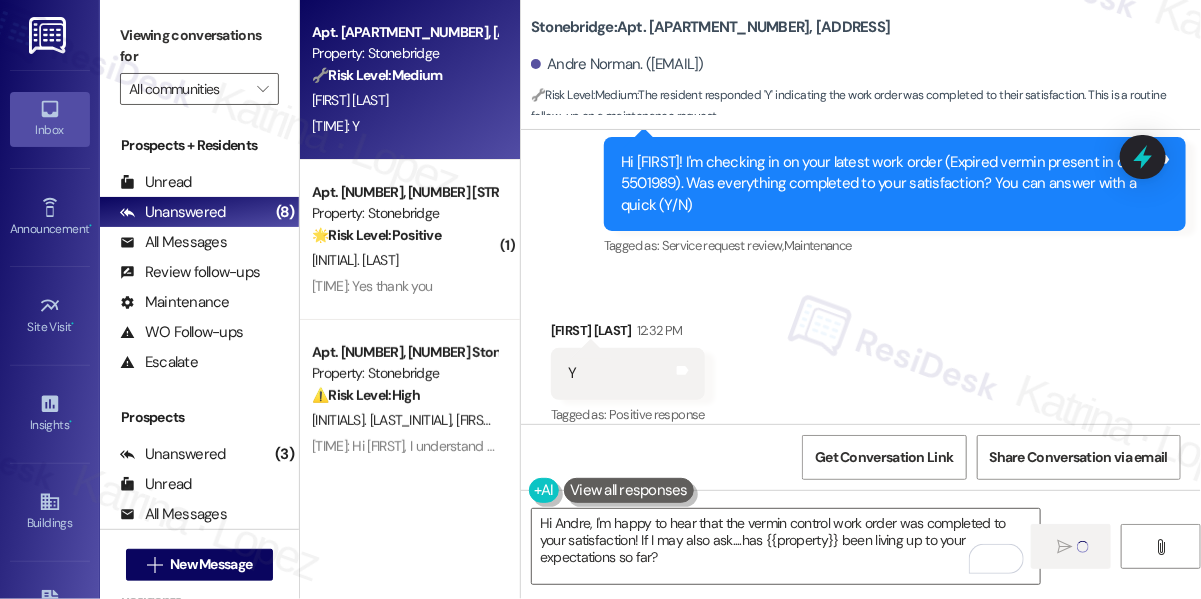 type 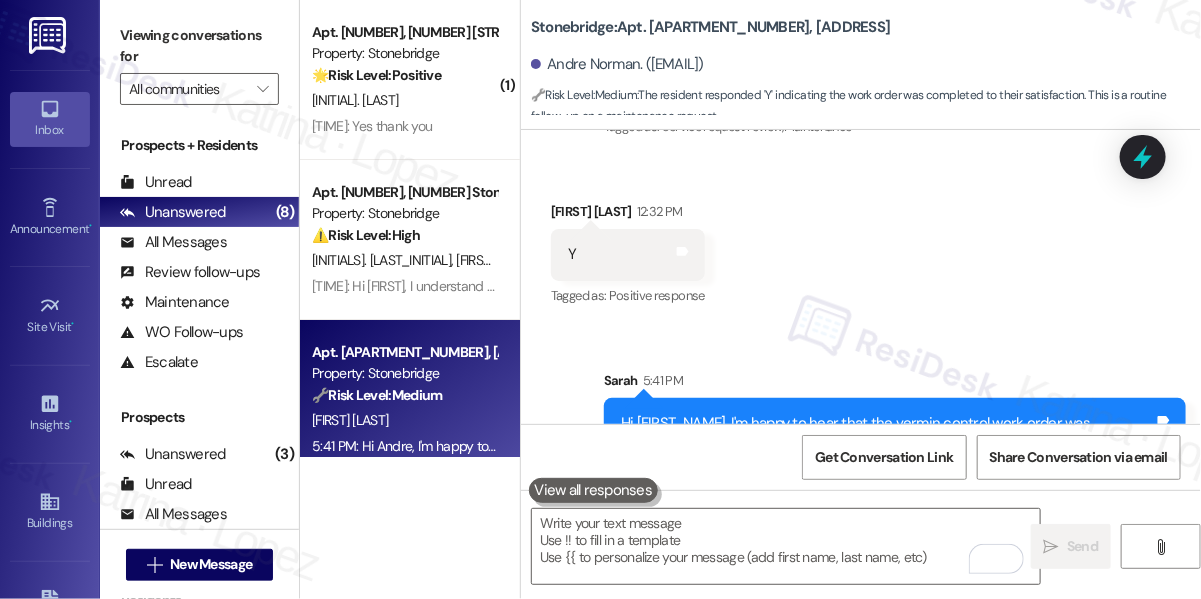 scroll, scrollTop: 9448, scrollLeft: 0, axis: vertical 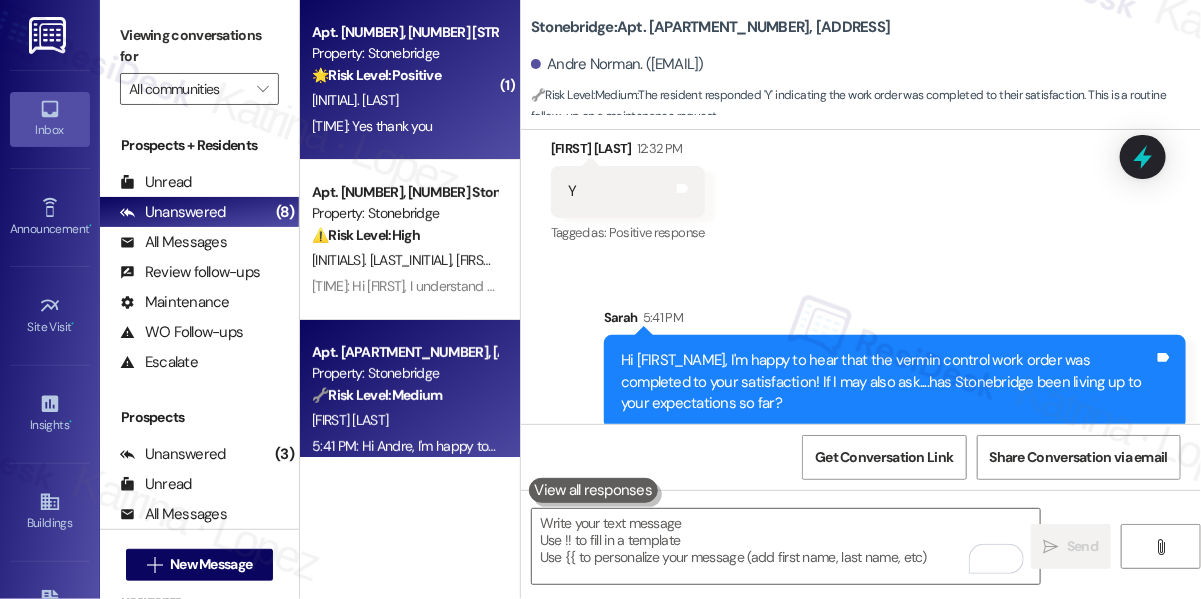 click on "[TIME]: Yes thank you  [TIME]: Yes thank you" at bounding box center (372, 126) 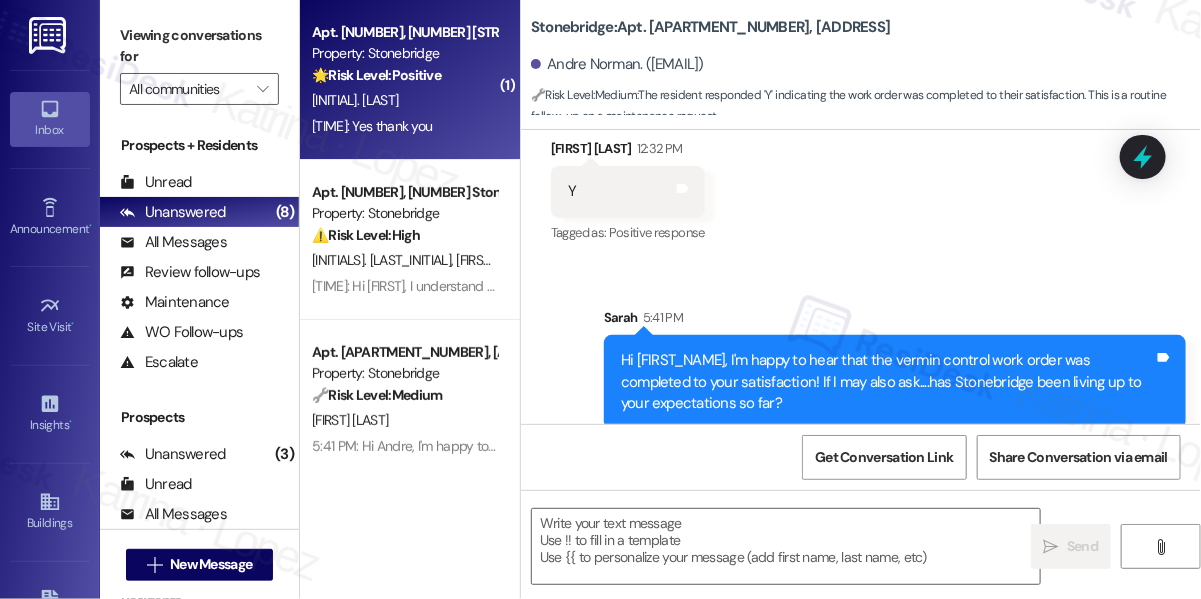 type on "Fetching suggested responses. Please feel free to read through the conversation in the meantime." 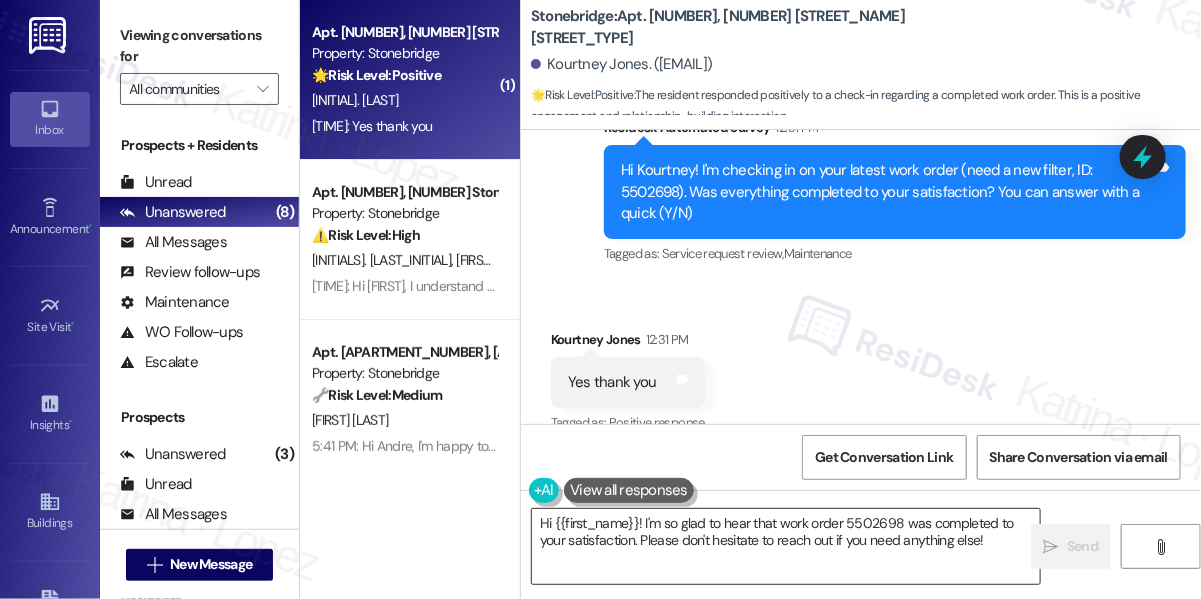 scroll, scrollTop: 2826, scrollLeft: 0, axis: vertical 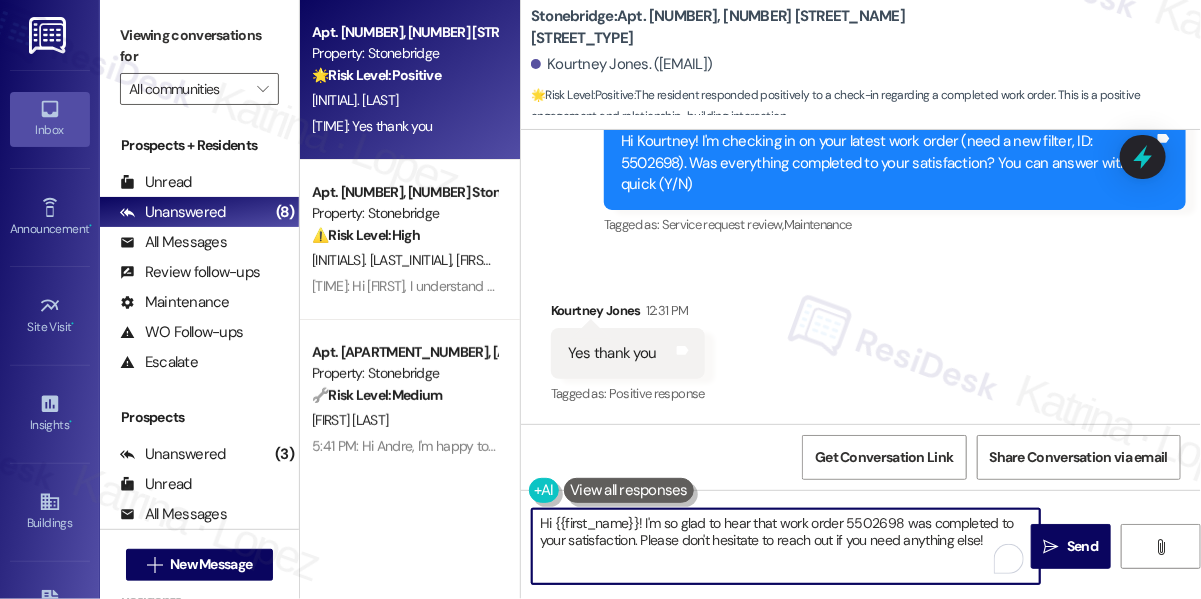 click on "Hi {{first_name}}! I'm so glad to hear that work order 5502698 was completed to your satisfaction. Please don't hesitate to reach out if you need anything else!" at bounding box center [786, 546] 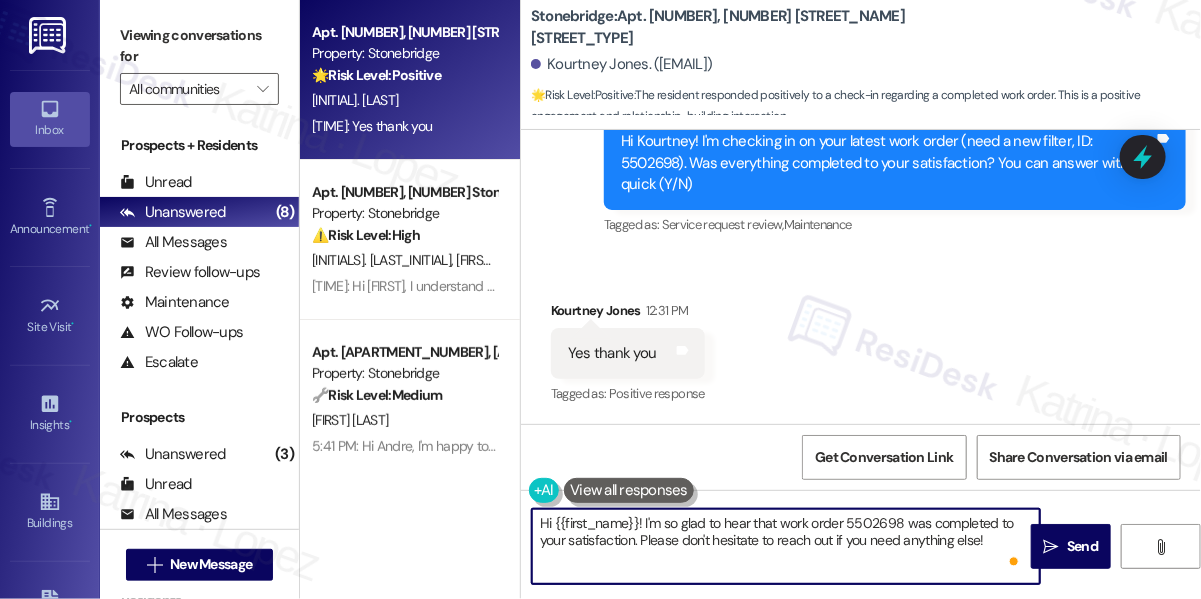click on "Hi {{first_name}}! I'm so glad to hear that work order 5502698 was completed to your satisfaction. Please don't hesitate to reach out if you need anything else!" at bounding box center [786, 546] 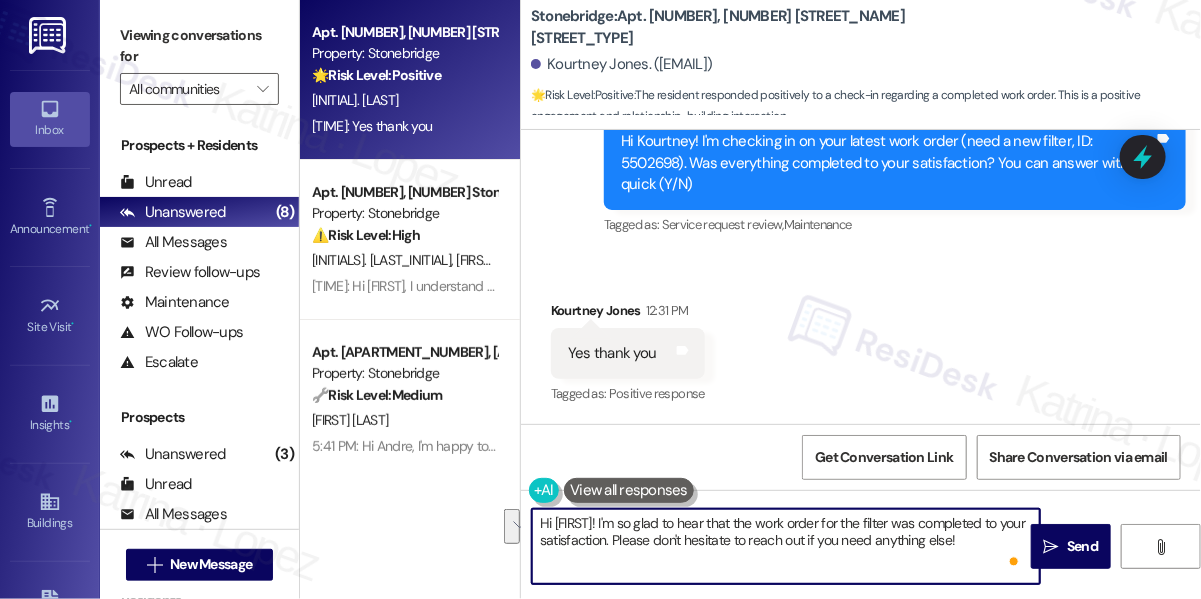 drag, startPoint x: 668, startPoint y: 556, endPoint x: 721, endPoint y: 540, distance: 55.362442 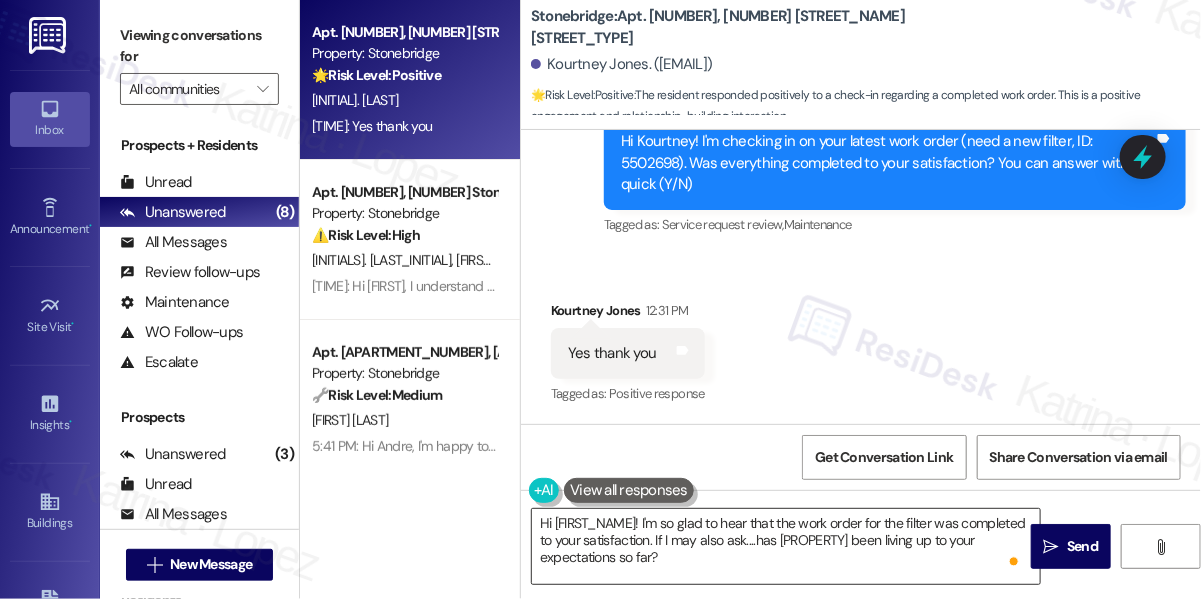 click on "Hi [FIRST_NAME]! I'm so glad to hear that the work order for the filter was completed to your satisfaction. If I may also ask....has [PROPERTY] been living up to your expectations so far?" at bounding box center (786, 546) 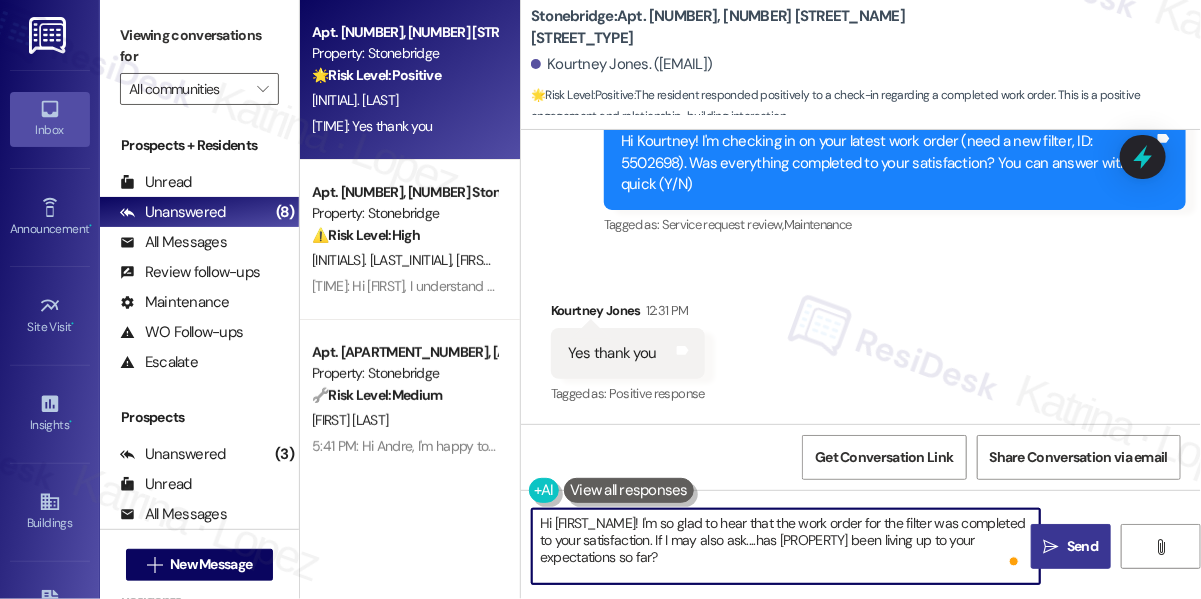 click on "" at bounding box center (1051, 547) 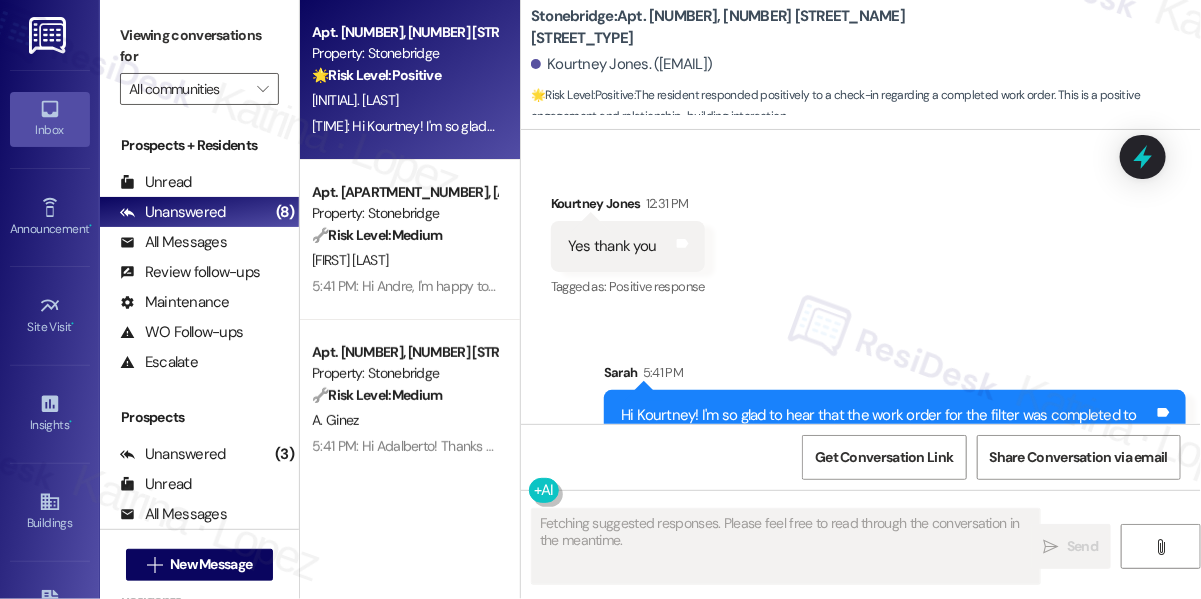 scroll, scrollTop: 3008, scrollLeft: 0, axis: vertical 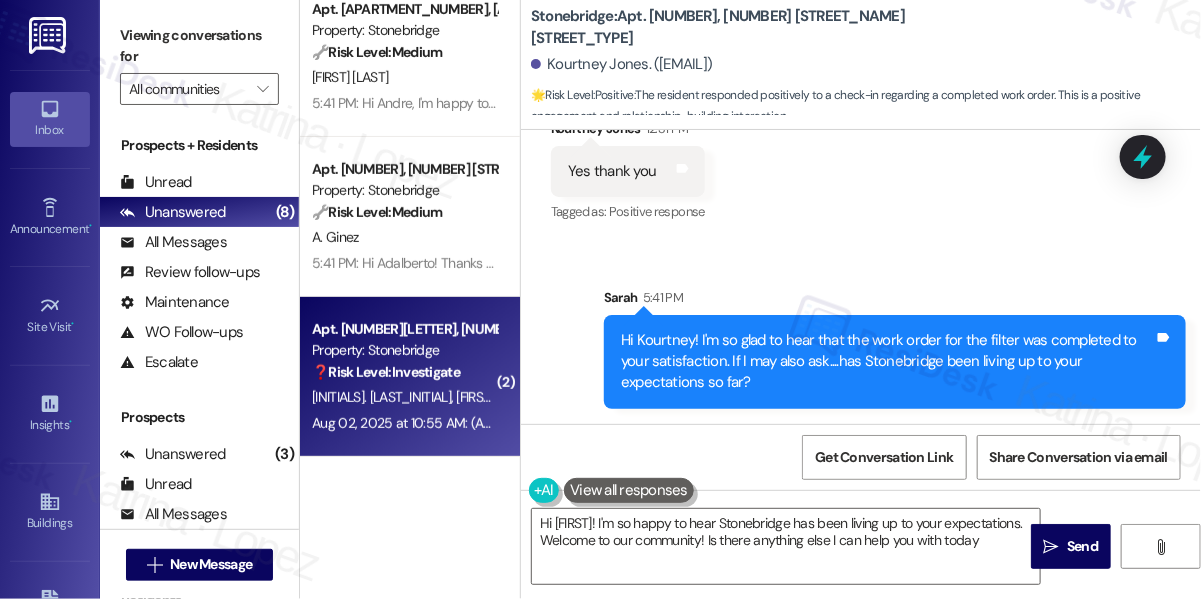 type on "Hi [FIRST_NAME]! I'm so happy to hear Stonebridge has been living up to your expectations. Welcome to our community! Is there anything else I can help you with today?" 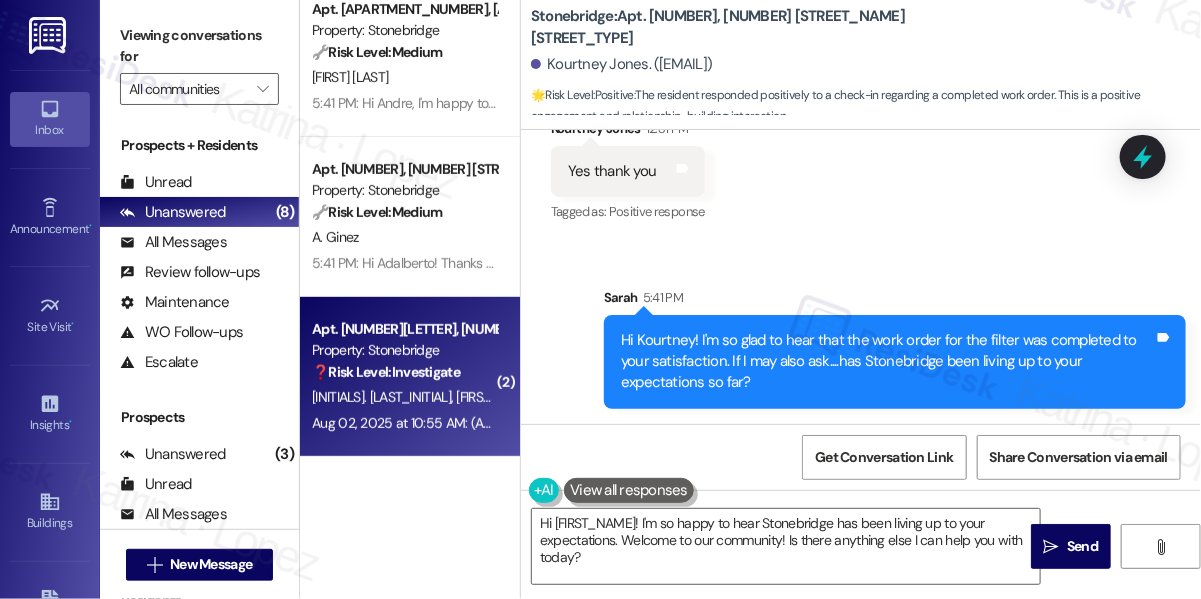 click on "[MONTH] [DAY], [YEAR] at [TIME]: (An Image) [MONTH] [DAY], [YEAR] at [TIME]: (An Image)" at bounding box center [404, 423] 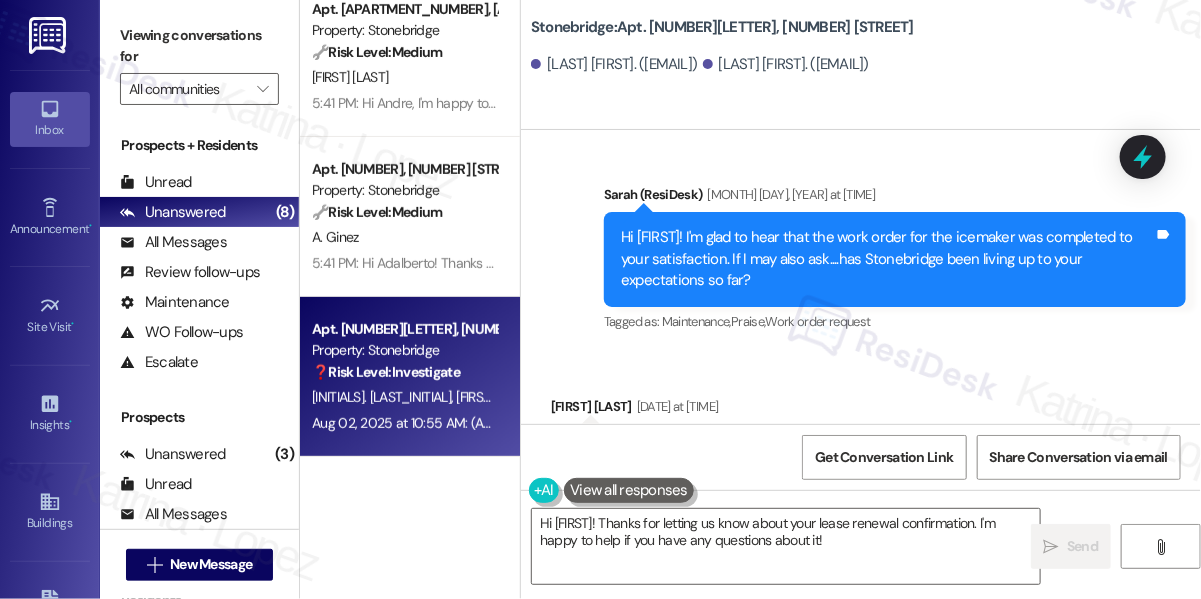scroll, scrollTop: 14994, scrollLeft: 0, axis: vertical 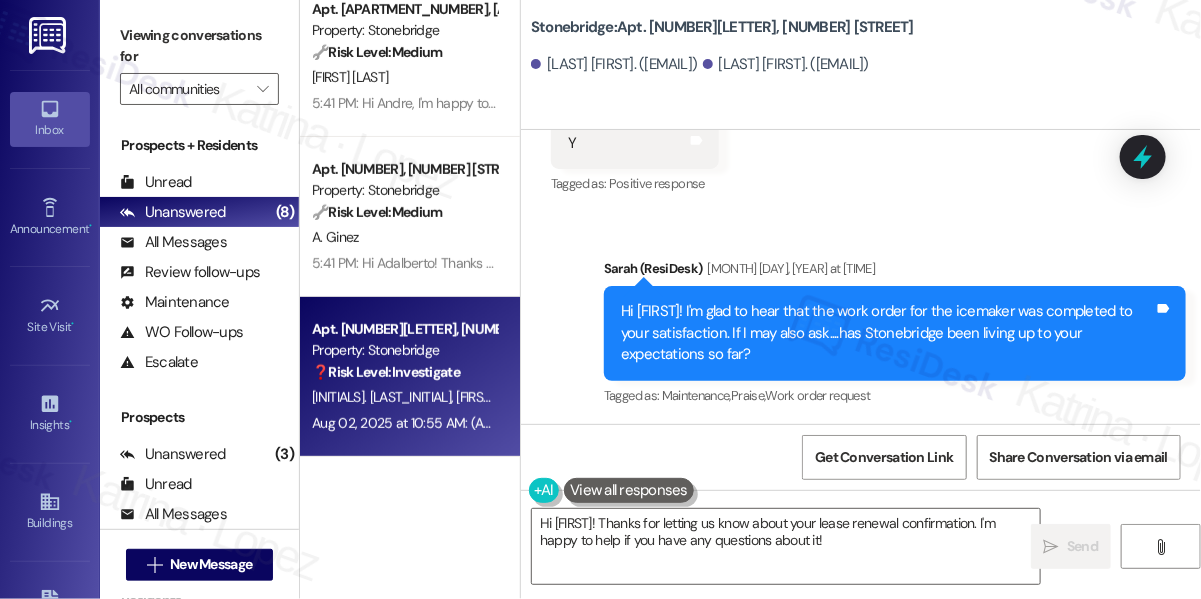 click on "Hi [FIRST]! I'm glad to hear that the work order for the icemaker was completed to your satisfaction. If I may also ask....has Stonebridge been living up to your expectations so far?" at bounding box center [887, 333] 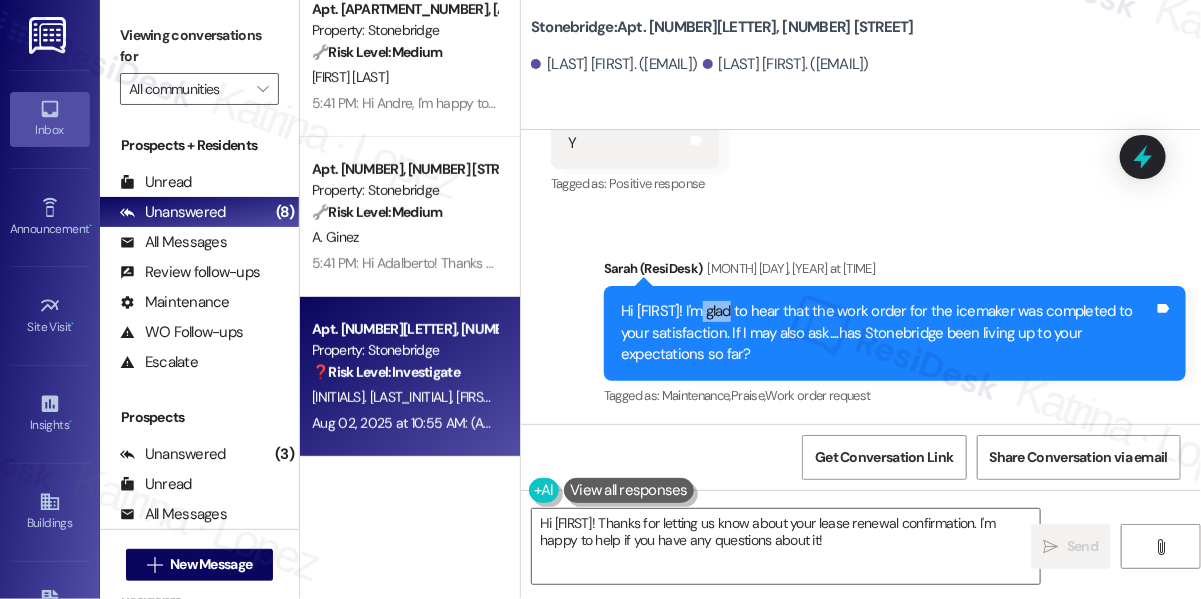 click on "Hi [FIRST]! I'm glad to hear that the work order for the icemaker was completed to your satisfaction. If I may also ask....has Stonebridge been living up to your expectations so far?" at bounding box center (887, 333) 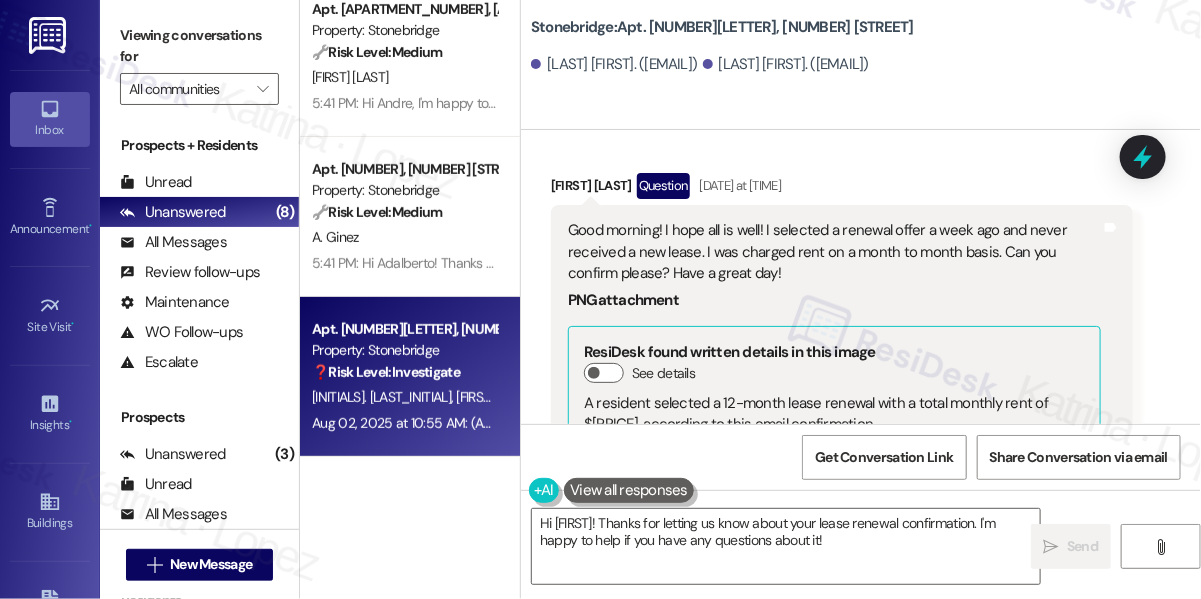 scroll, scrollTop: 15448, scrollLeft: 0, axis: vertical 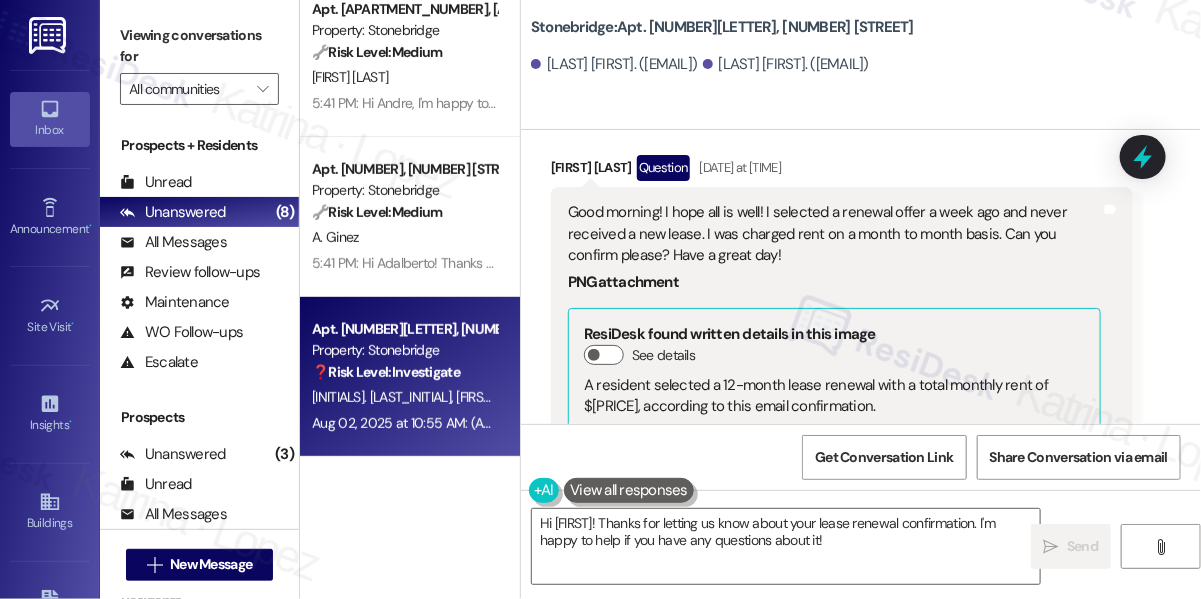 click on "Good morning! I hope all is well! I selected a renewal offer a week ago and never received a new lease. I was charged rent on a month to month basis. Can you confirm please? Have a great day!" at bounding box center (834, 234) 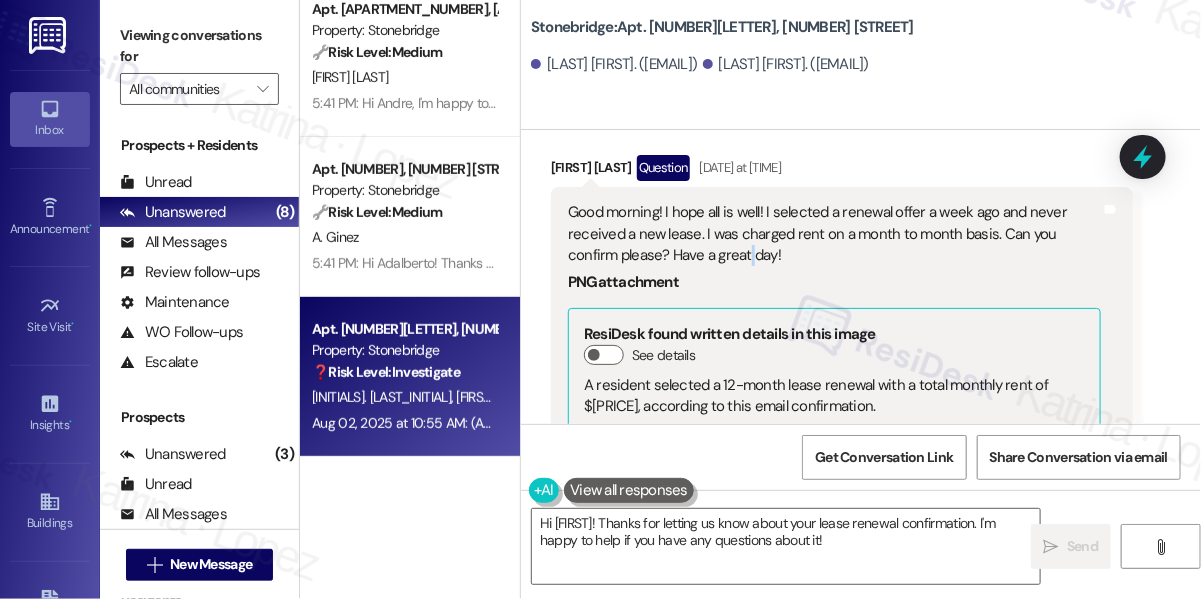 click on "Good morning! I hope all is well! I selected a renewal offer a week ago and never received a new lease. I was charged rent on a month to month basis. Can you confirm please? Have a great day!" at bounding box center (834, 234) 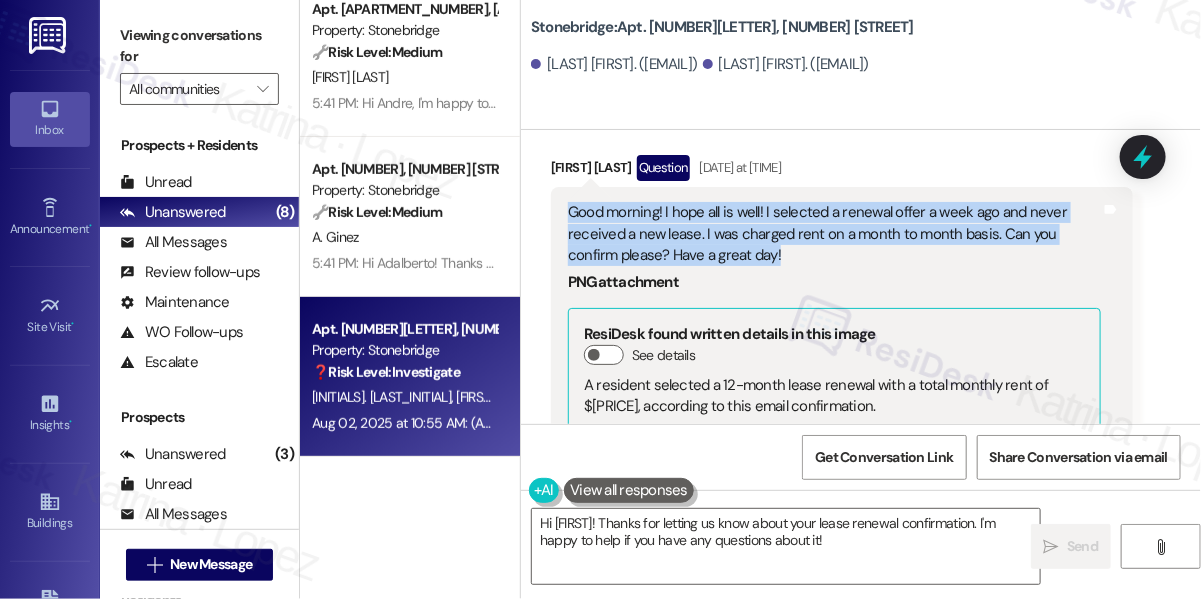 click on "Good morning! I hope all is well! I selected a renewal offer a week ago and never received a new lease. I was charged rent on a month to month basis. Can you confirm please? Have a great day!" at bounding box center (834, 234) 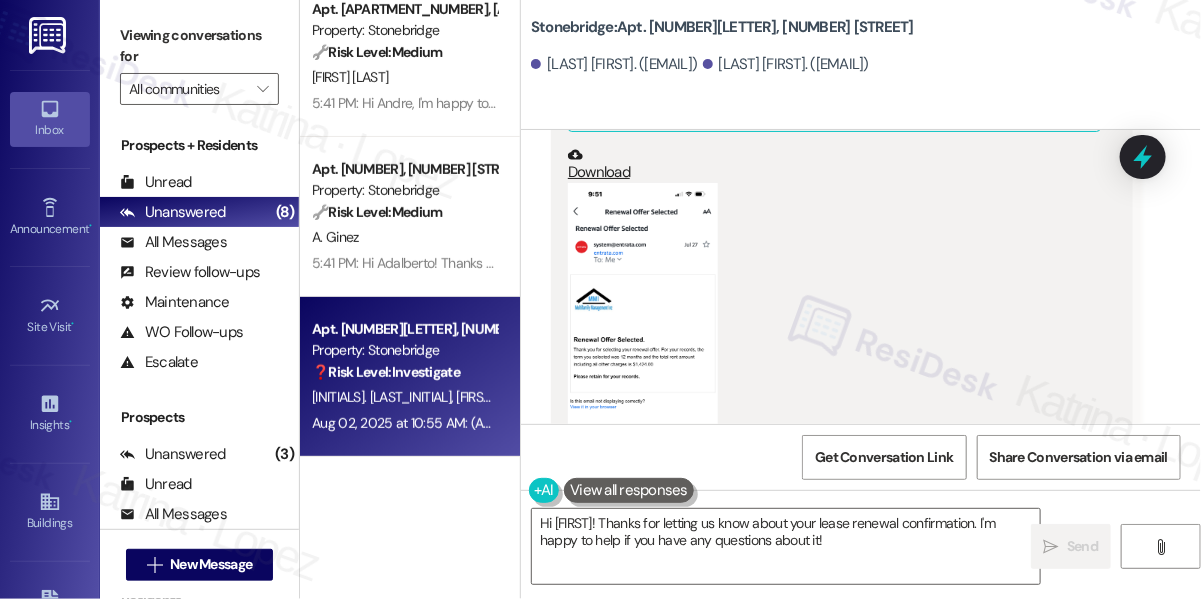 scroll, scrollTop: 15903, scrollLeft: 0, axis: vertical 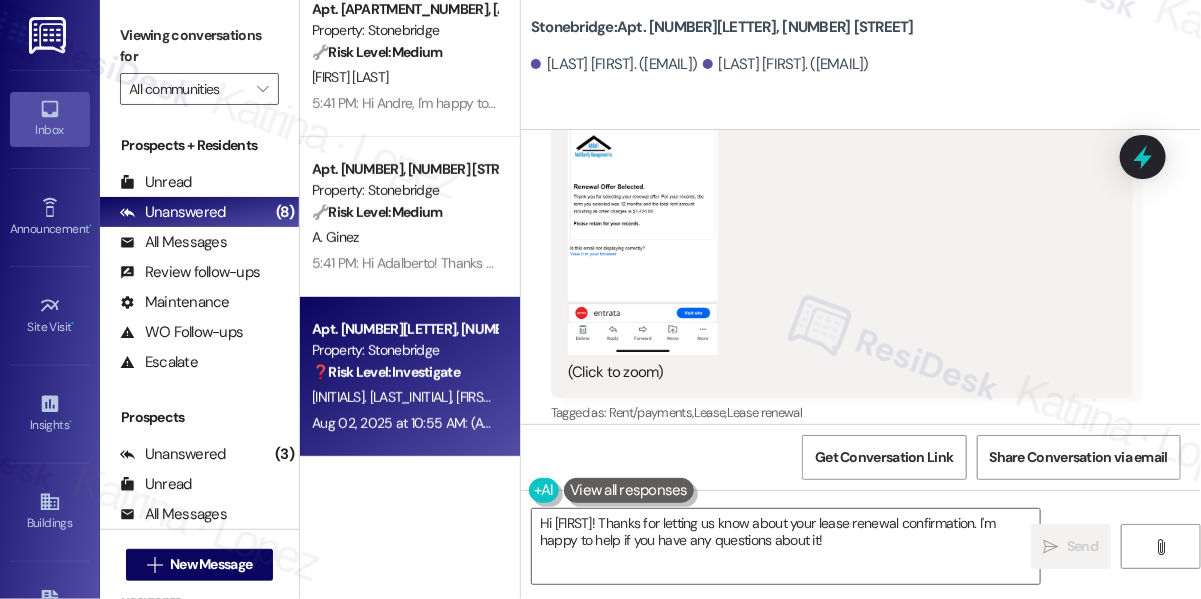 click at bounding box center [643, 192] 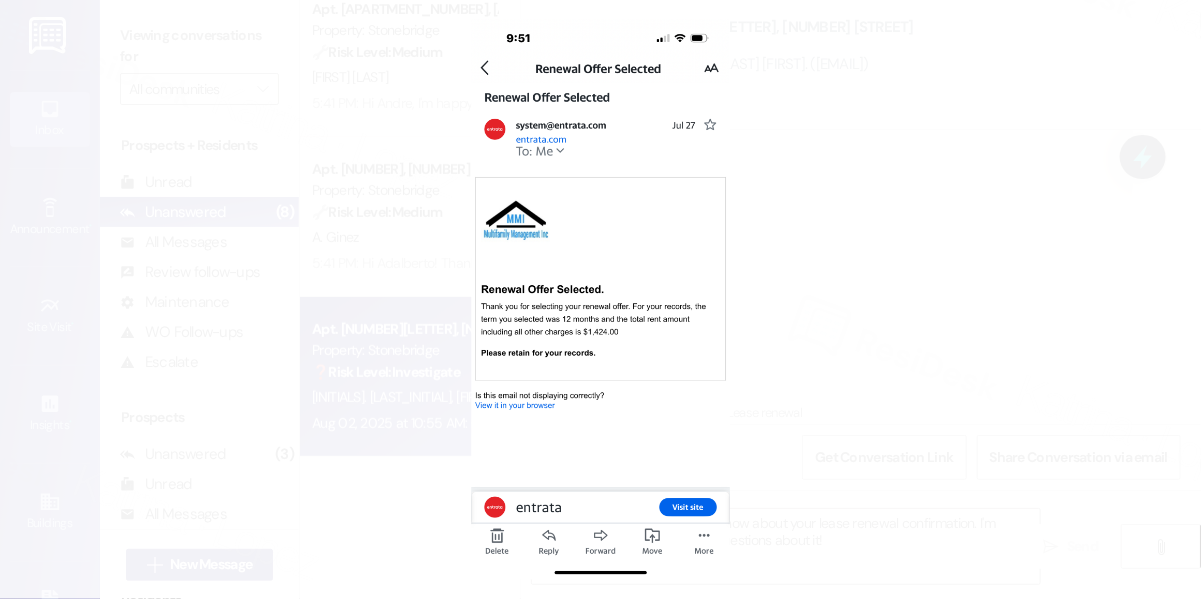 click at bounding box center [600, 299] 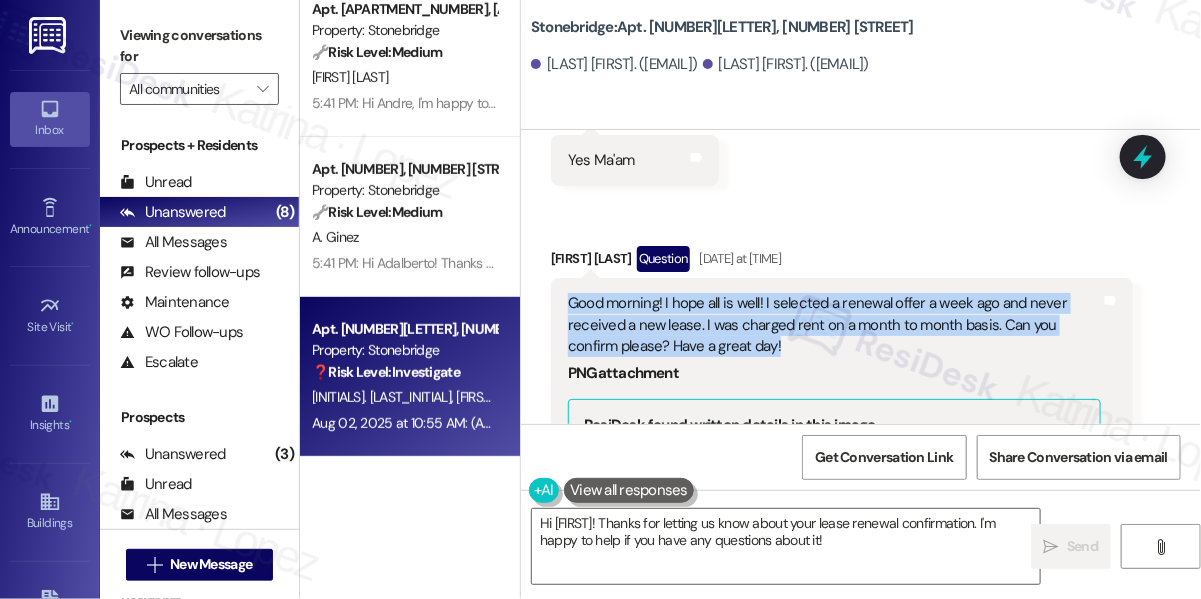 click on "Good morning! I hope all is well! I selected a renewal offer a week ago and never received a new lease. I was charged rent on a month to month basis. Can you confirm please? Have a great day!" at bounding box center [834, 325] 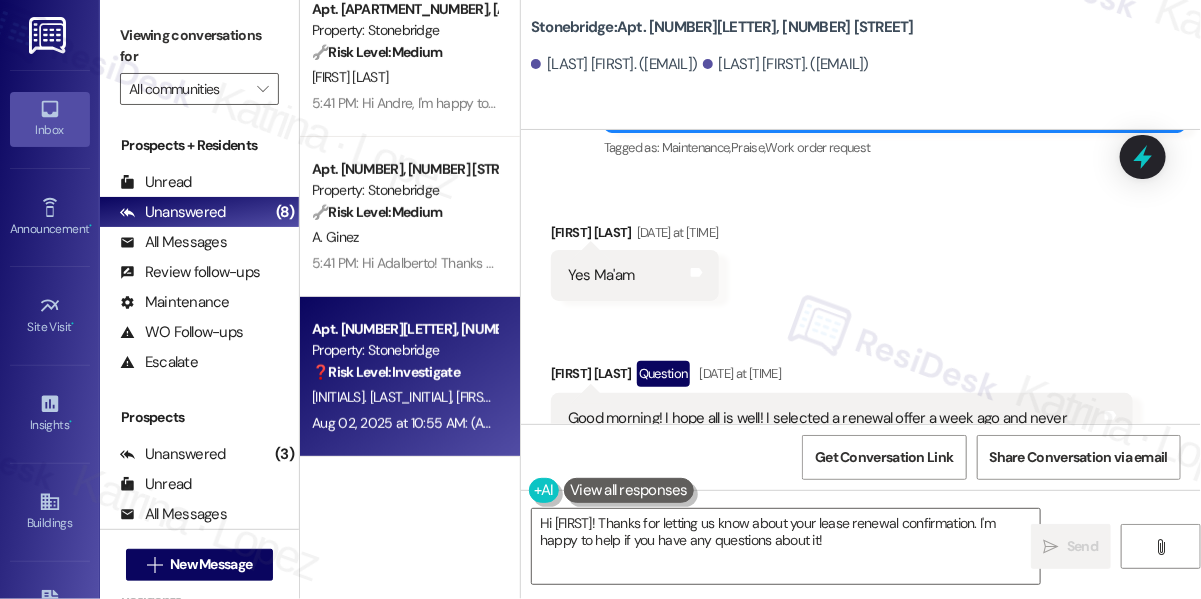 scroll, scrollTop: 15176, scrollLeft: 0, axis: vertical 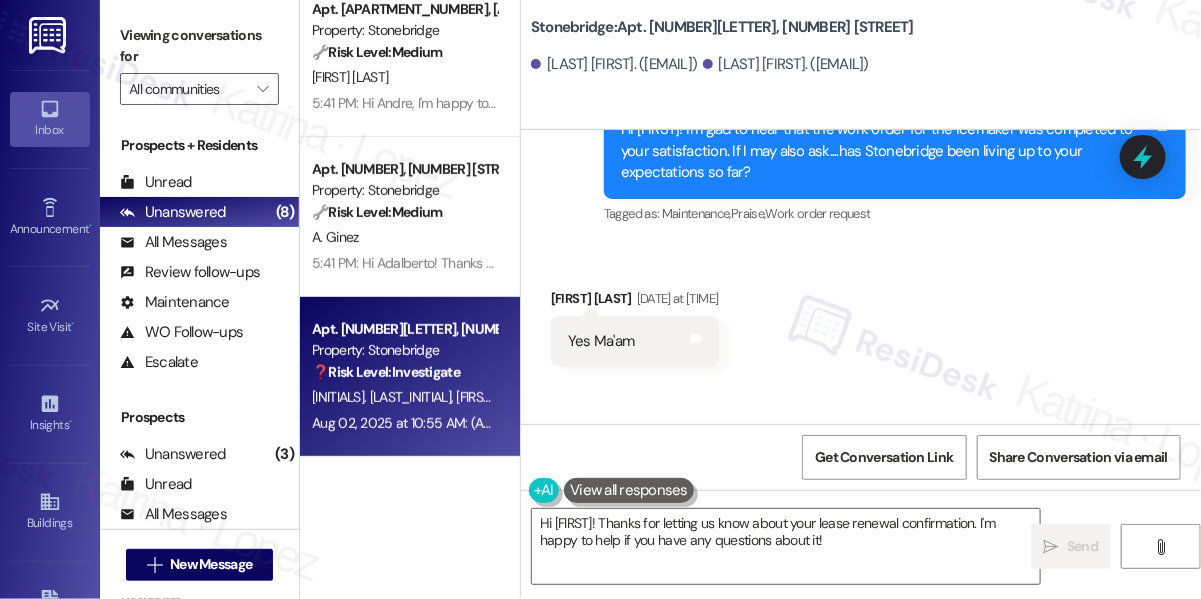 click on "Yes Ma'am Tags and notes" at bounding box center [635, 341] 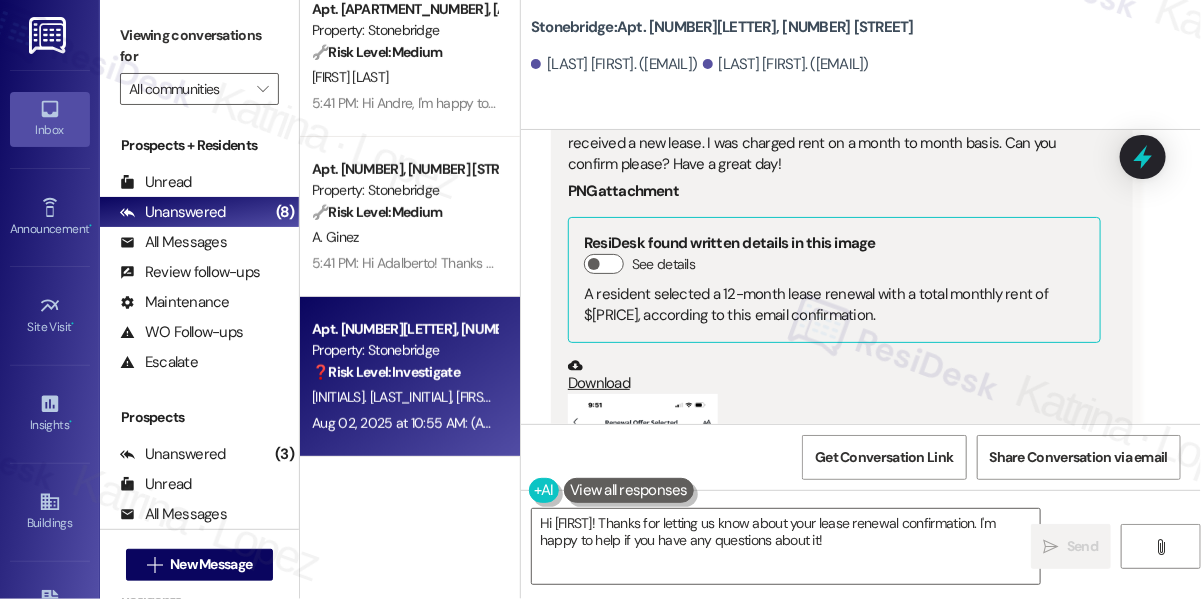 scroll, scrollTop: 15266, scrollLeft: 0, axis: vertical 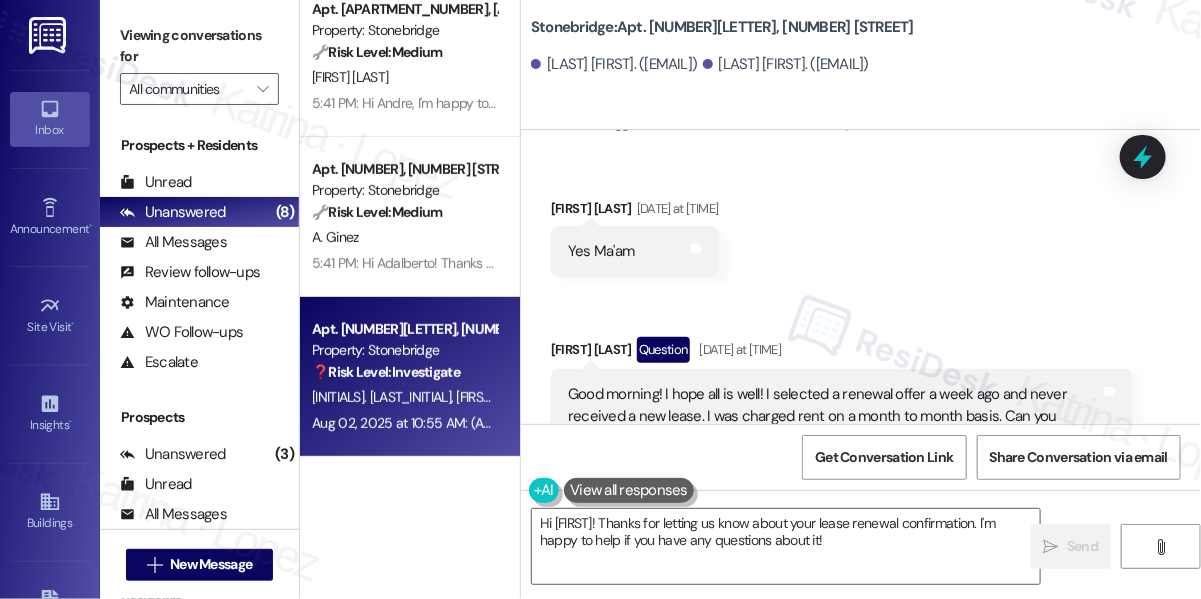 click on "Good morning! I hope all is well! I selected a renewal offer a week ago and never received a new lease. I was charged rent on a month to month basis. Can you confirm please? Have a great day!  PNG  attachment ResiDesk found written details in this image   See details A resident selected a 12-month lease renewal with a total monthly rent of $1,424.00, according to this email confirmation.
Download   (Click to zoom) Tags and notes" at bounding box center (842, 702) 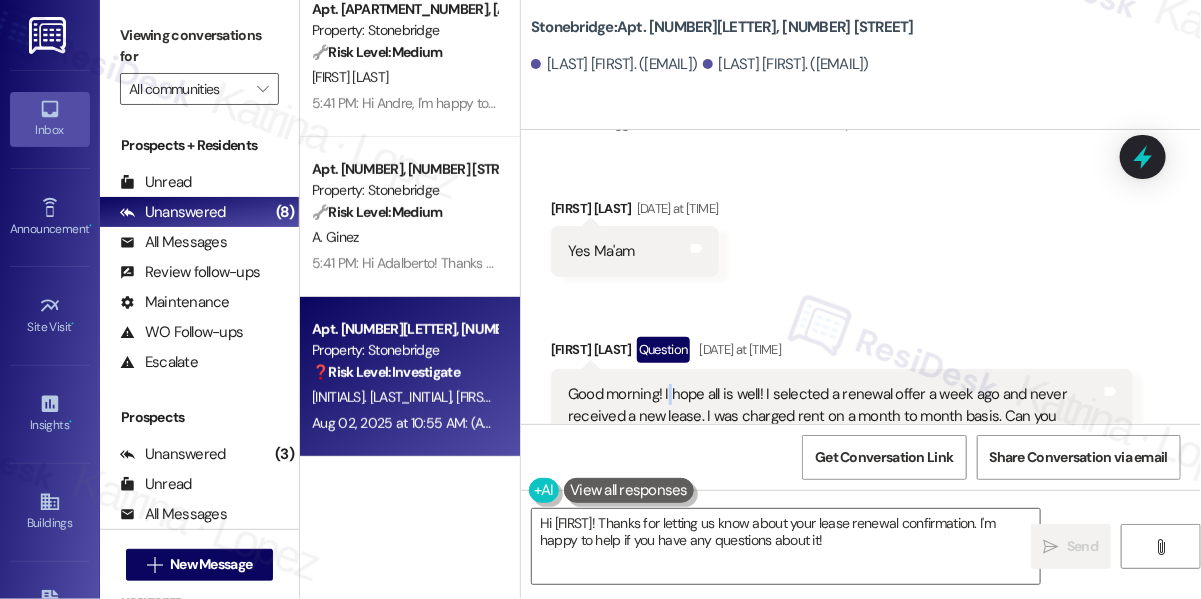click on "Good morning! I hope all is well! I selected a renewal offer a week ago and never received a new lease. I was charged rent on a month to month basis. Can you confirm please? Have a great day!  PNG  attachment ResiDesk found written details in this image   See details A resident selected a 12-month lease renewal with a total monthly rent of $1,424.00, according to this email confirmation.
Download   (Click to zoom) Tags and notes" at bounding box center [842, 702] 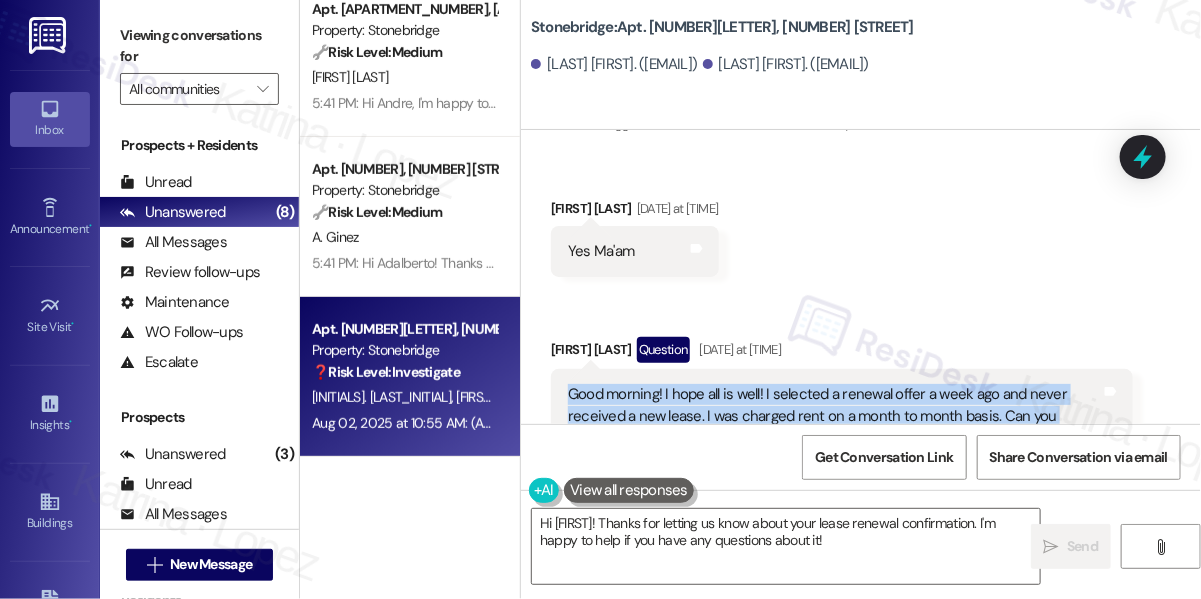 click on "Good morning! I hope all is well! I selected a renewal offer a week ago and never received a new lease. I was charged rent on a month to month basis. Can you confirm please? Have a great day!  PNG  attachment ResiDesk found written details in this image   See details A resident selected a 12-month lease renewal with a total monthly rent of $1,424.00, according to this email confirmation.
Download   (Click to zoom) Tags and notes" at bounding box center (842, 702) 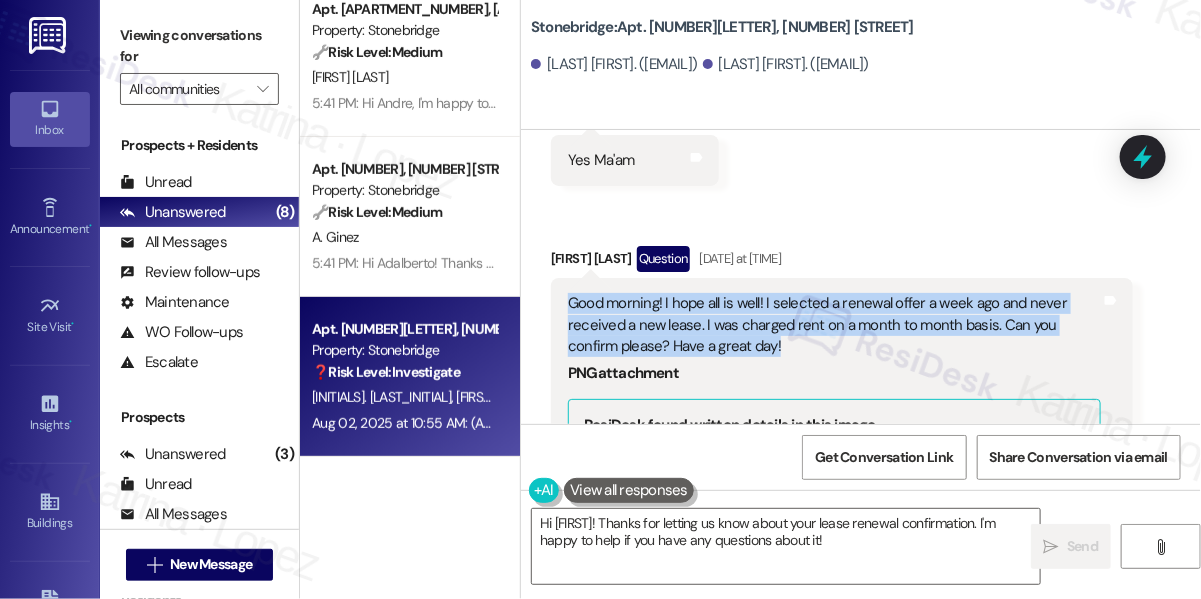 click on "Good morning! I hope all is well! I selected a renewal offer a week ago and never received a new lease. I was charged rent on a month to month basis. Can you confirm please? Have a great day!" at bounding box center [834, 325] 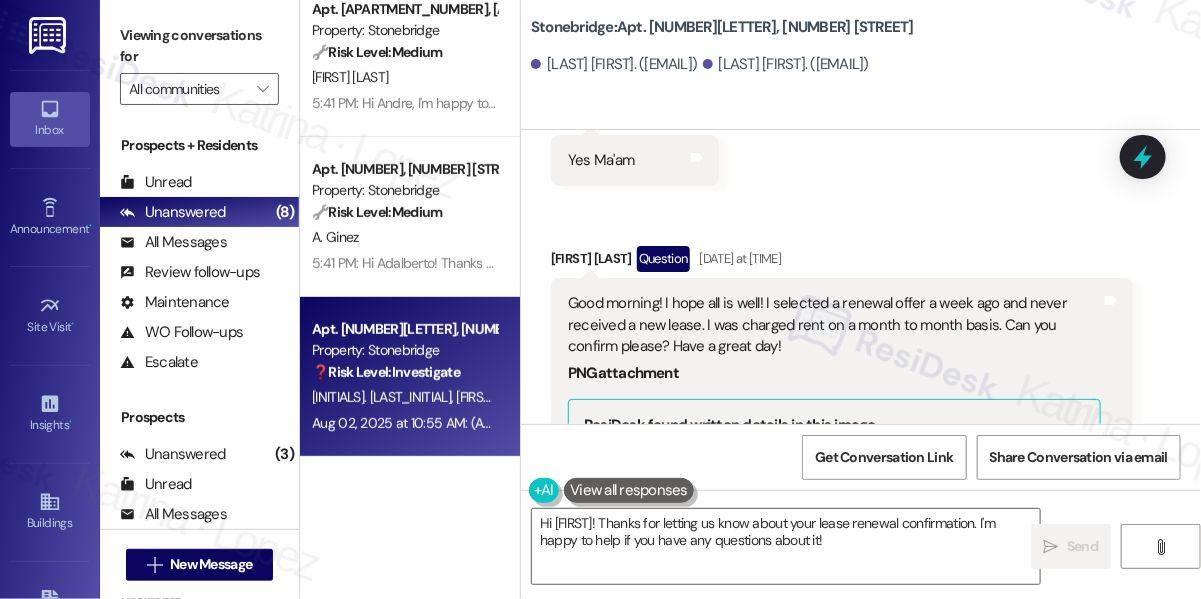 click on "Good morning! I hope all is well! I selected a renewal offer a week ago and never received a new lease. I was charged rent on a month to month basis. Can you confirm please? Have a great day!" at bounding box center (834, 325) 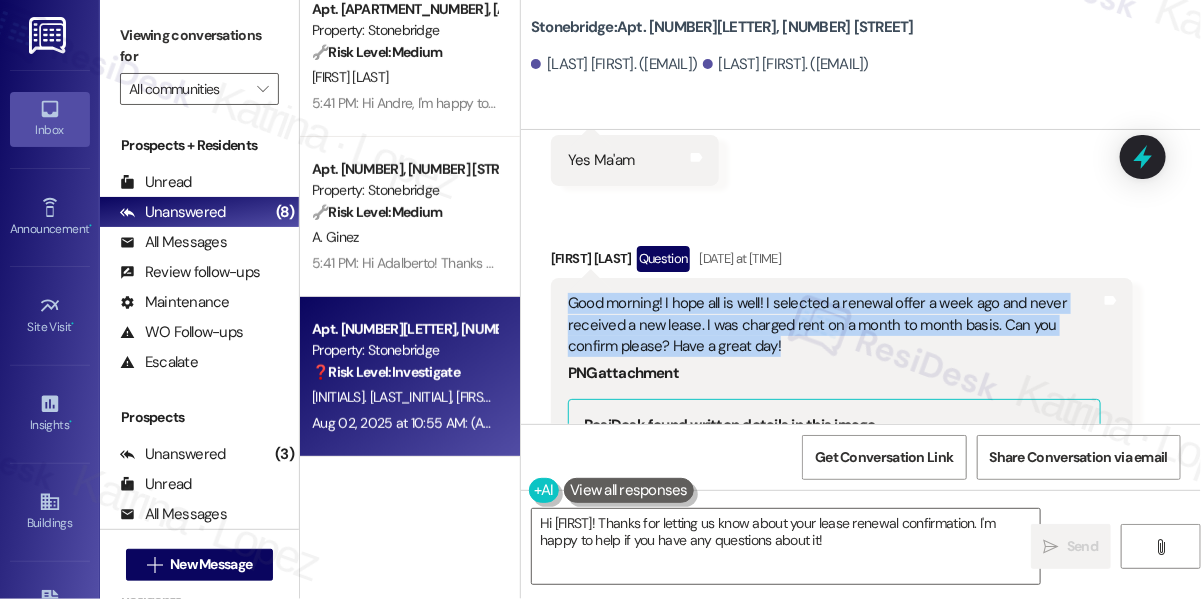 click on "Good morning! I hope all is well! I selected a renewal offer a week ago and never received a new lease. I was charged rent on a month to month basis. Can you confirm please? Have a great day!" at bounding box center [834, 325] 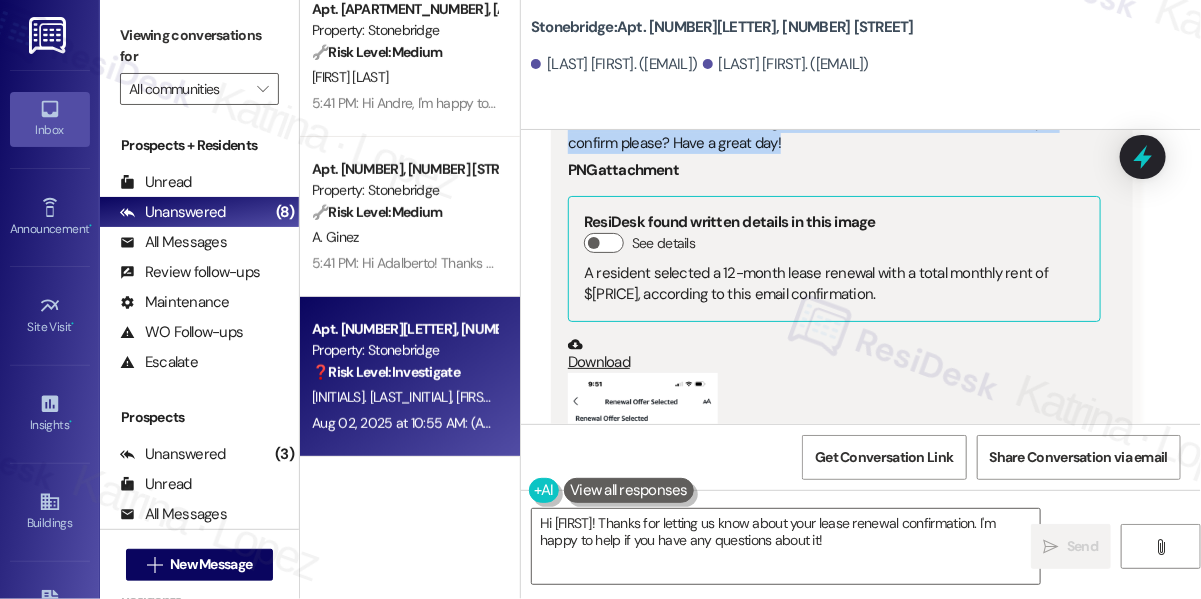 scroll, scrollTop: 15812, scrollLeft: 0, axis: vertical 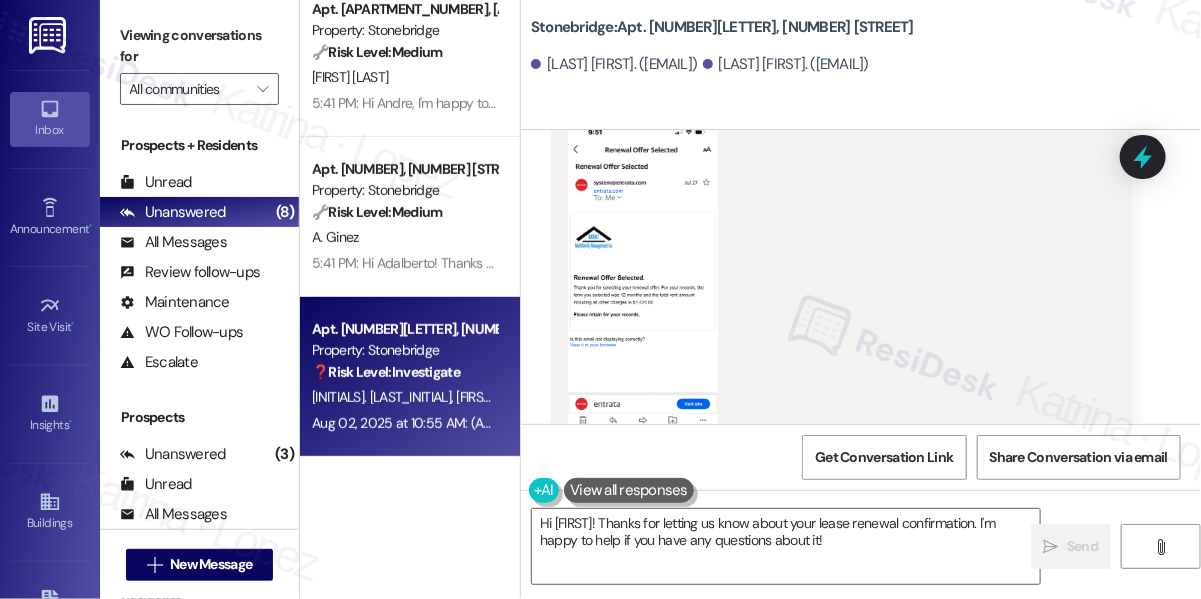 click at bounding box center (643, 283) 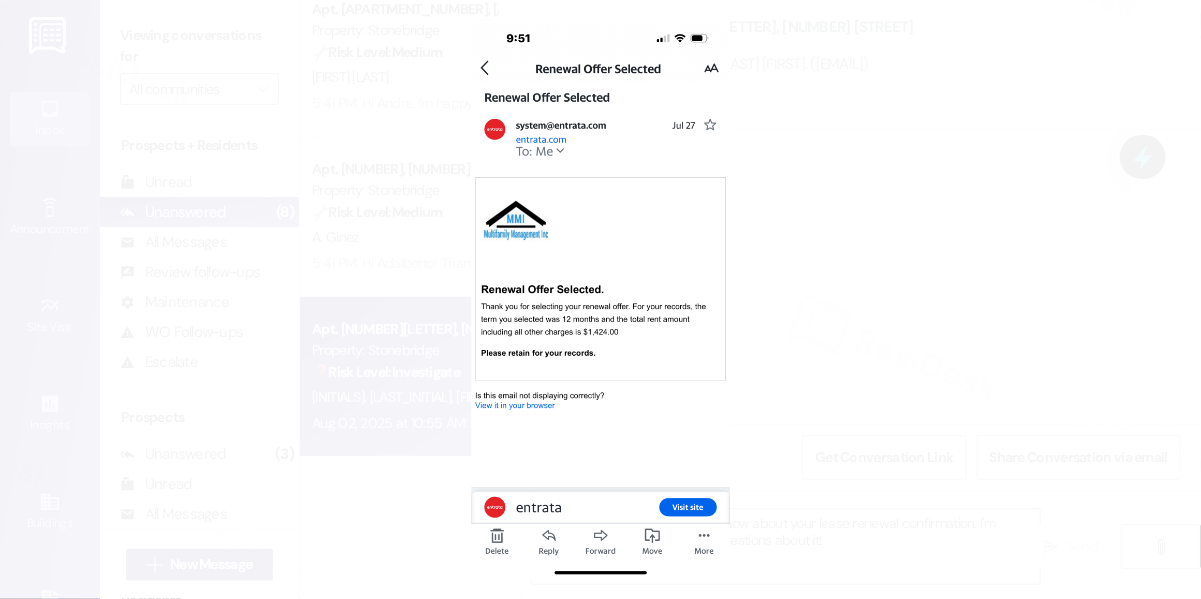 click at bounding box center [600, 299] 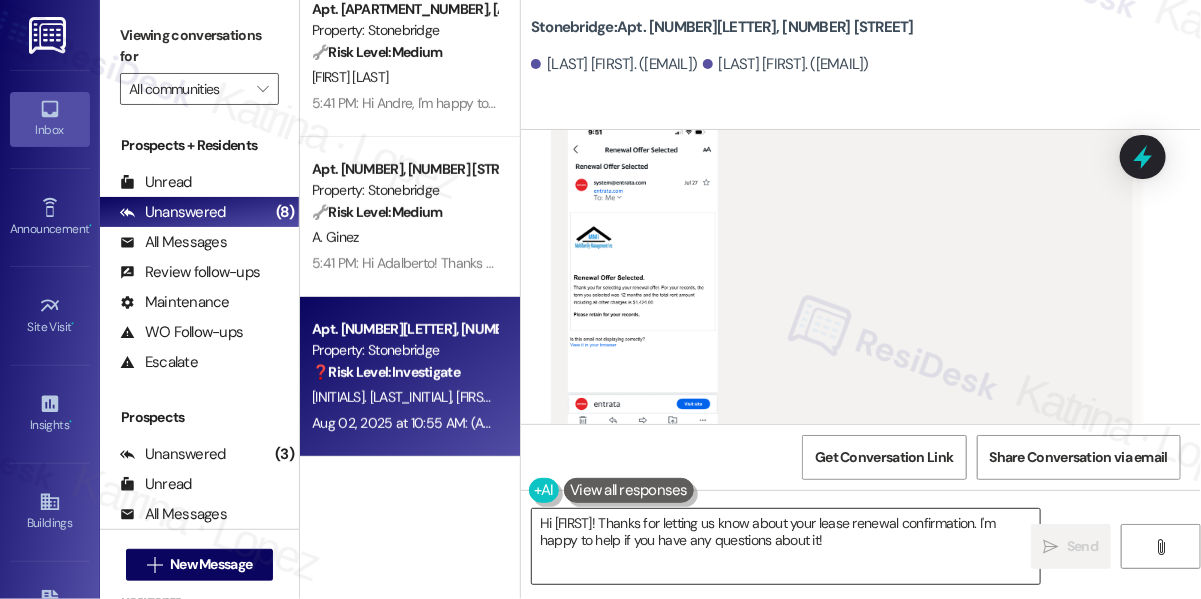 click on "Hi [FIRST]! Thanks for letting us know about your lease renewal confirmation. I'm happy to help if you have any questions about it!" at bounding box center [786, 546] 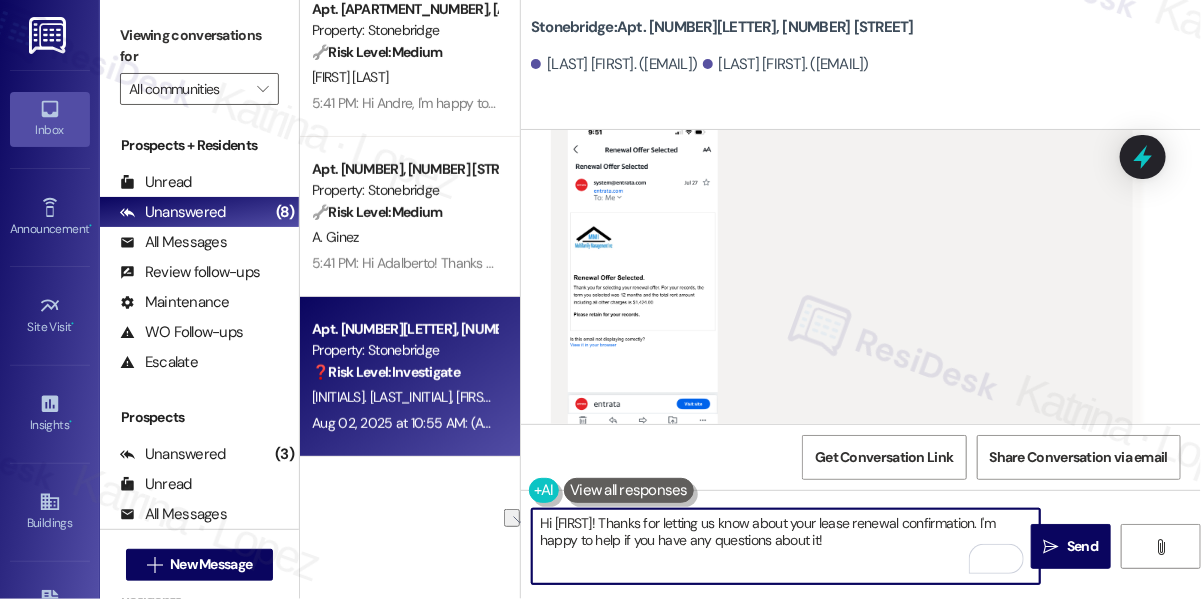 drag, startPoint x: 765, startPoint y: 542, endPoint x: 536, endPoint y: 558, distance: 229.55827 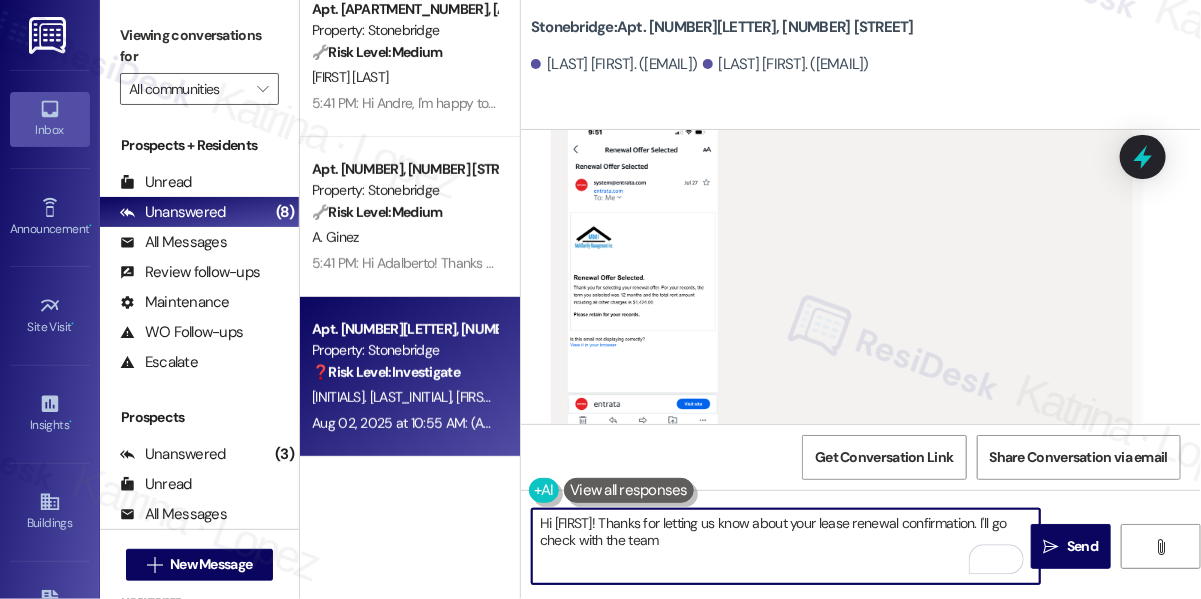 click on "Hi [FIRST]! Thanks for letting us know about your lease renewal confirmation. I'll go check with the team" at bounding box center (786, 546) 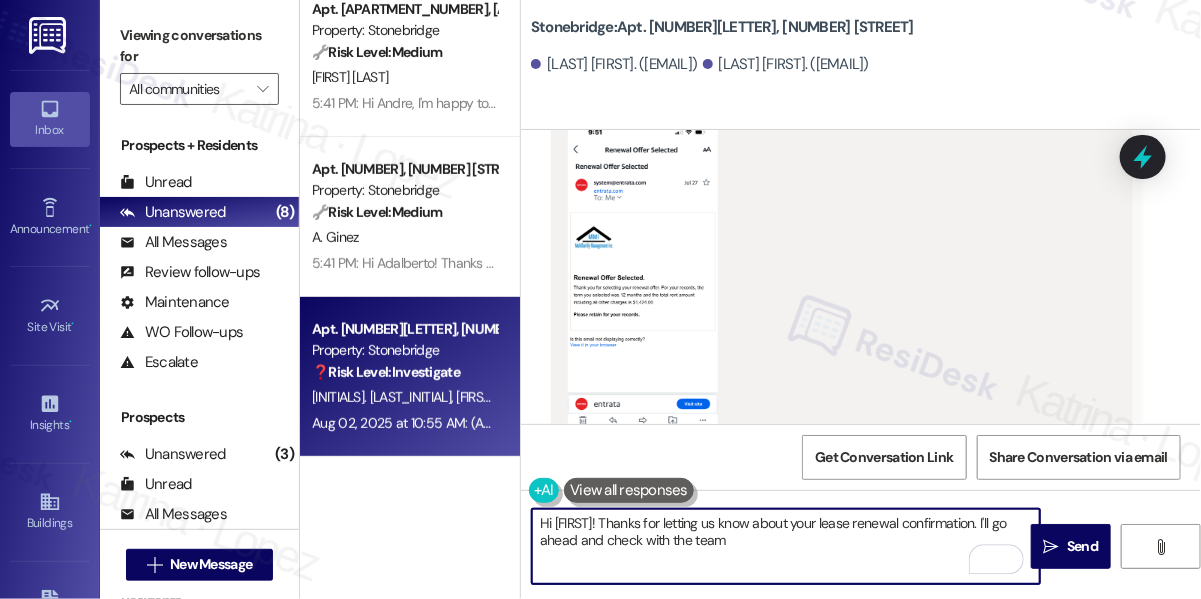 click on "Hi [FIRST]! Thanks for letting us know about your lease renewal confirmation. I'll go ahead and check with the team" at bounding box center [786, 546] 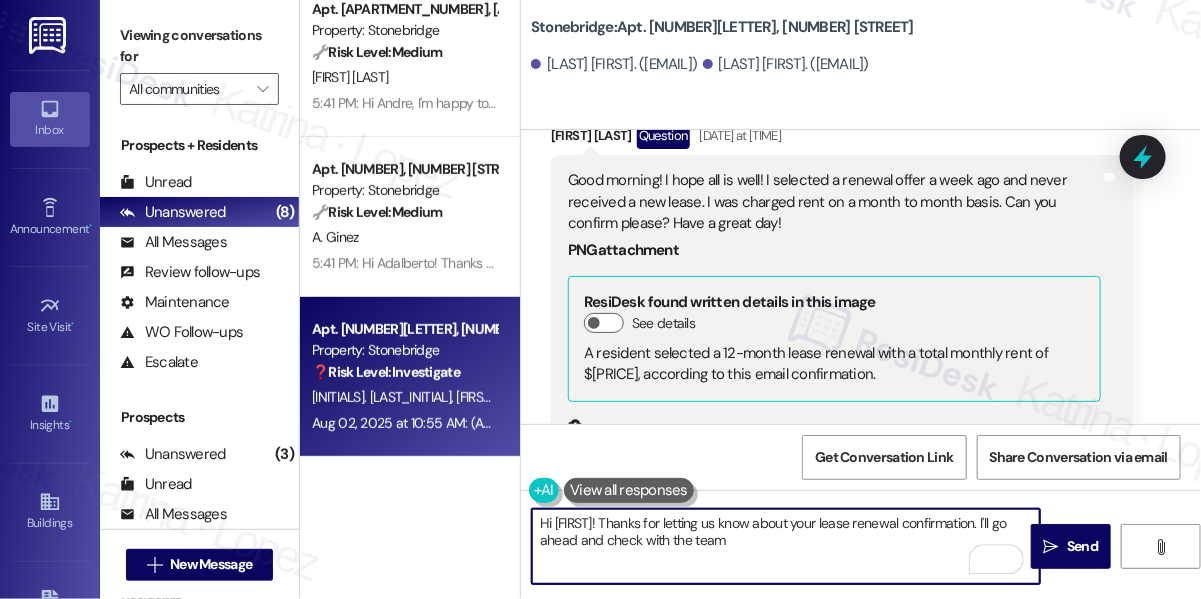 scroll, scrollTop: 15448, scrollLeft: 0, axis: vertical 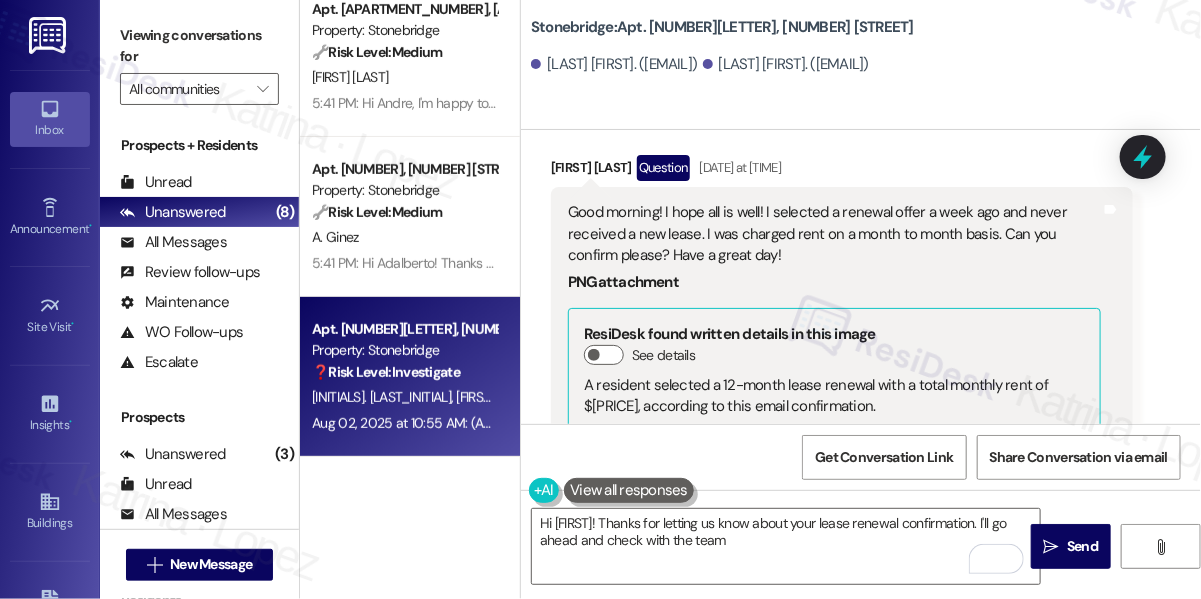 click on "Good morning! I hope all is well! I selected a renewal offer a week ago and never received a new lease. I was charged rent on a month to month basis. Can you confirm please? Have a great day!" at bounding box center [834, 234] 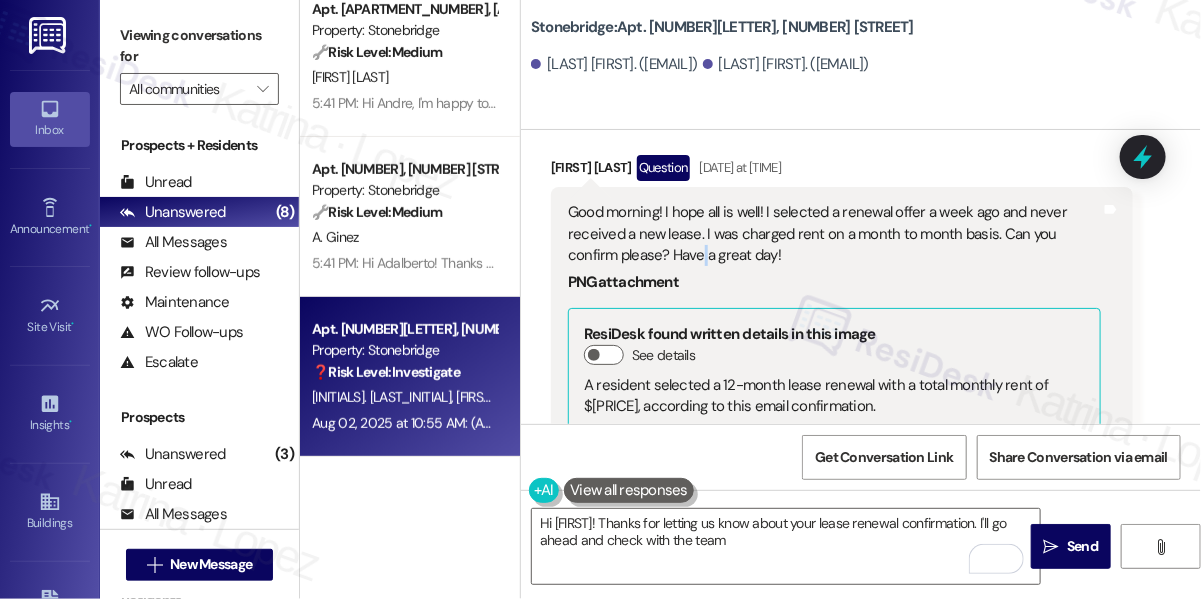 click on "Good morning! I hope all is well! I selected a renewal offer a week ago and never received a new lease. I was charged rent on a month to month basis. Can you confirm please? Have a great day!" at bounding box center [834, 234] 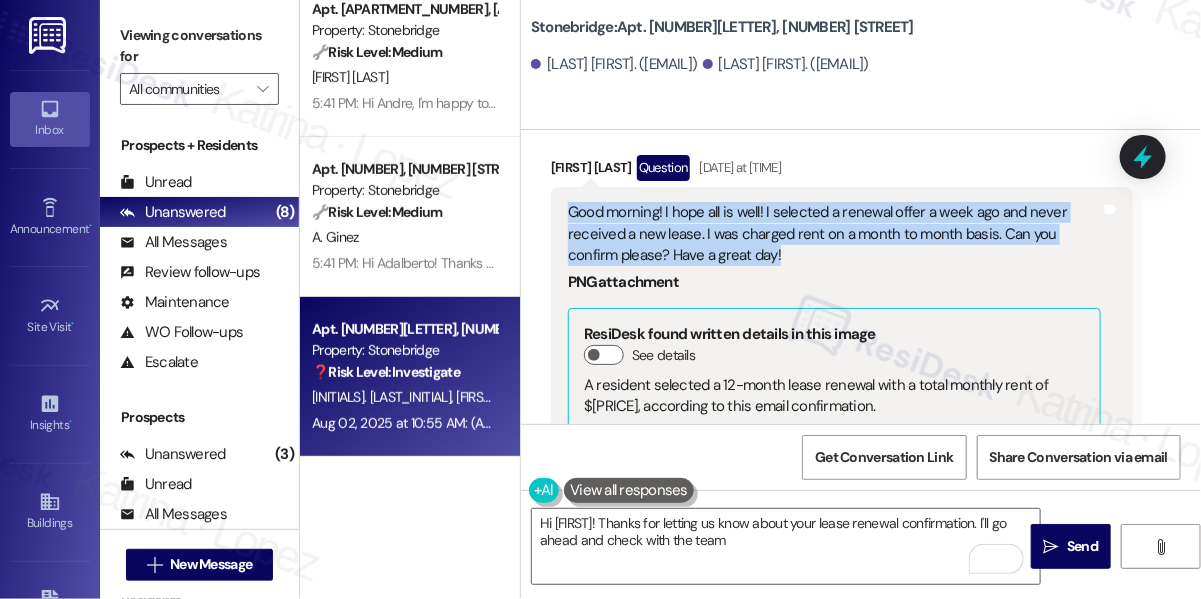click on "Good morning! I hope all is well! I selected a renewal offer a week ago and never received a new lease. I was charged rent on a month to month basis. Can you confirm please? Have a great day!" at bounding box center (834, 234) 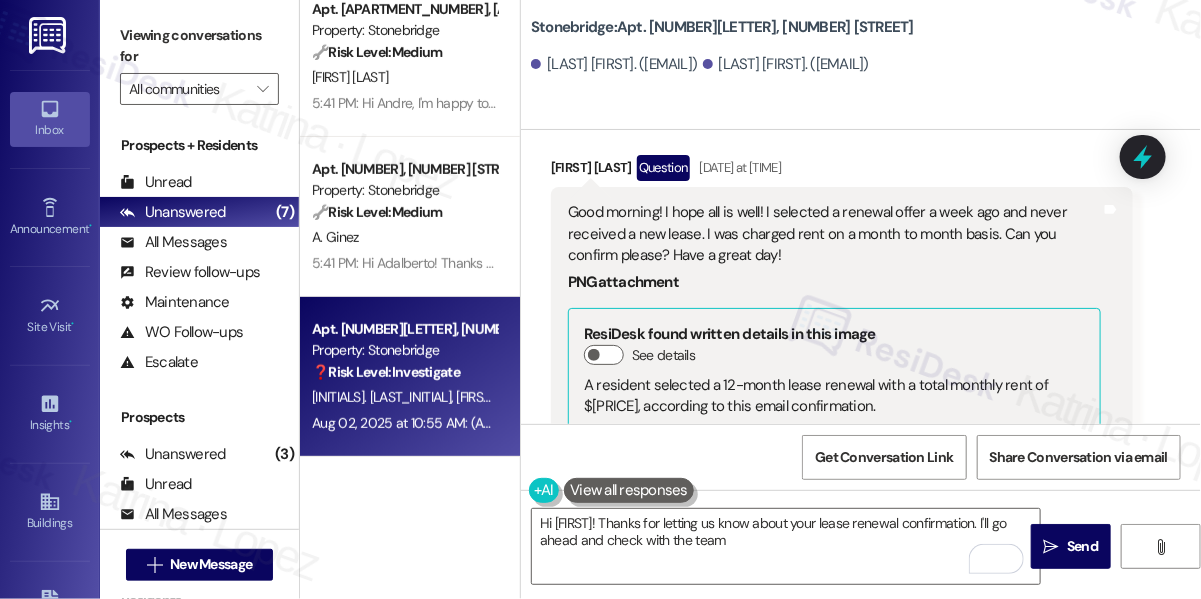 click on "Viewing conversations for All communities " at bounding box center [199, 62] 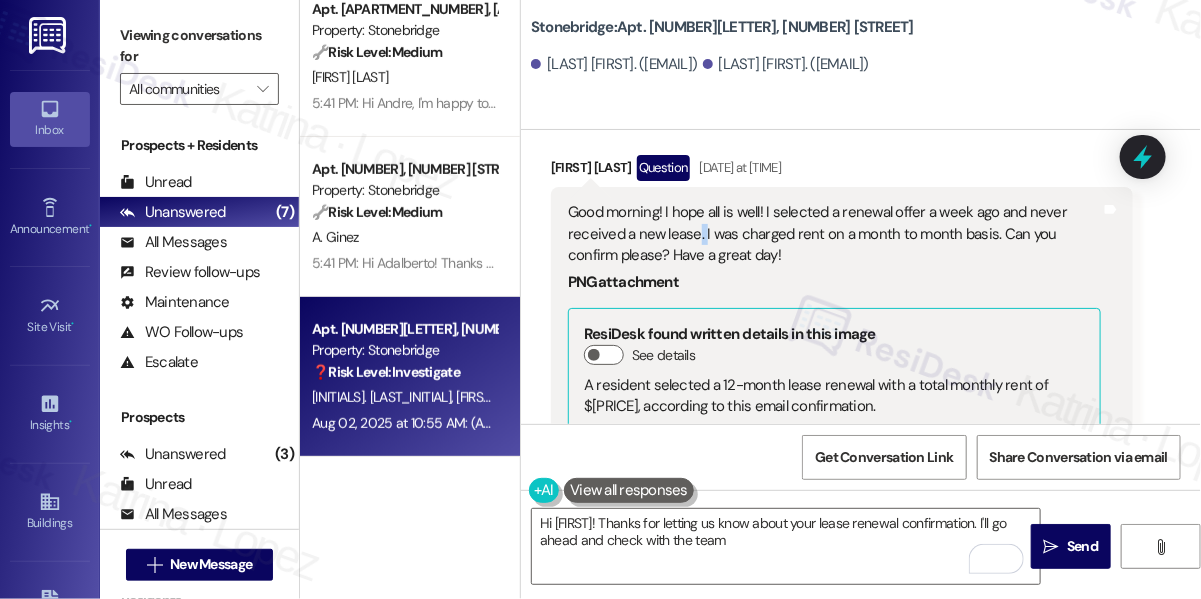 click on "Good morning! I hope all is well! I selected a renewal offer a week ago and never received a new lease. I was charged rent on a month to month basis. Can you confirm please? Have a great day!" at bounding box center (834, 234) 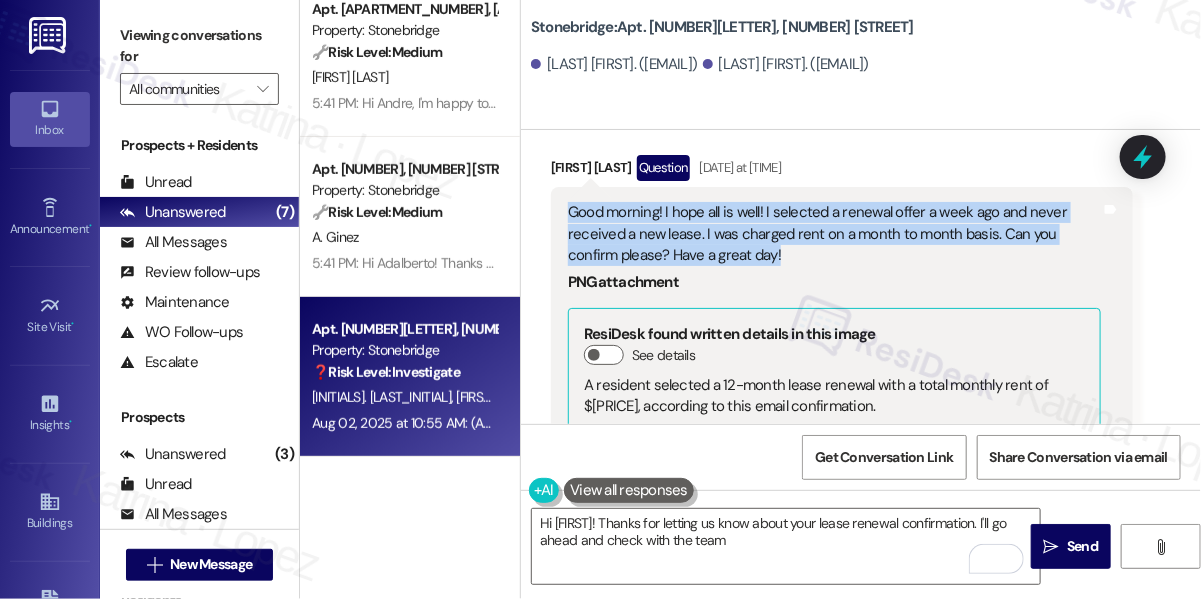 click on "Good morning! I hope all is well! I selected a renewal offer a week ago and never received a new lease. I was charged rent on a month to month basis. Can you confirm please? Have a great day!" at bounding box center (834, 234) 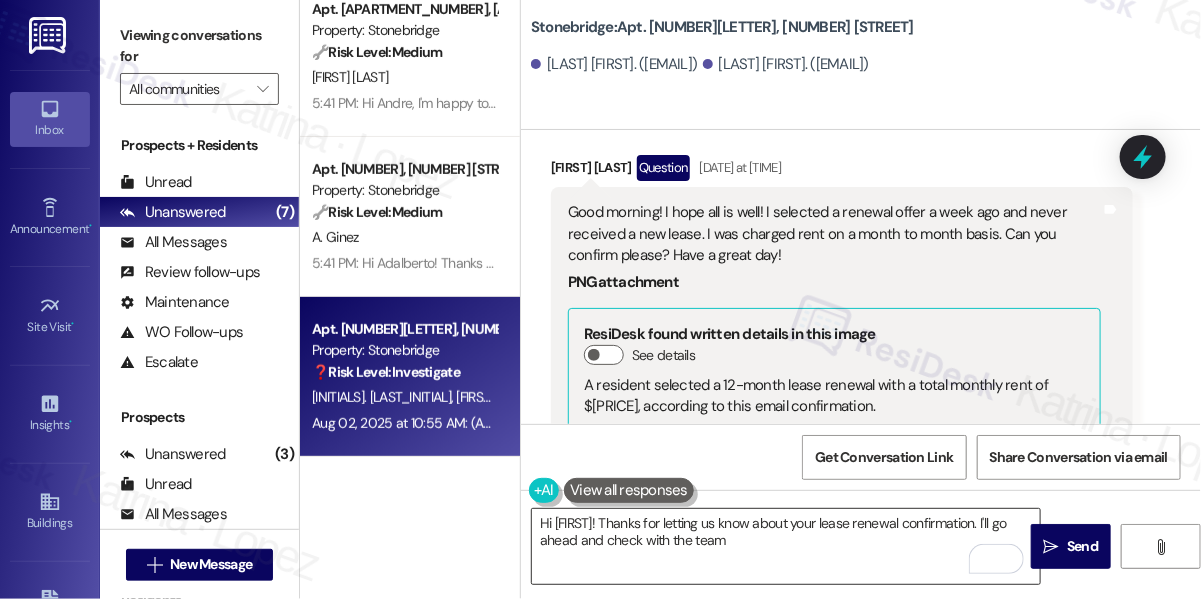 click on "Hi [FIRST]! Thanks for letting us know about your lease renewal confirmation. I'll go ahead and check with the team" at bounding box center [786, 546] 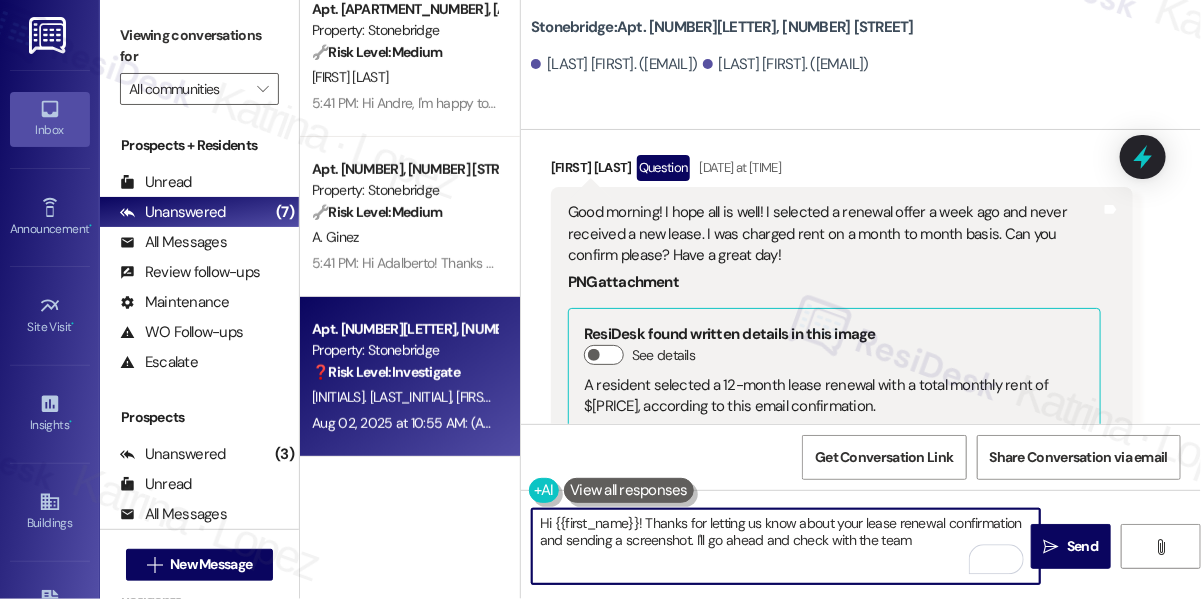 click on "Hi {{first_name}}! Thanks for letting us know about your lease renewal confirmation and sending a screenshot. I'll go ahead and check with the team" at bounding box center (786, 546) 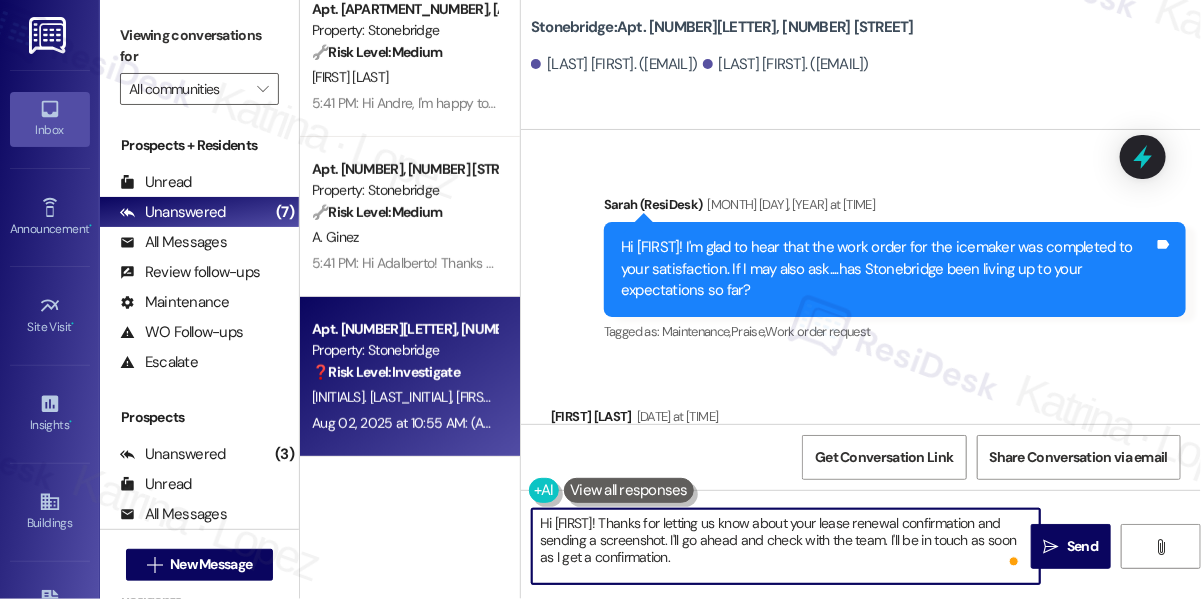 scroll, scrollTop: 15176, scrollLeft: 0, axis: vertical 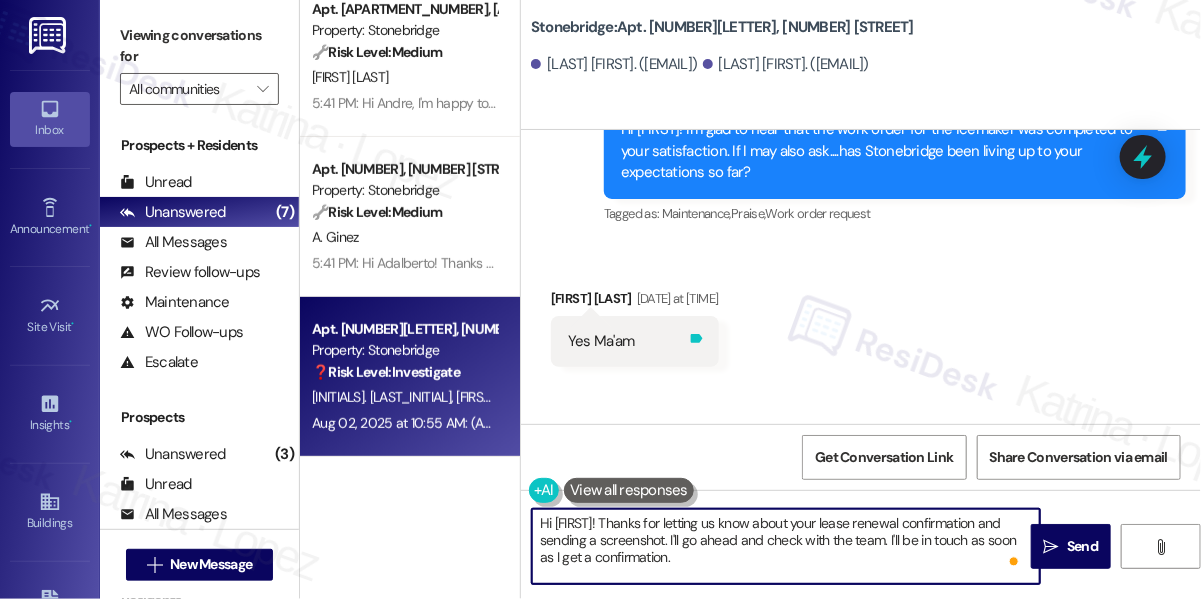 type on "Hi [FIRST]! Thanks for letting us know about your lease renewal confirmation and sending a screenshot. I'll go ahead and check with the team. I'll be in touch as soon as I get a confirmation." 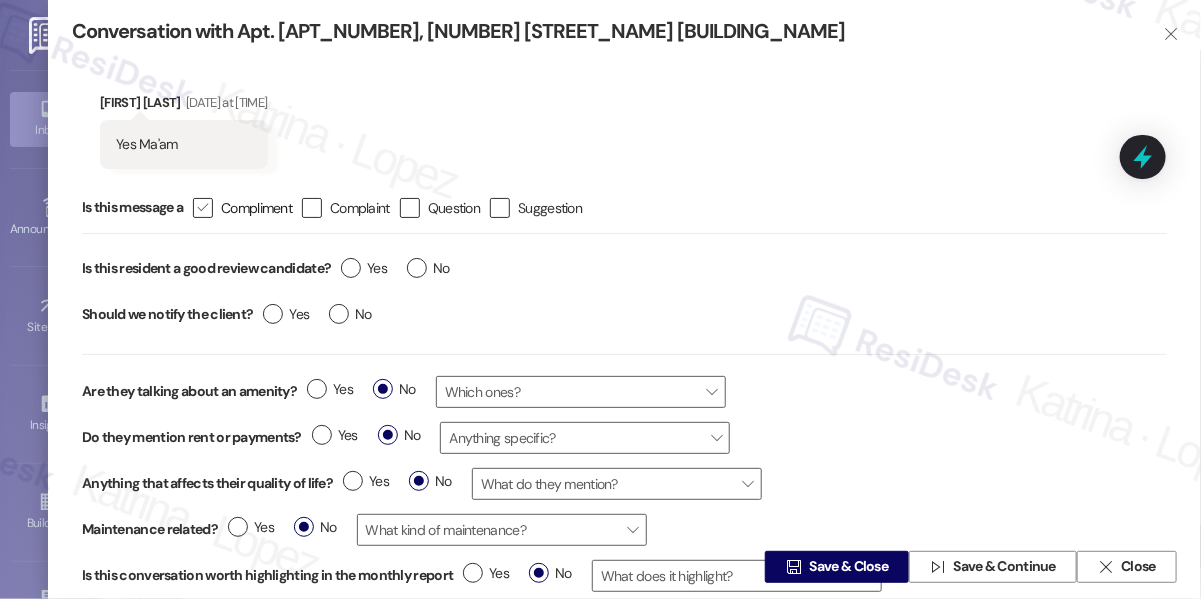 click on "" at bounding box center (203, 208) 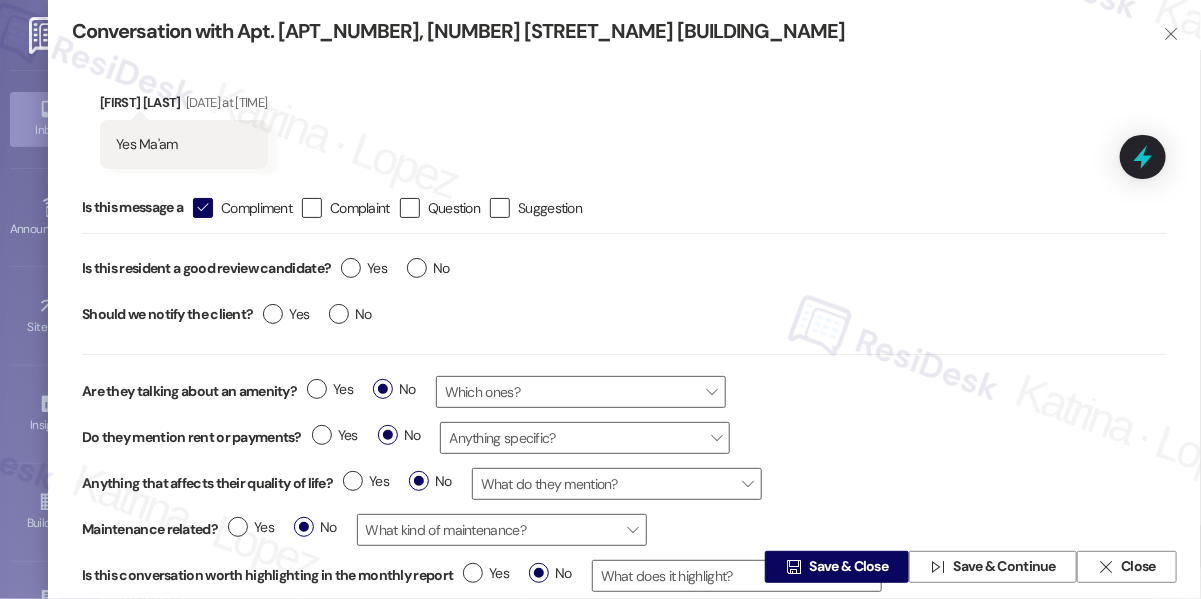 click on "Yes No" at bounding box center [395, 271] 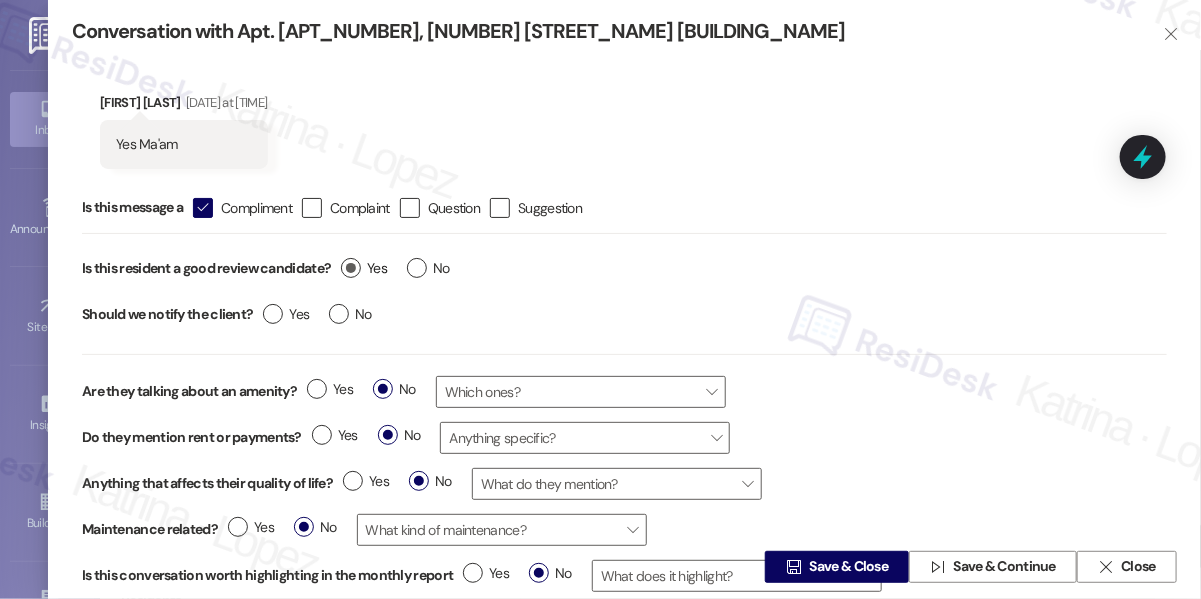click on "Yes" at bounding box center (364, 268) 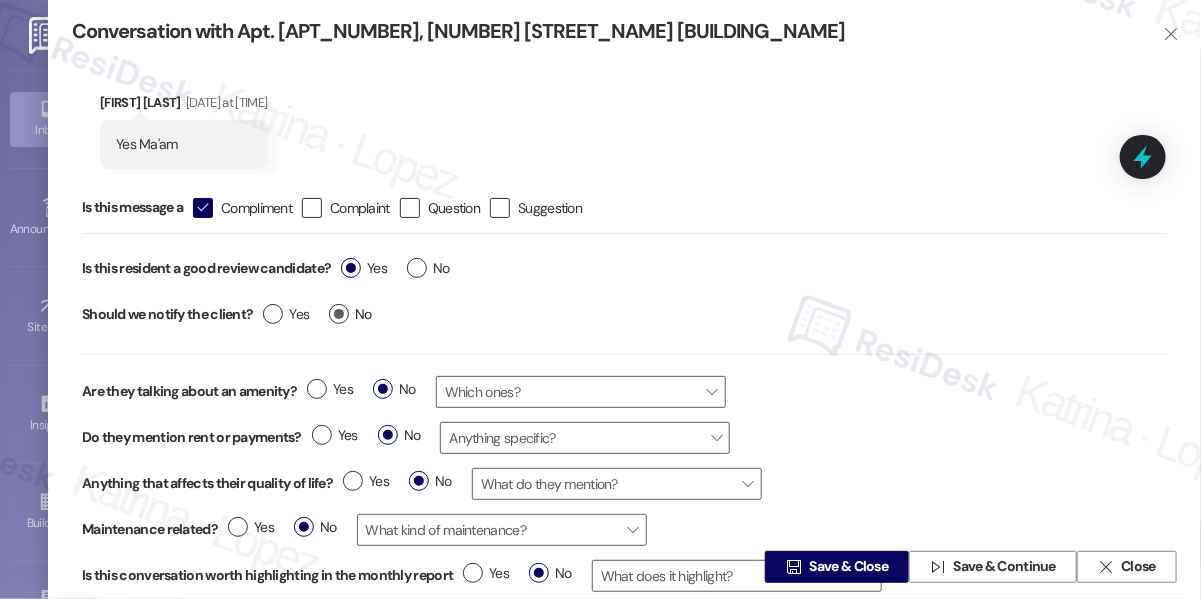 click on "No" at bounding box center [350, 314] 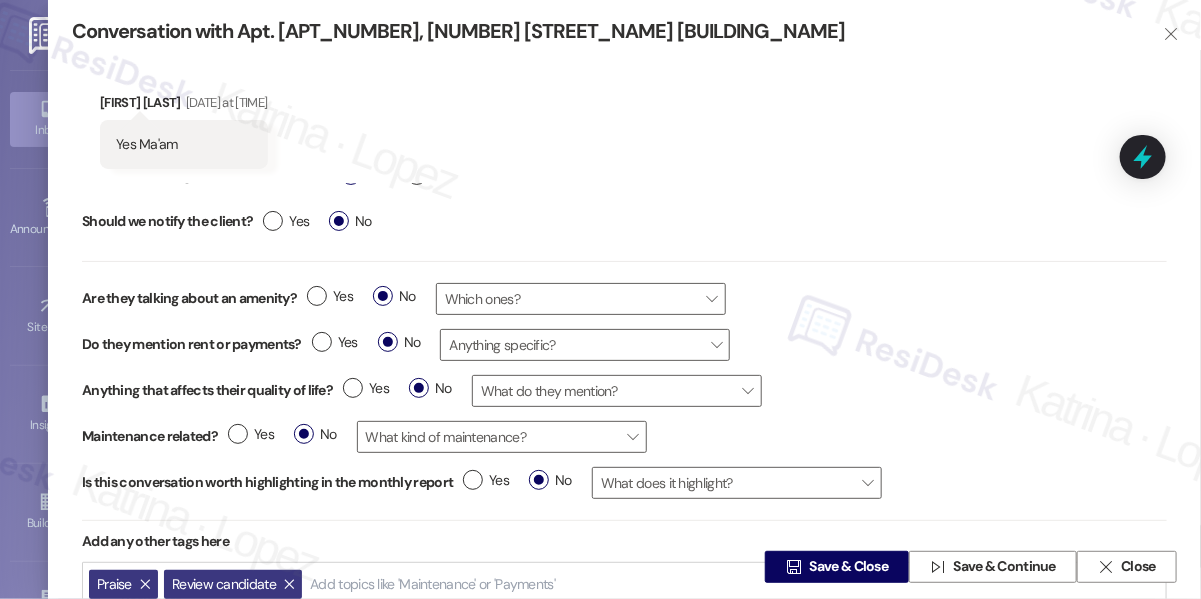 scroll, scrollTop: 96, scrollLeft: 0, axis: vertical 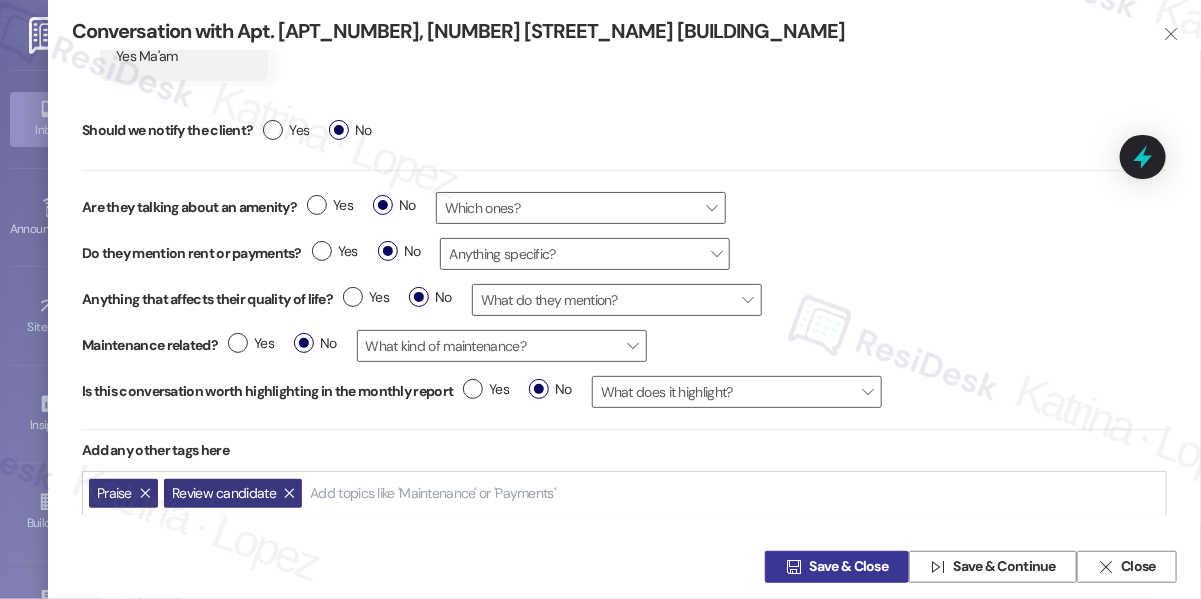 click on "Save & Close" at bounding box center (849, 567) 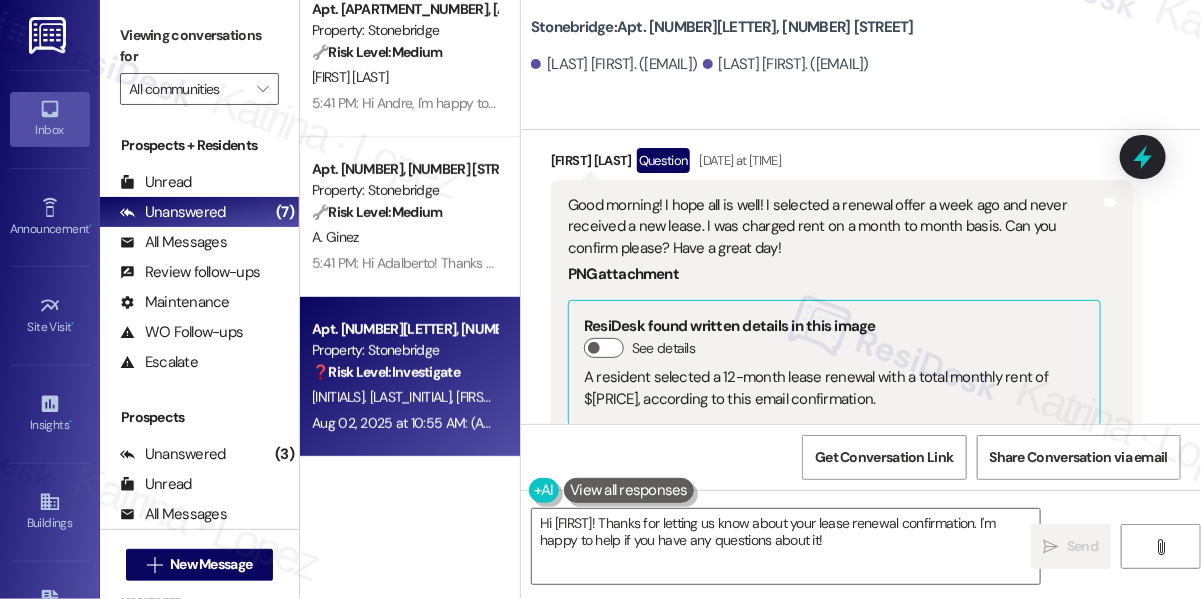scroll, scrollTop: 15477, scrollLeft: 0, axis: vertical 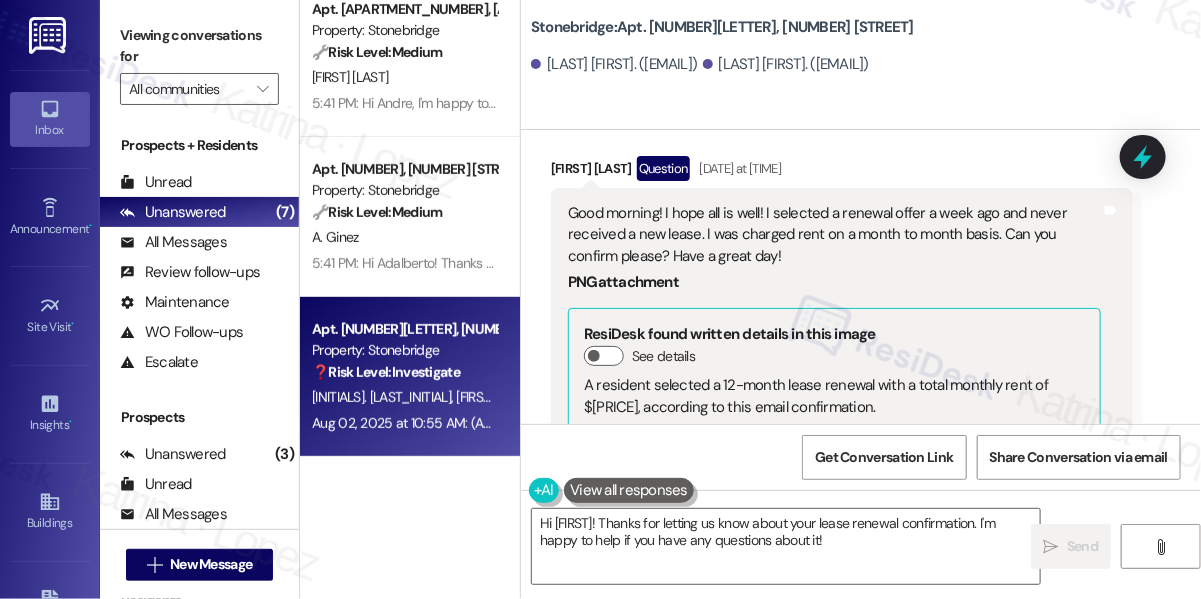 click on "[NAME] [LAST] [DATE] at [TIME]" at bounding box center (842, 172) 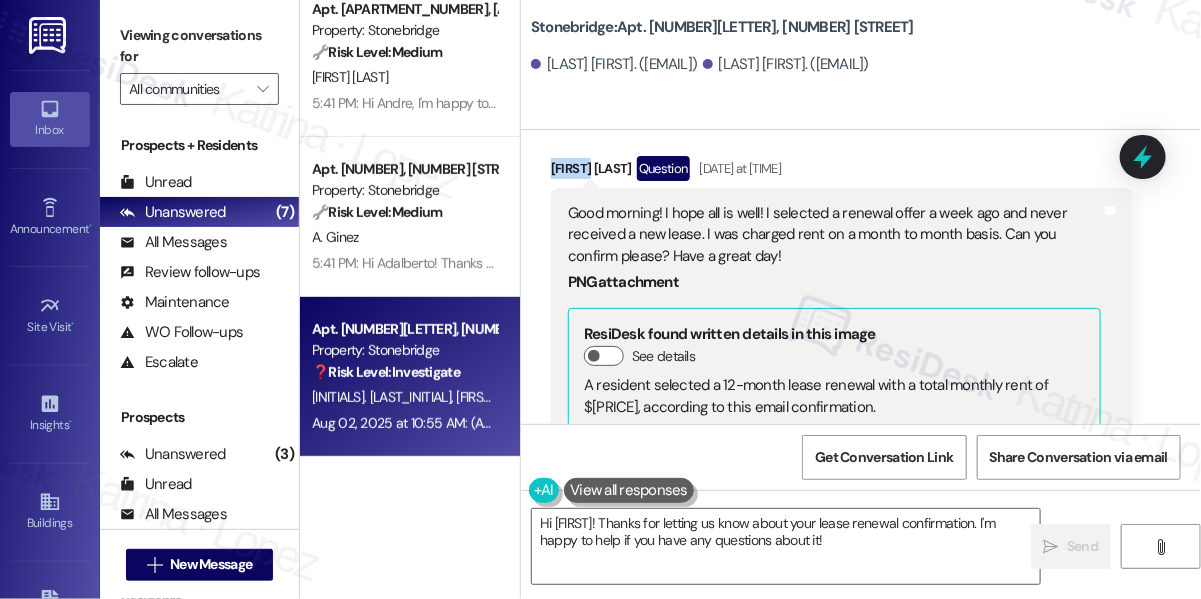 click on "[NAME] [LAST] [DATE] at [TIME]" at bounding box center [842, 172] 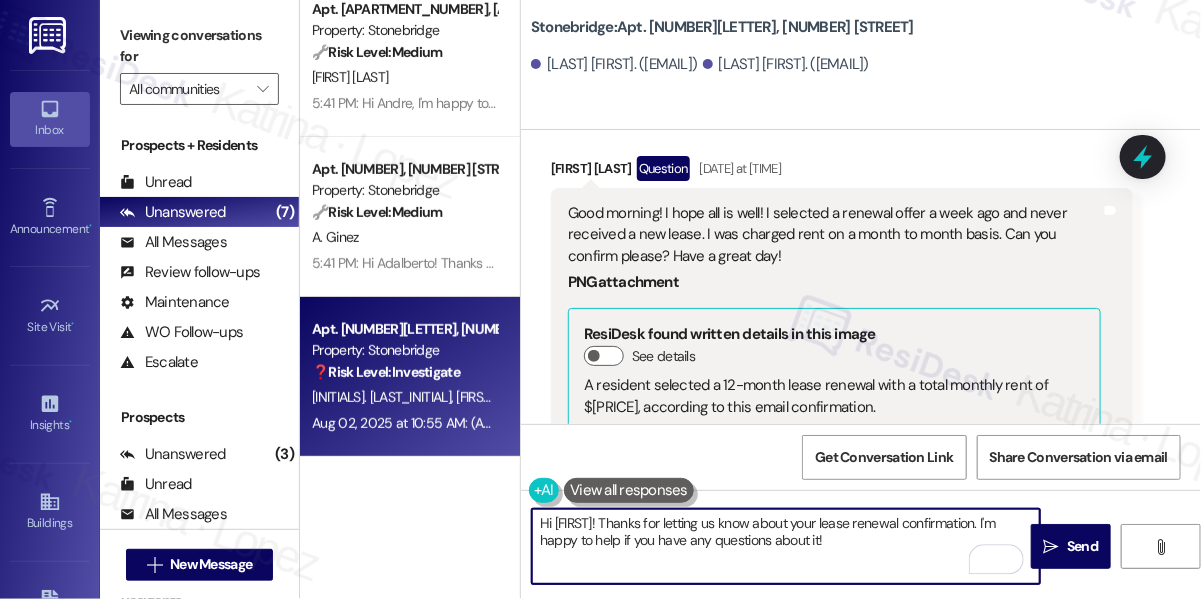 drag, startPoint x: 555, startPoint y: 521, endPoint x: 639, endPoint y: 527, distance: 84.21401 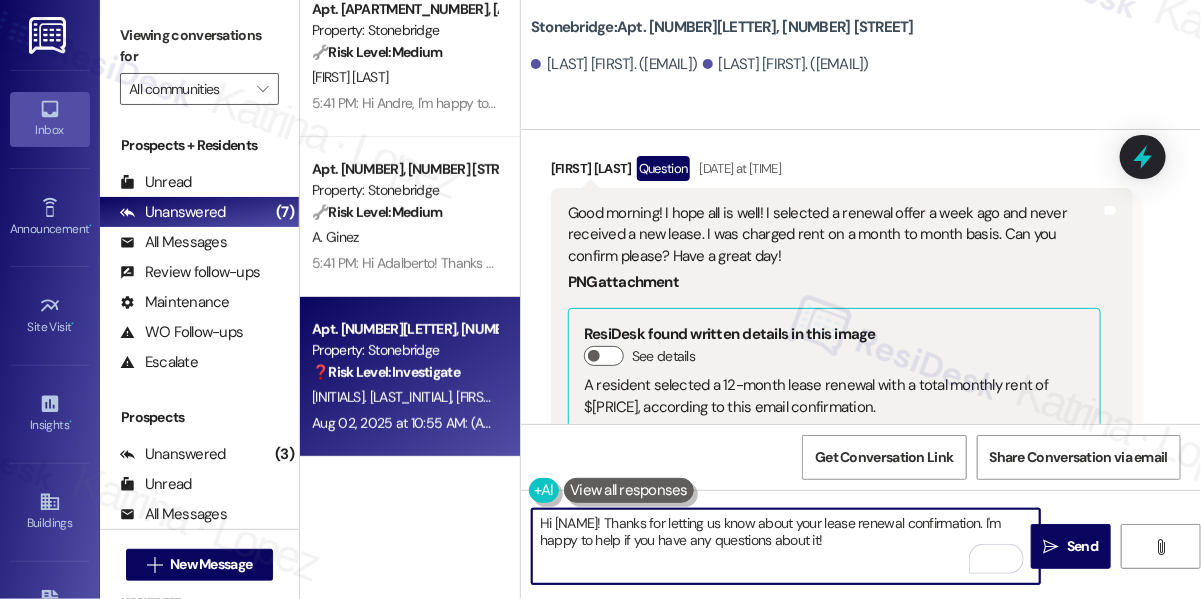 click on "Hi [NAME]! Thanks for letting us know about your lease renewal confirmation. I'm happy to help if you have any questions about it!" at bounding box center [786, 546] 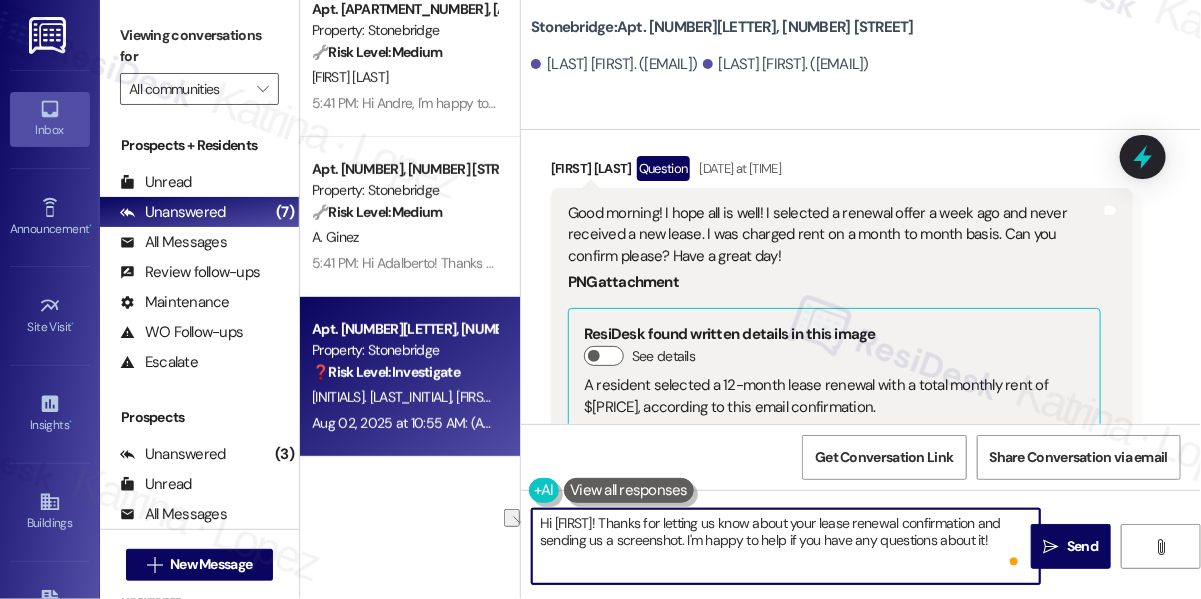 drag, startPoint x: 983, startPoint y: 540, endPoint x: 687, endPoint y: 547, distance: 296.08276 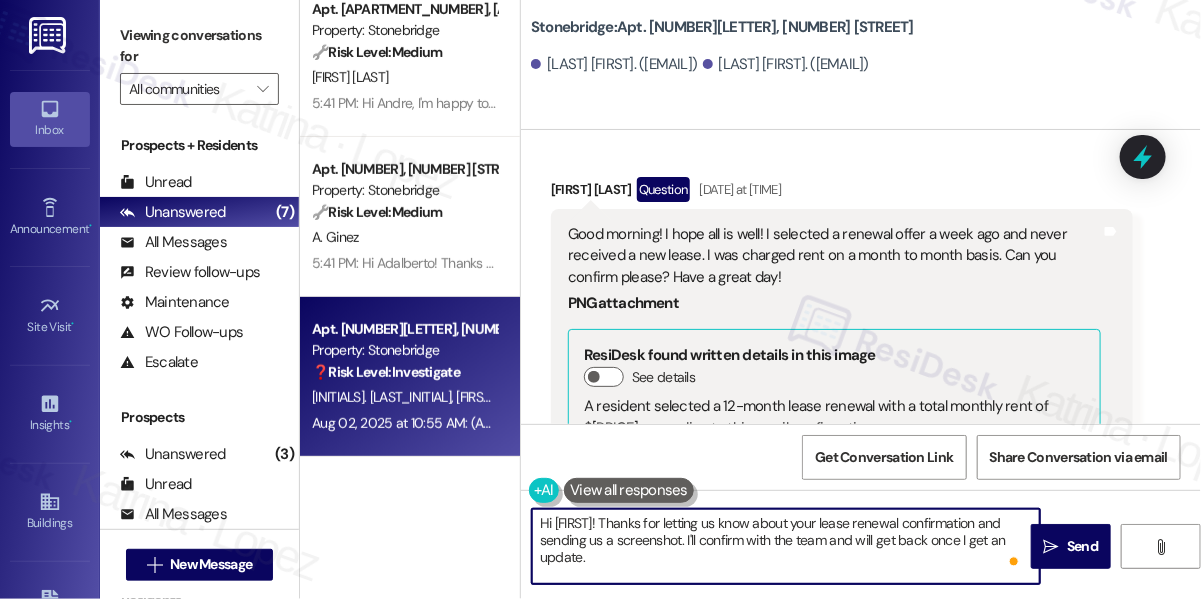 scroll, scrollTop: 15477, scrollLeft: 0, axis: vertical 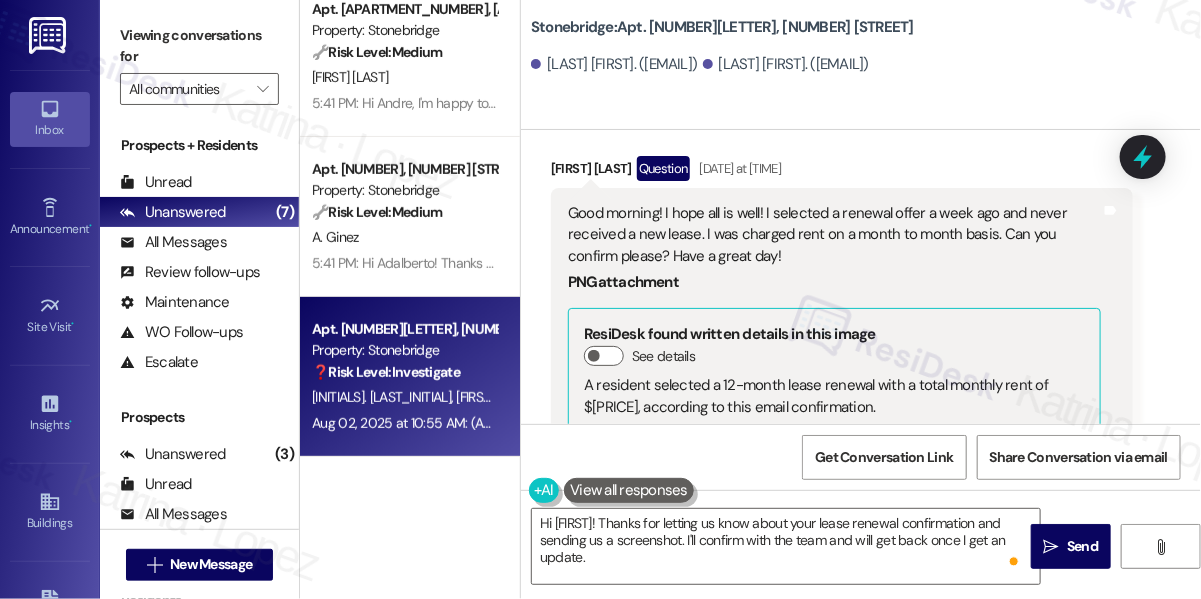 click on "Good morning! I hope all is well! I selected a renewal offer a week ago and never received a new lease. I was charged rent on a month to month basis. Can you confirm please? Have a great day!" at bounding box center [834, 235] 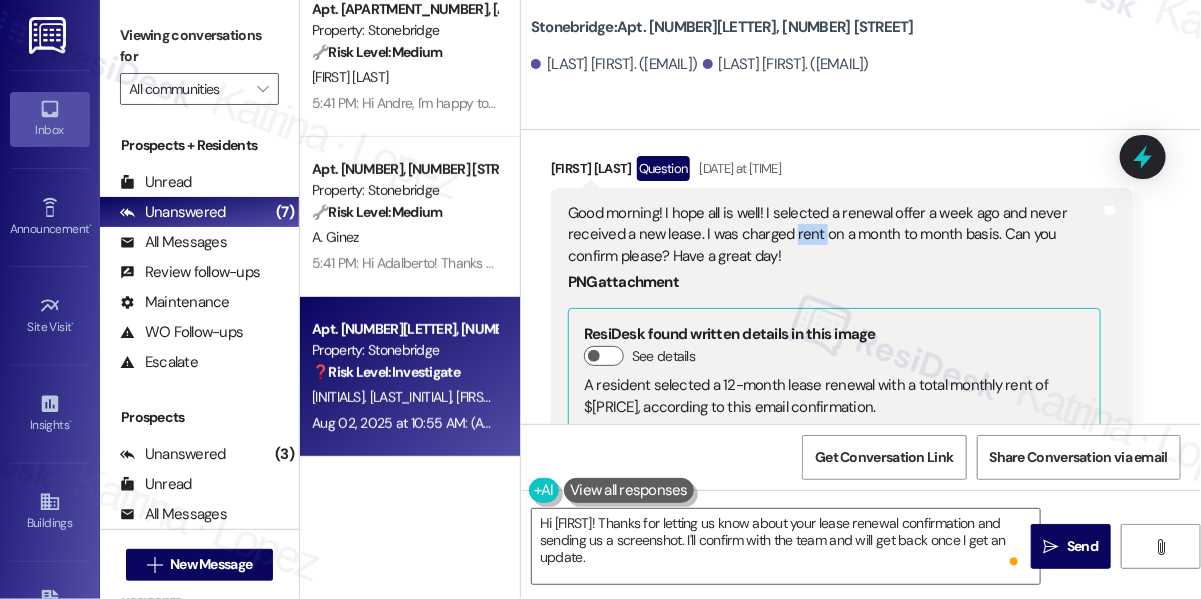 click on "Good morning! I hope all is well! I selected a renewal offer a week ago and never received a new lease. I was charged rent on a month to month basis. Can you confirm please? Have a great day!" at bounding box center (834, 235) 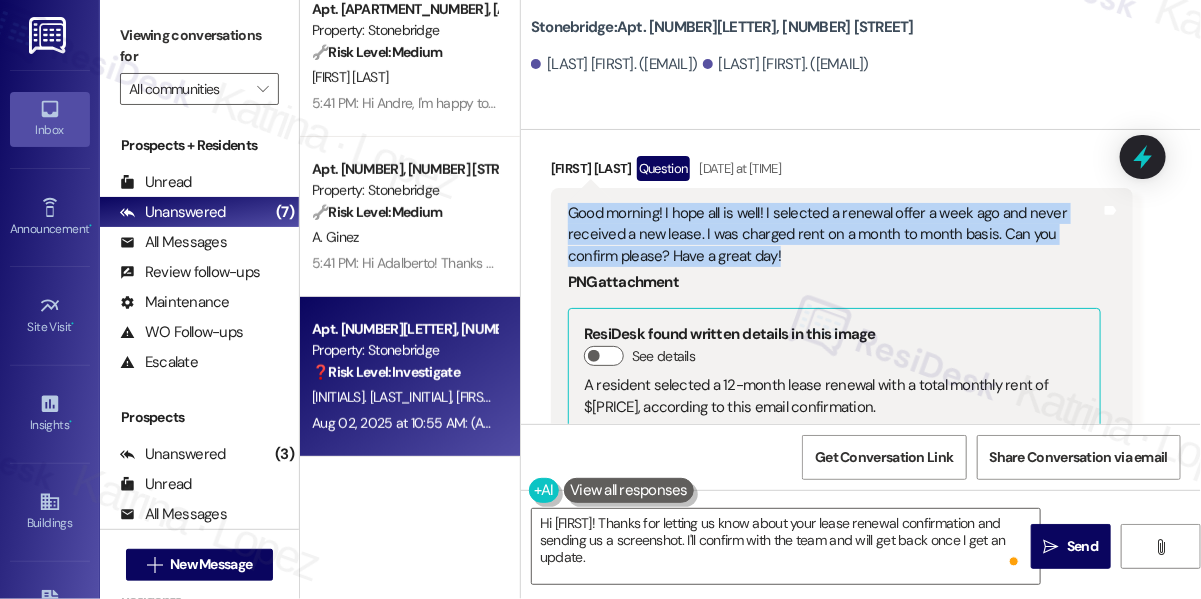 click on "Good morning! I hope all is well! I selected a renewal offer a week ago and never received a new lease. I was charged rent on a month to month basis. Can you confirm please? Have a great day!" at bounding box center [834, 235] 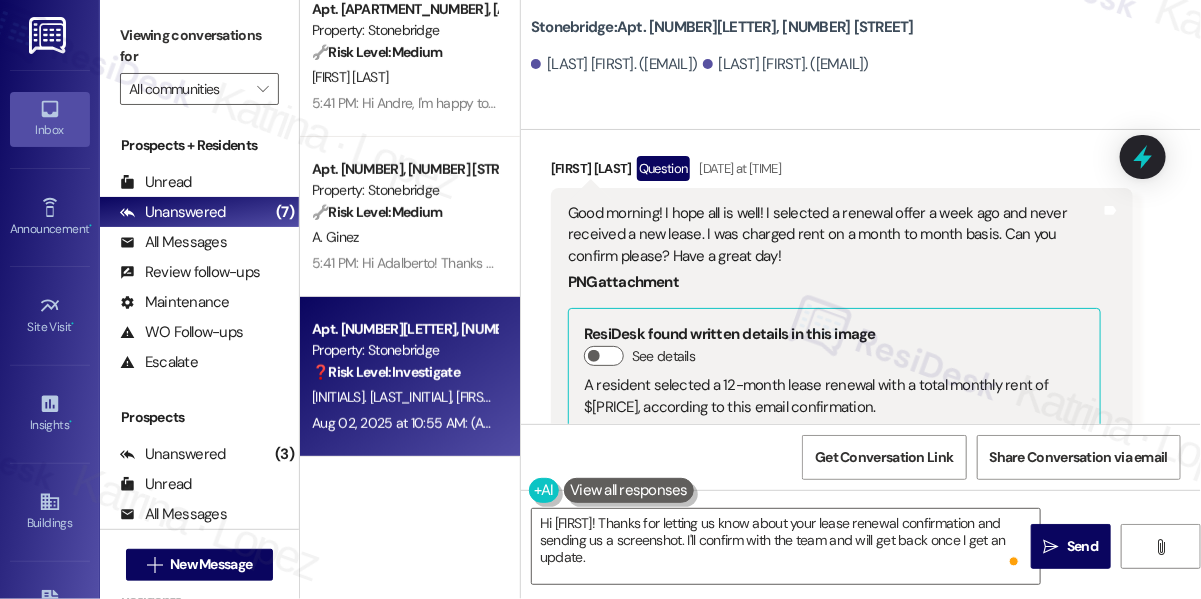 click on "Viewing conversations for" at bounding box center (199, 46) 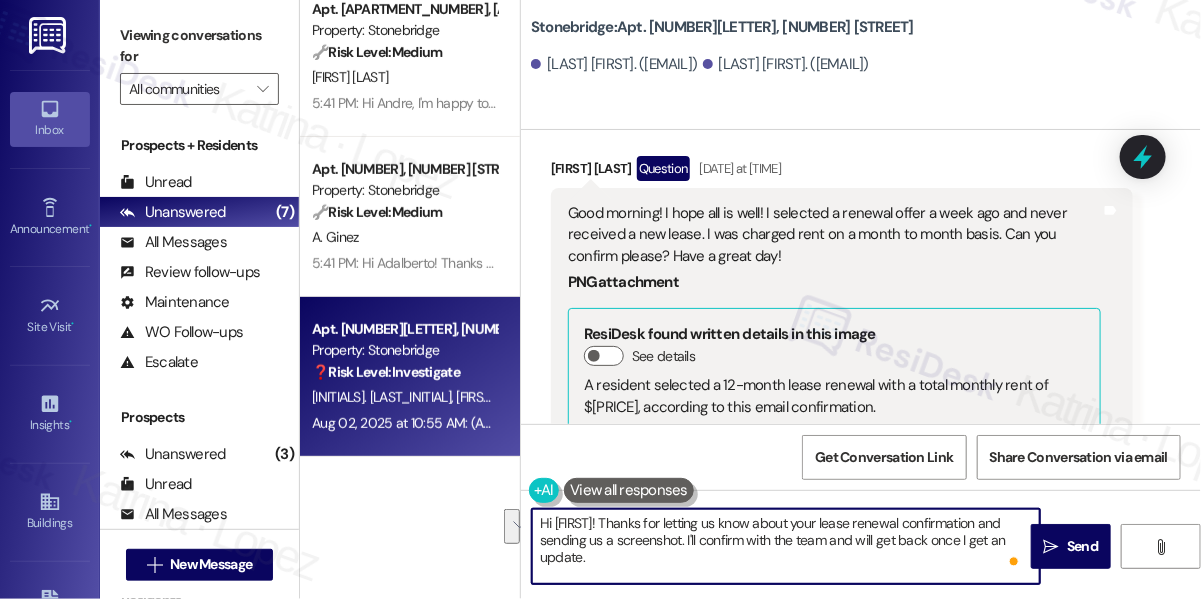 drag, startPoint x: 608, startPoint y: 562, endPoint x: 688, endPoint y: 543, distance: 82.2253 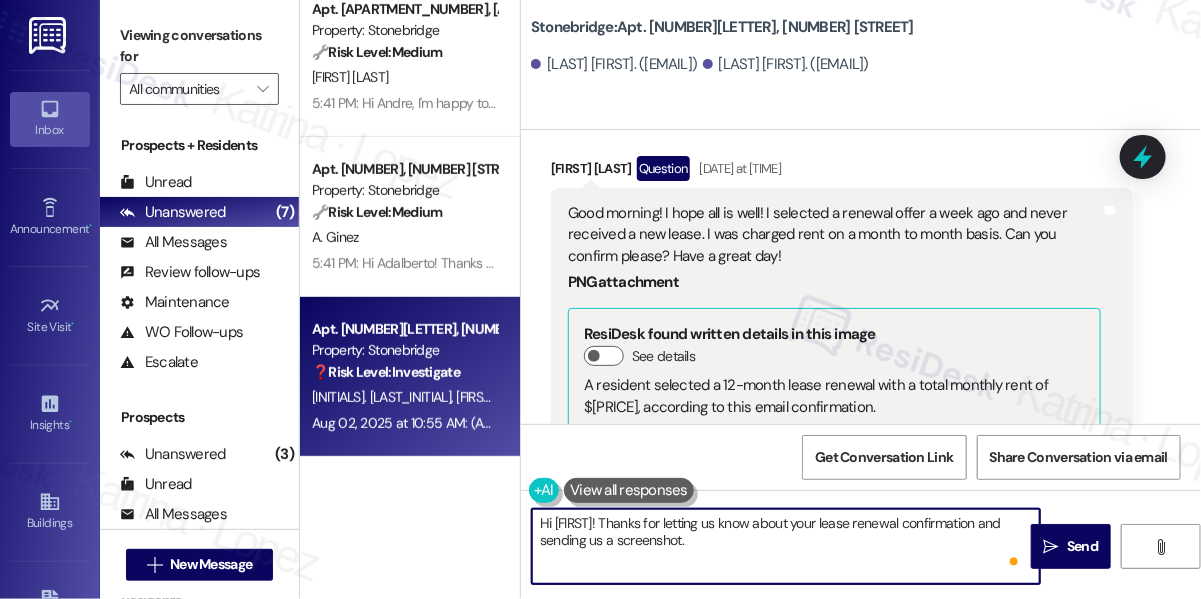 paste on "I just wanted to check back in — have you received your new lease yet, or is it still showing you were charged month‑to‑month rent?" 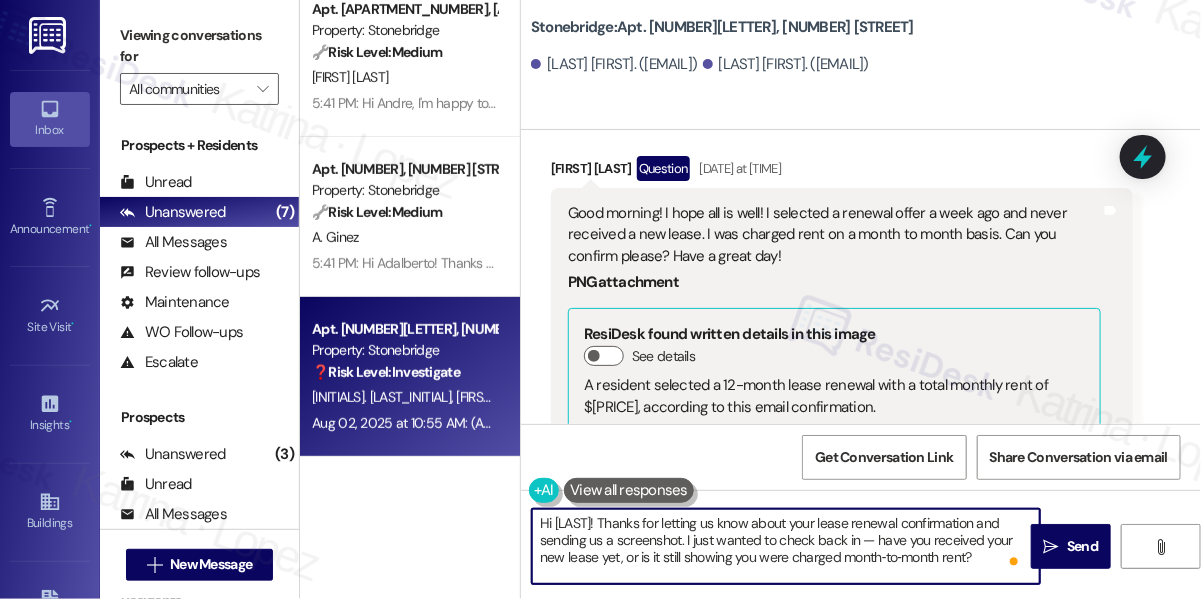 drag, startPoint x: 872, startPoint y: 541, endPoint x: 887, endPoint y: 541, distance: 15 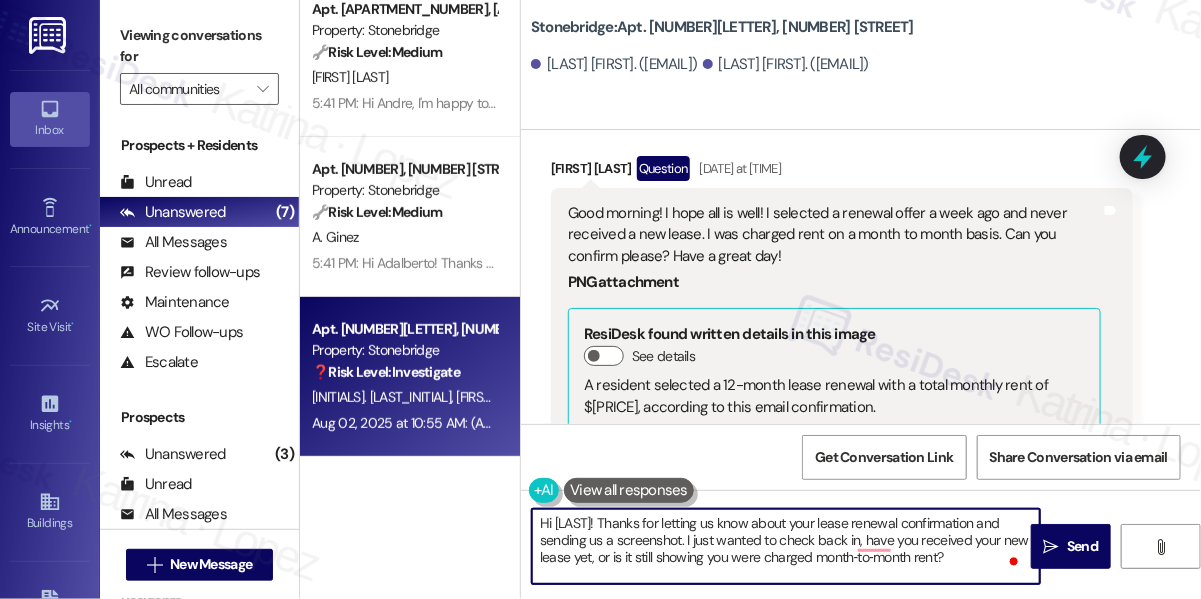 click on "Hi [LAST]! Thanks for letting us know about your lease renewal confirmation and sending us a screenshot. I just wanted to check back in, have you received your new lease yet, or is it still showing you were charged month‑to‑month rent?" at bounding box center (786, 546) 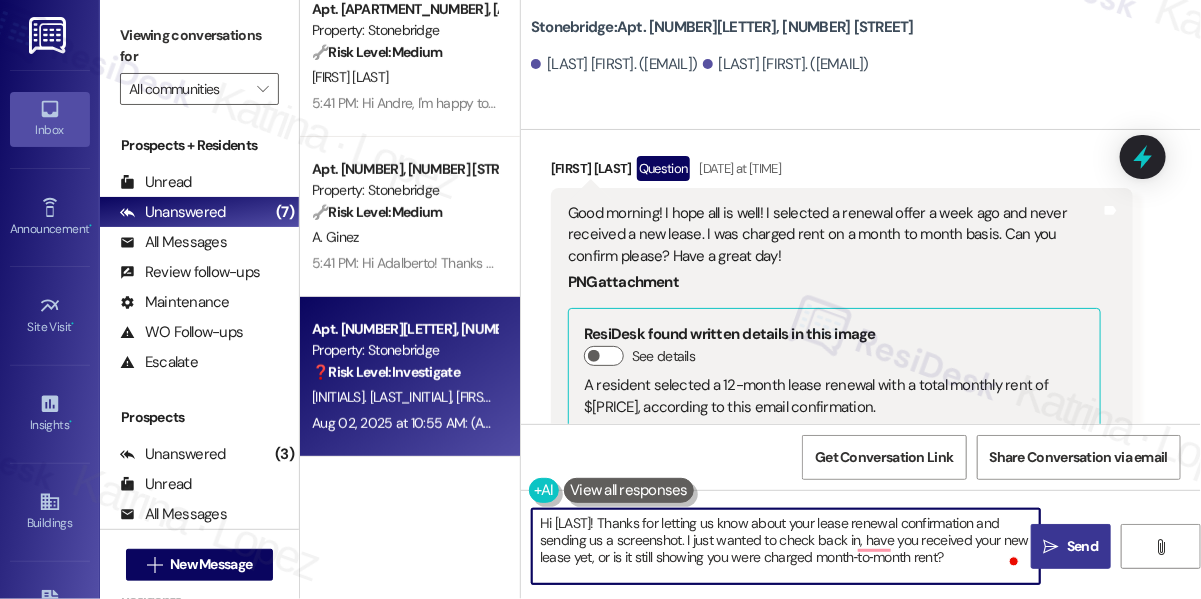 type on "Hi [LAST]! Thanks for letting us know about your lease renewal confirmation and sending us a screenshot. I just wanted to check back in, have you received your new lease yet, or is it still showing you were charged month‑to‑month rent?" 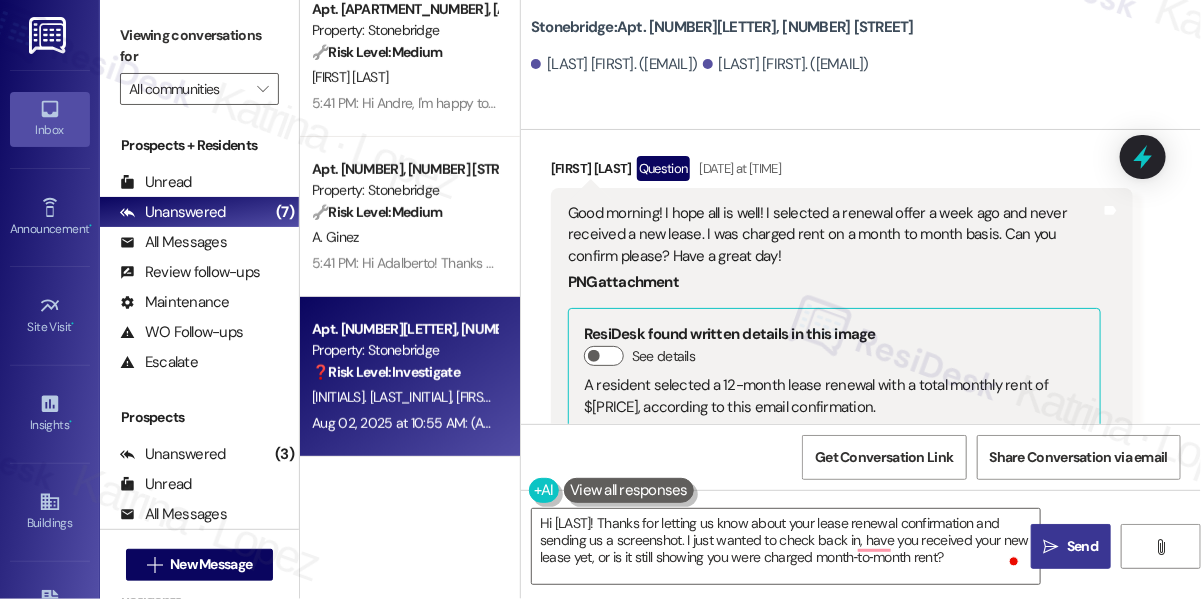 click on " Send" at bounding box center [1071, 546] 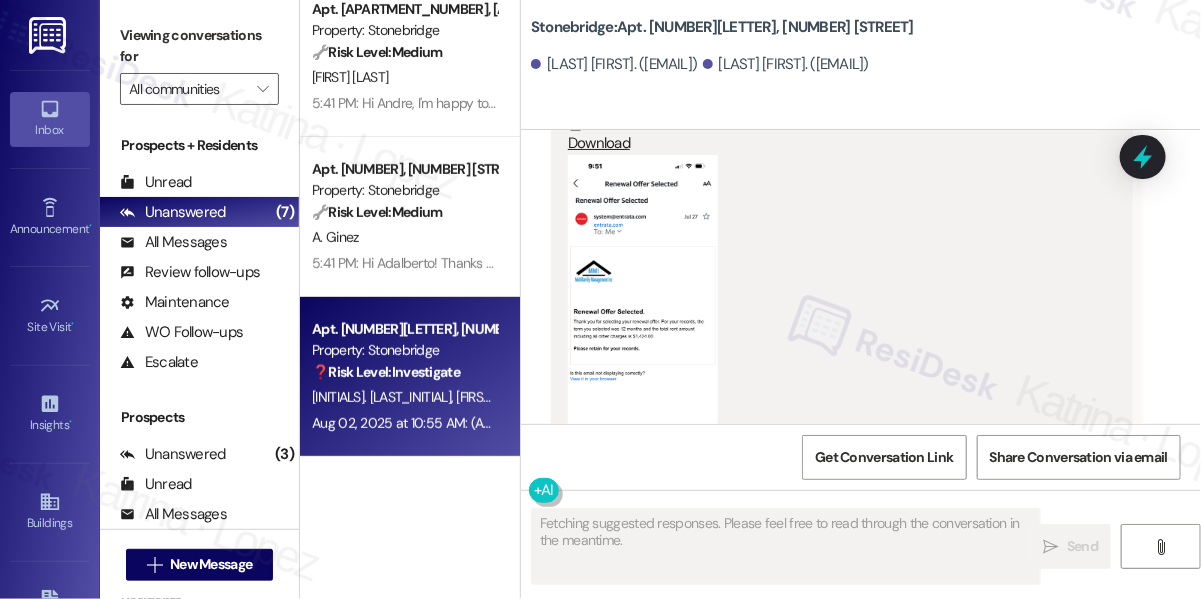 scroll, scrollTop: 15931, scrollLeft: 0, axis: vertical 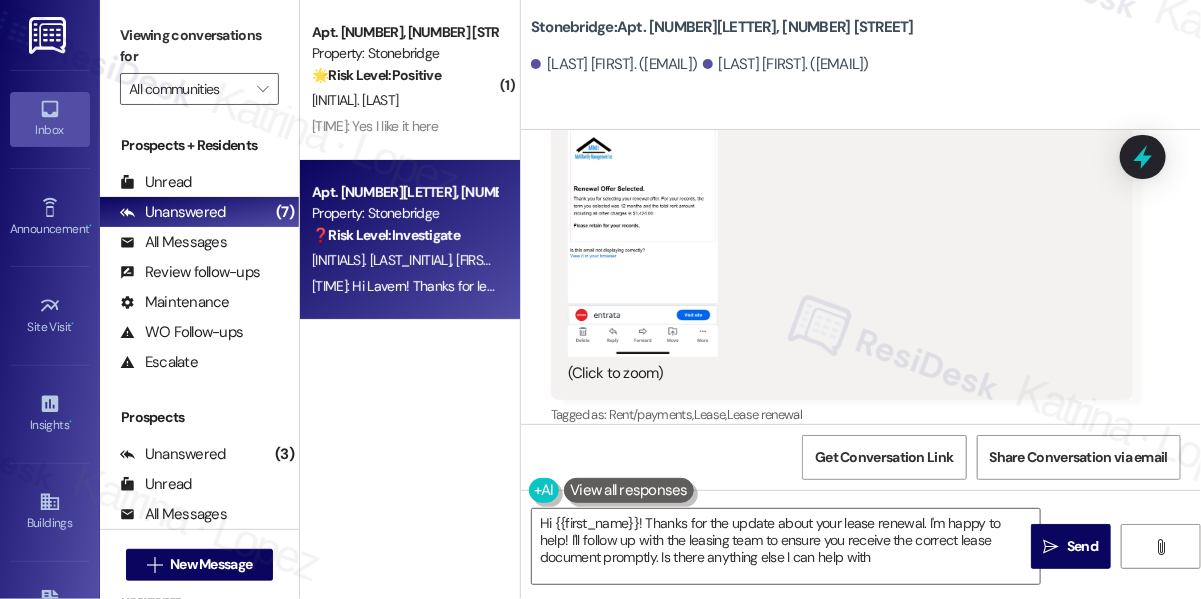 type on "Hi {{first_name}}! Thanks for the update about your lease renewal. I'm happy to help! I'll follow up with the leasing team to ensure you receive the correct lease document promptly. Is there anything else I can help with?" 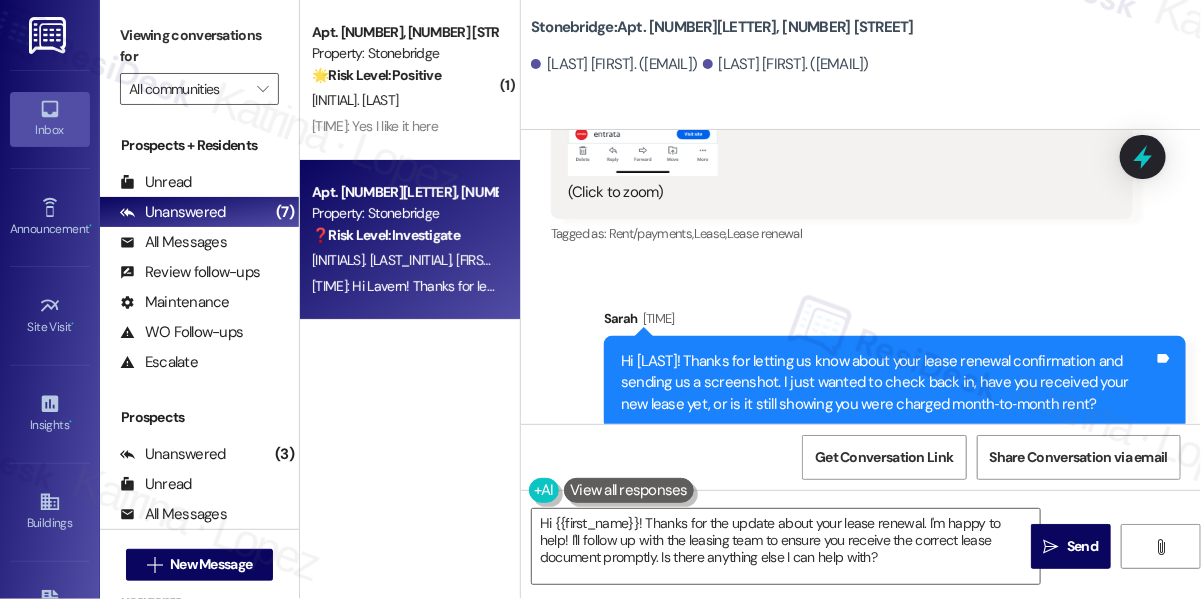 scroll, scrollTop: 16114, scrollLeft: 0, axis: vertical 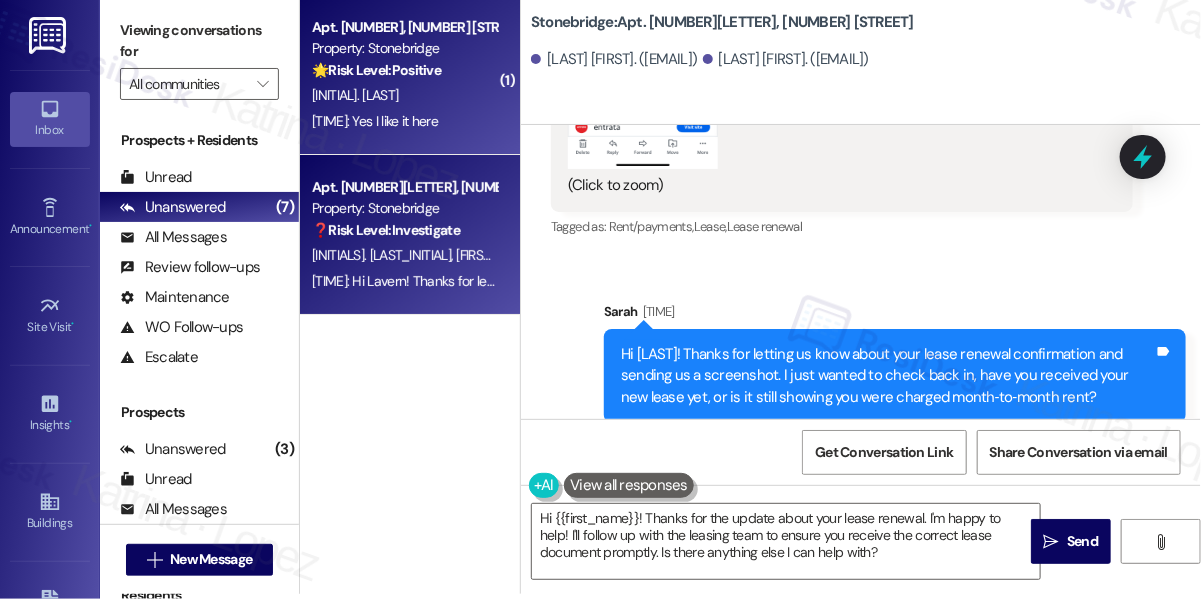 click on "[TIME]: Yes I like it here  [TIME]: Yes I like it here" at bounding box center (404, 121) 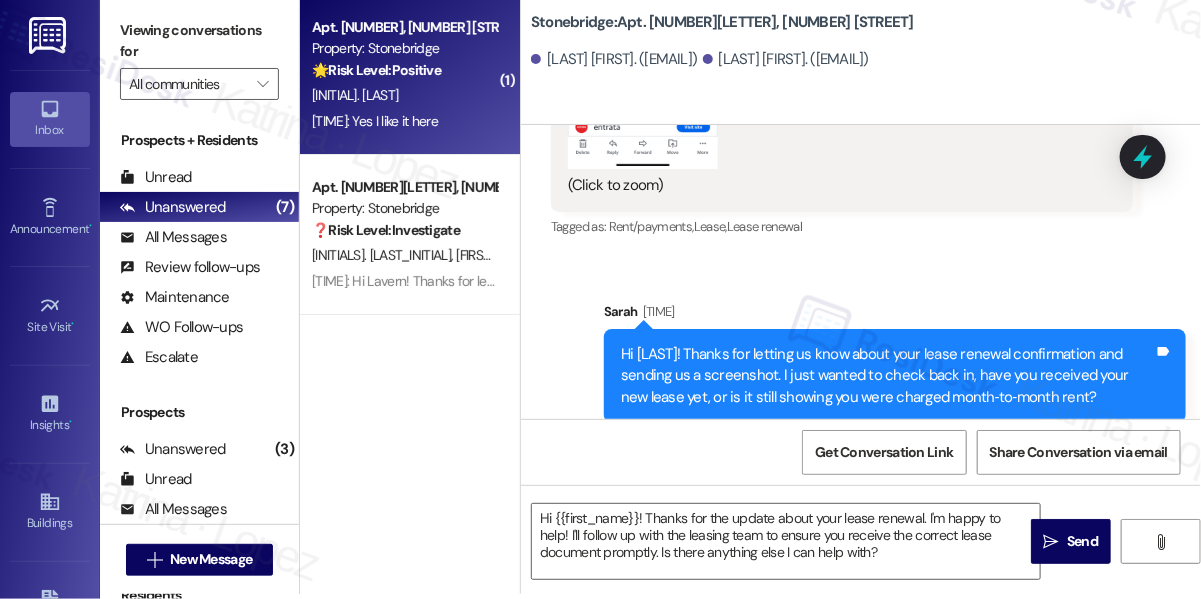 type on "Fetching suggested responses. Please feel free to read through the conversation in the meantime." 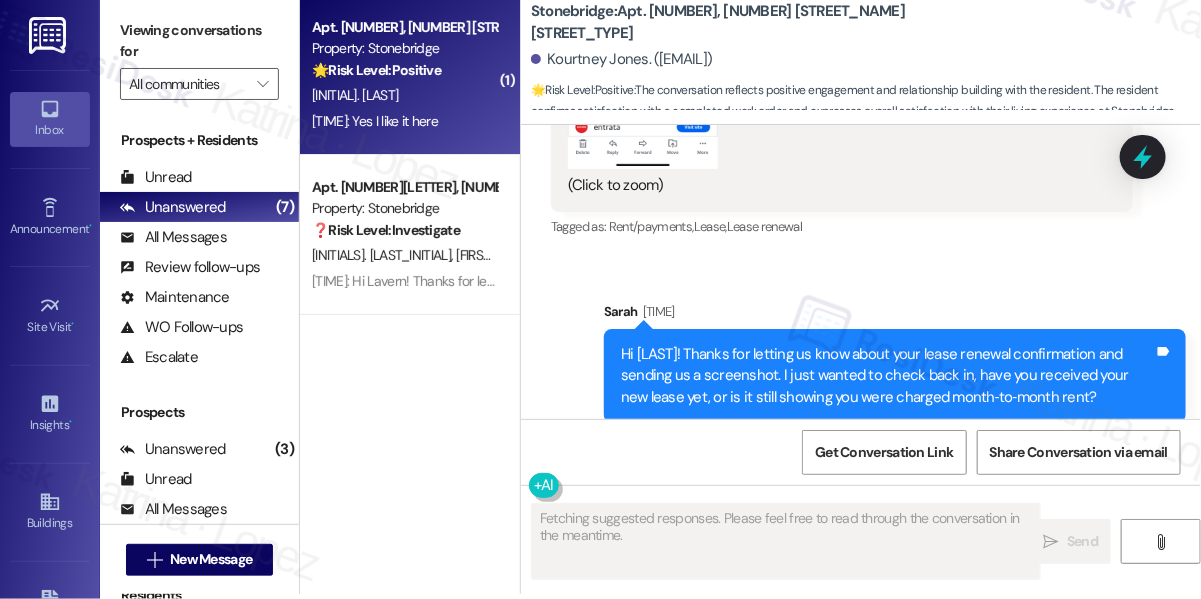scroll, scrollTop: 3206, scrollLeft: 0, axis: vertical 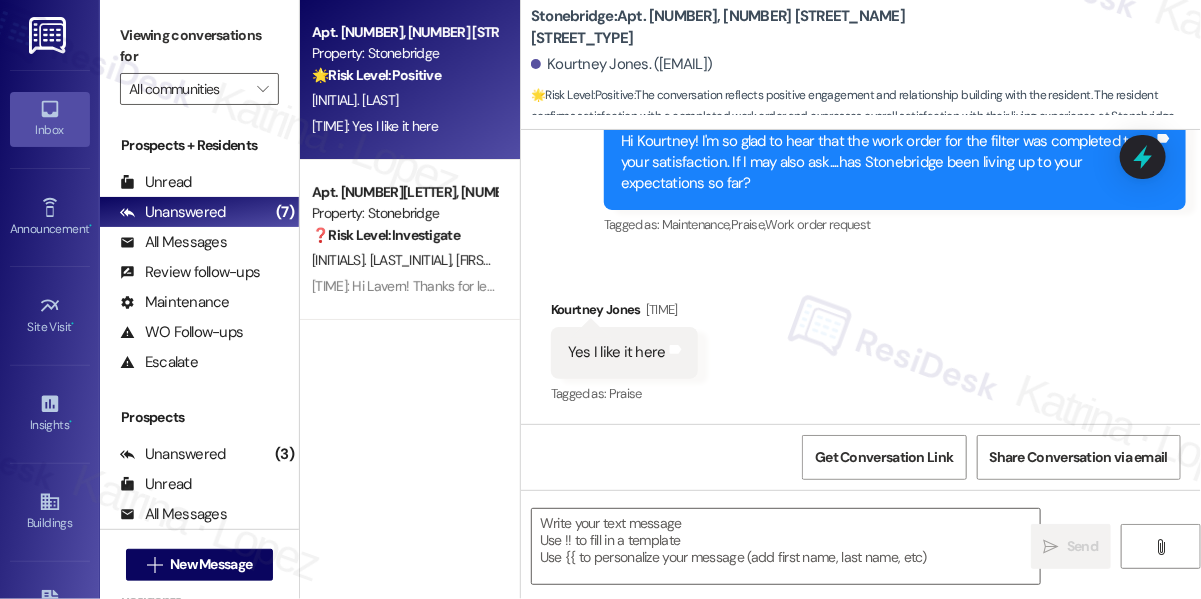 click on "Viewing conversations for All communities " at bounding box center [199, 62] 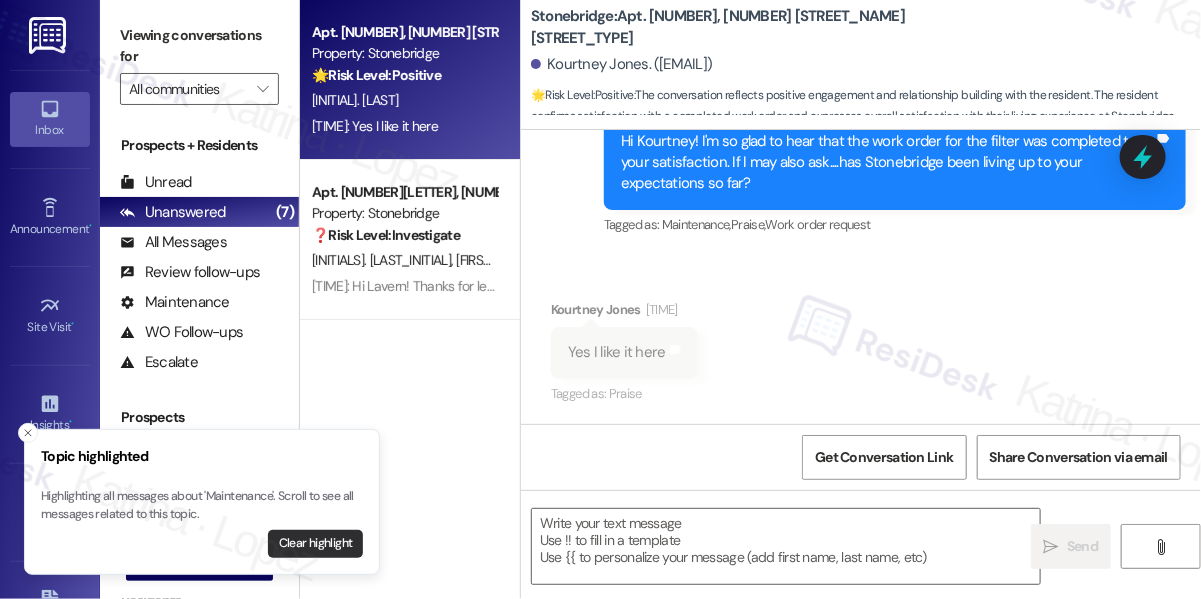 click on "Clear highlight" at bounding box center [315, 544] 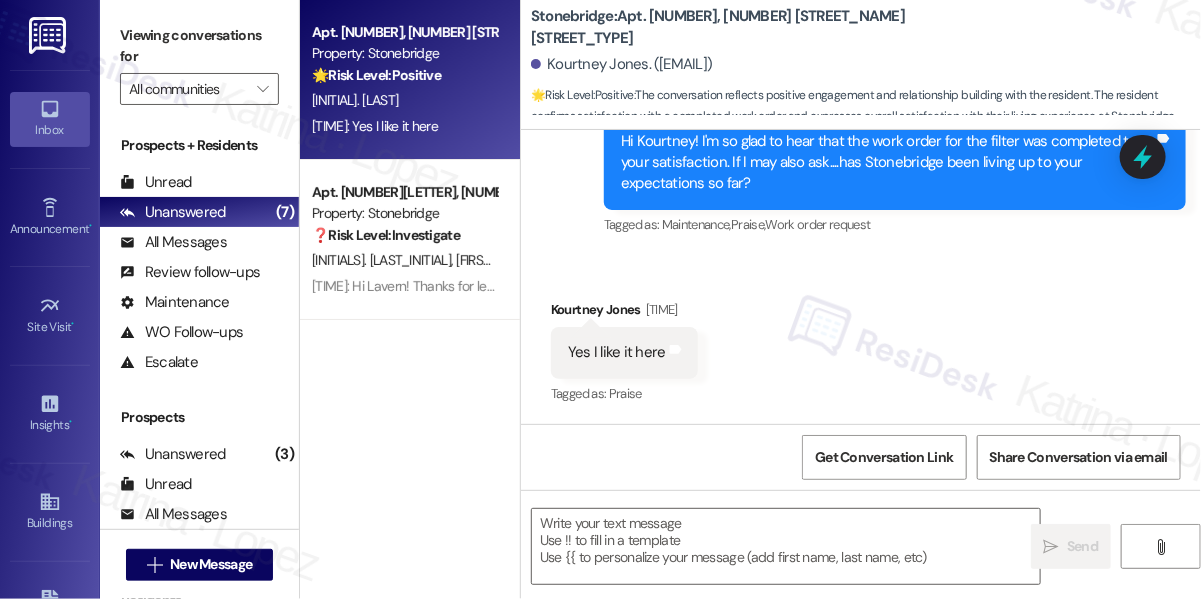click on "Received via SMS [NAME] [TIME] Yes I like it here Tags and notes Tagged as: Praise Click to highlight conversations about Praise" at bounding box center [861, 338] 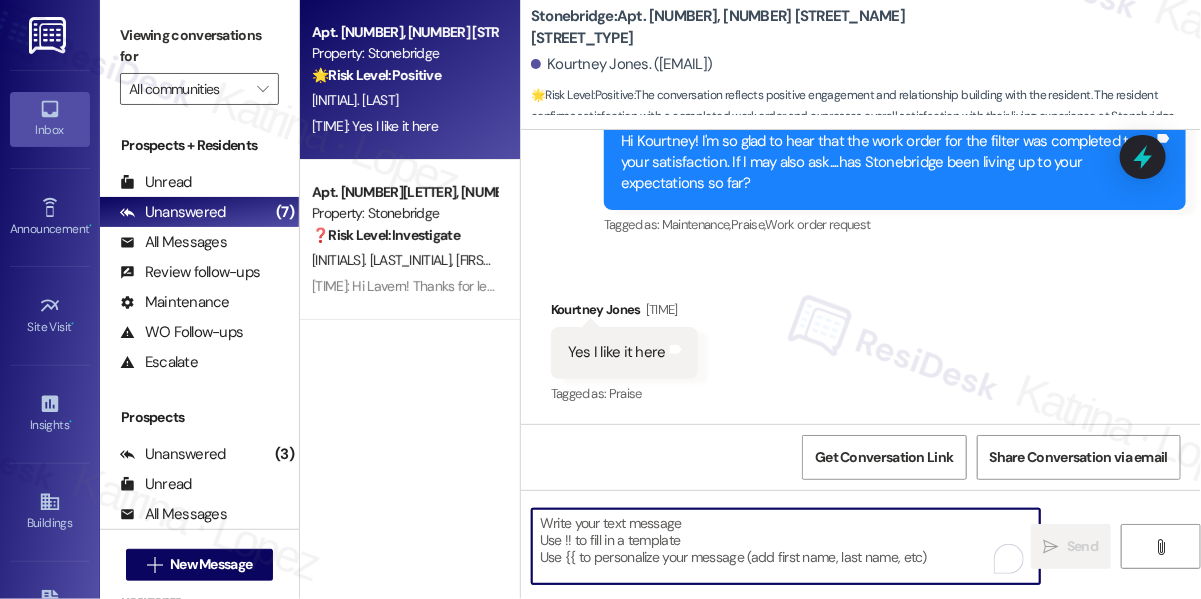 click at bounding box center [786, 546] 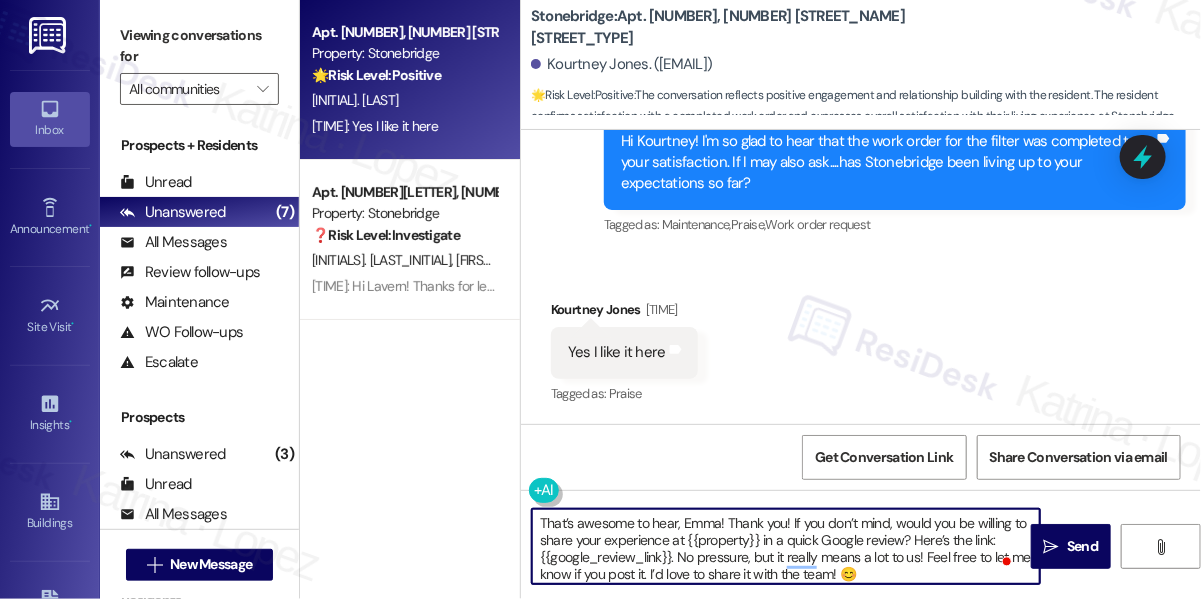 click on "Kourtney Jones [TIME]" at bounding box center (624, 313) 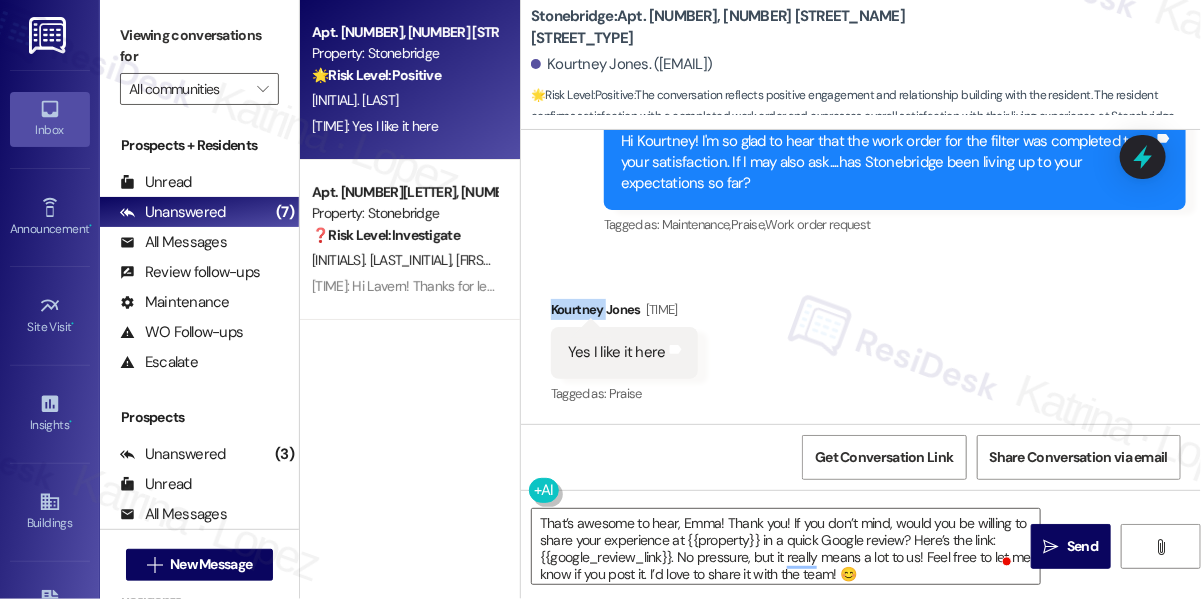 click on "Kourtney Jones [TIME]" at bounding box center [624, 313] 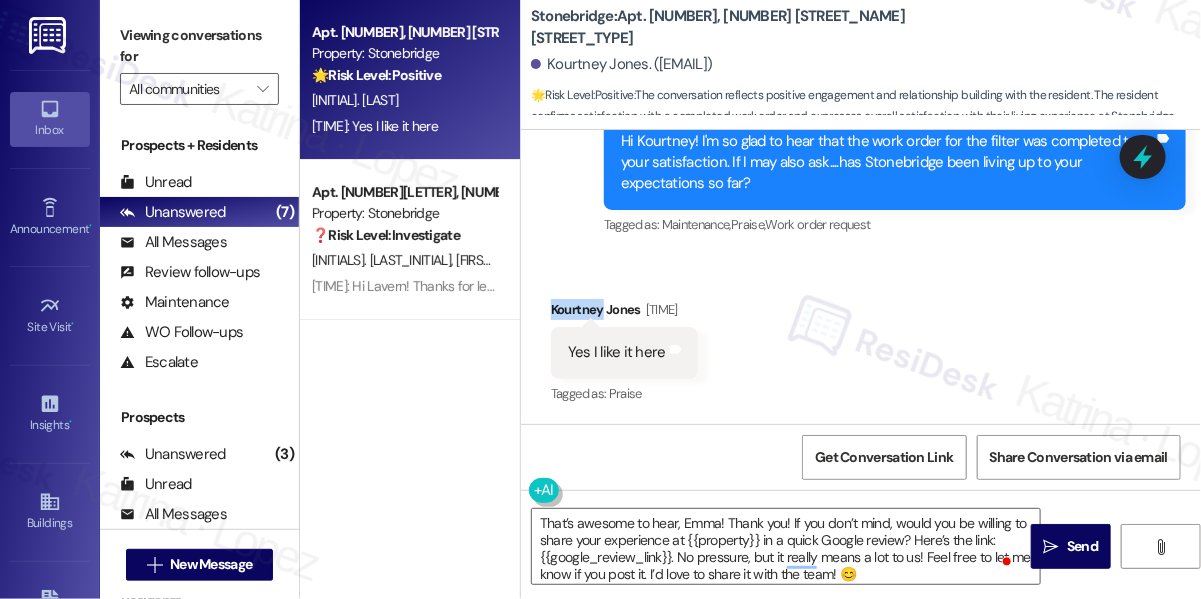 copy on "Kourtney" 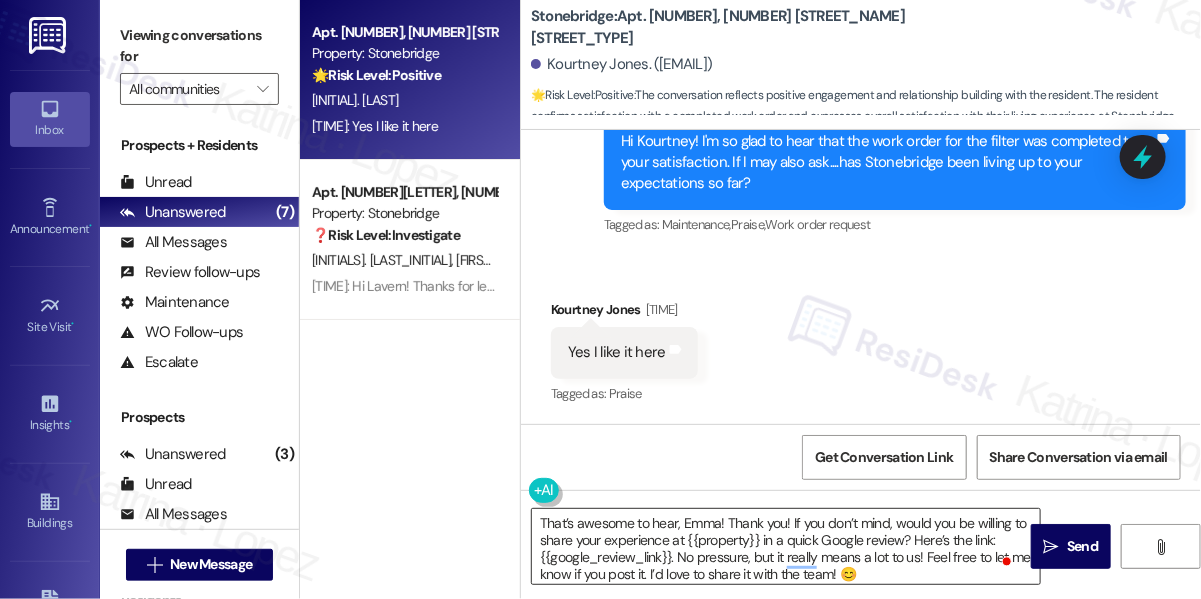 click on "That’s awesome to hear, Emma! Thank you! If you don’t mind, would you be willing to share your experience at {{property}} in a quick Google review? Here’s the link: {{google_review_link}}. No pressure, but it really means a lot to us! Feel free to let me know if you post it. I’d love to share it with the team! 😊" at bounding box center (786, 546) 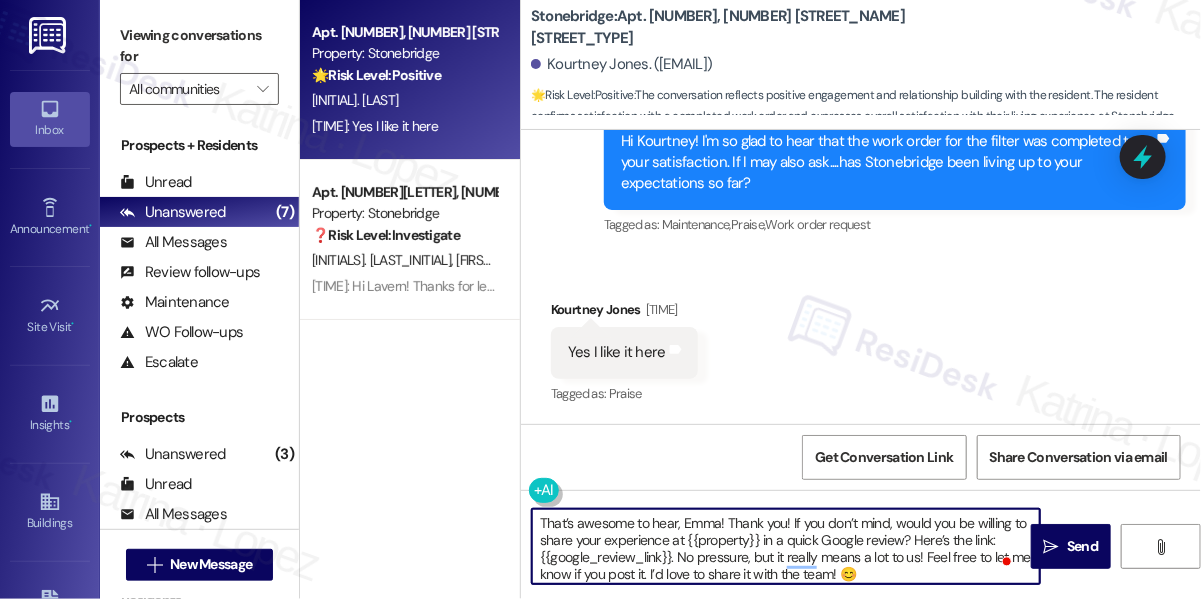click on "That’s awesome to hear, Emma! Thank you! If you don’t mind, would you be willing to share your experience at {{property}} in a quick Google review? Here’s the link: {{google_review_link}}. No pressure, but it really means a lot to us! Feel free to let me know if you post it. I’d love to share it with the team! 😊" at bounding box center (786, 546) 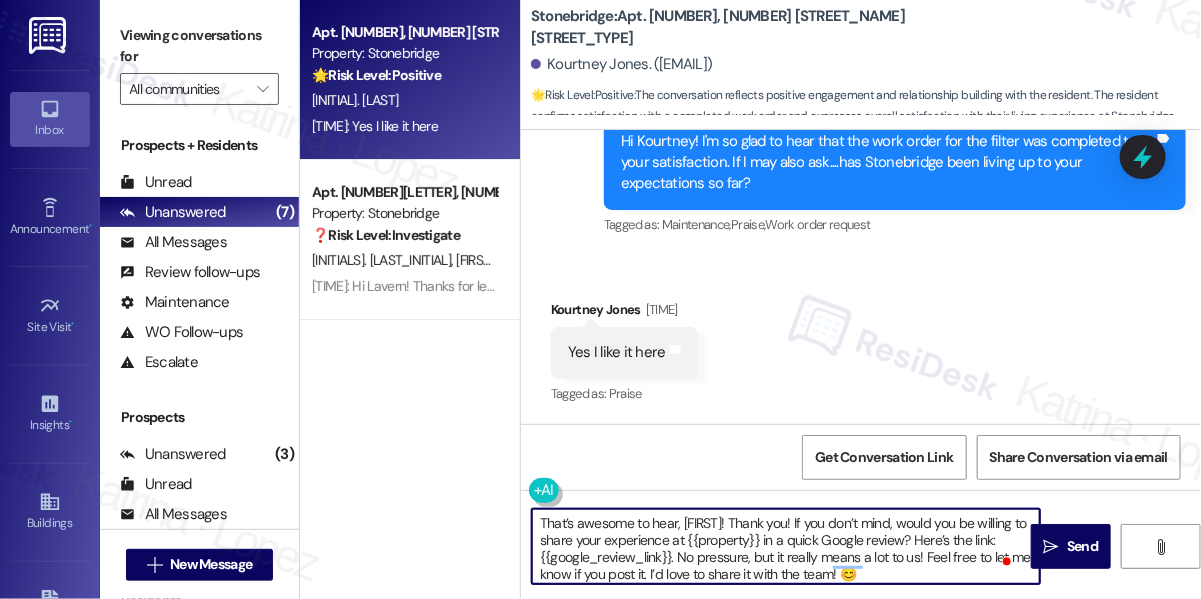 click on "That’s awesome to hear, [FIRST]! Thank you! If you don’t mind, would you be willing to share your experience at {{property}} in a quick Google review? Here’s the link: {{google_review_link}}. No pressure, but it really means a lot to us! Feel free to let me know if you post it. I’d love to share it with the team! 😊" at bounding box center [786, 546] 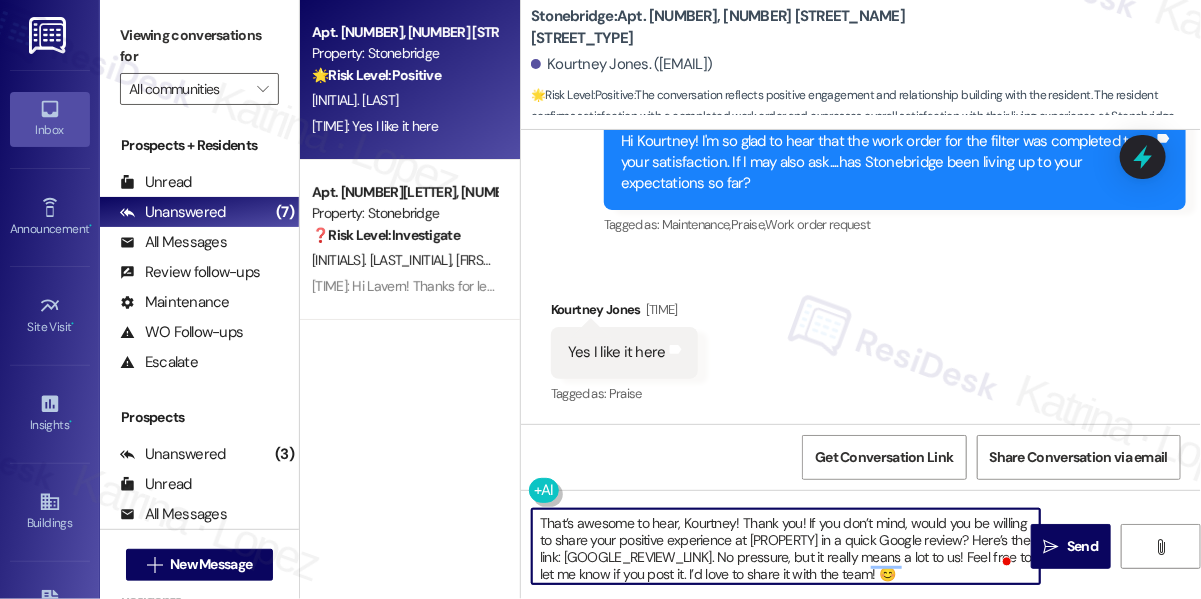scroll, scrollTop: 4, scrollLeft: 0, axis: vertical 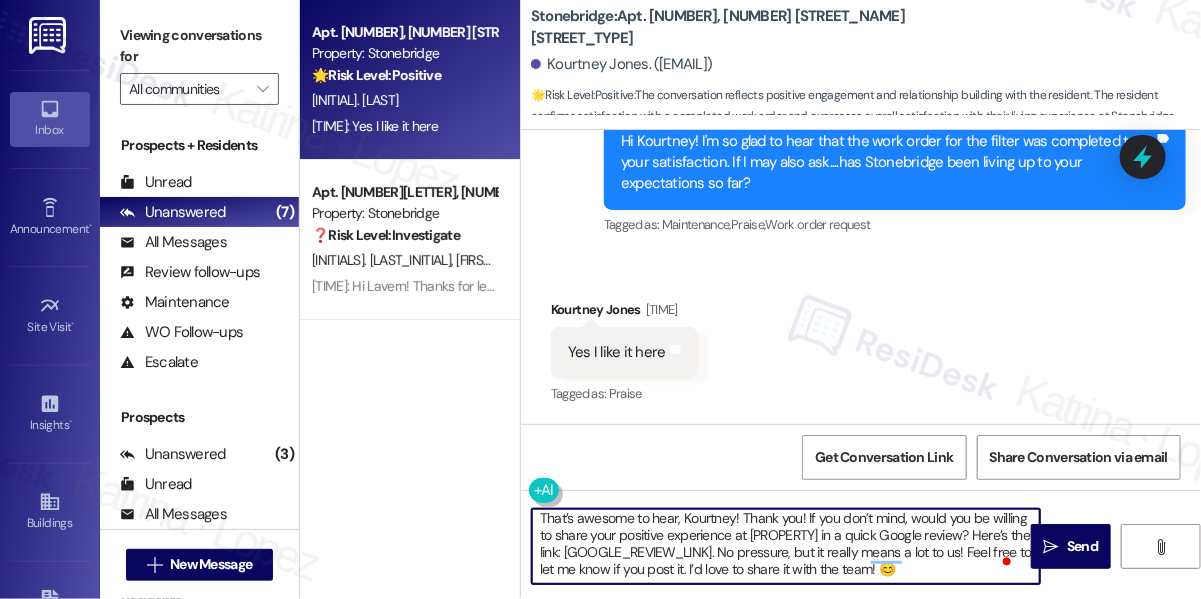 click on "That’s awesome to hear, Kourtney! Thank you! If you don’t mind, would you be willing to share your positive experience at [PROPERTY] in a quick Google review? Here’s the link: [GOOGLE_REVIEW_LINK]. No pressure, but it really means a lot to us! Feel free to let me know if you post it. I’d love to share it with the team! 😊" at bounding box center (786, 546) 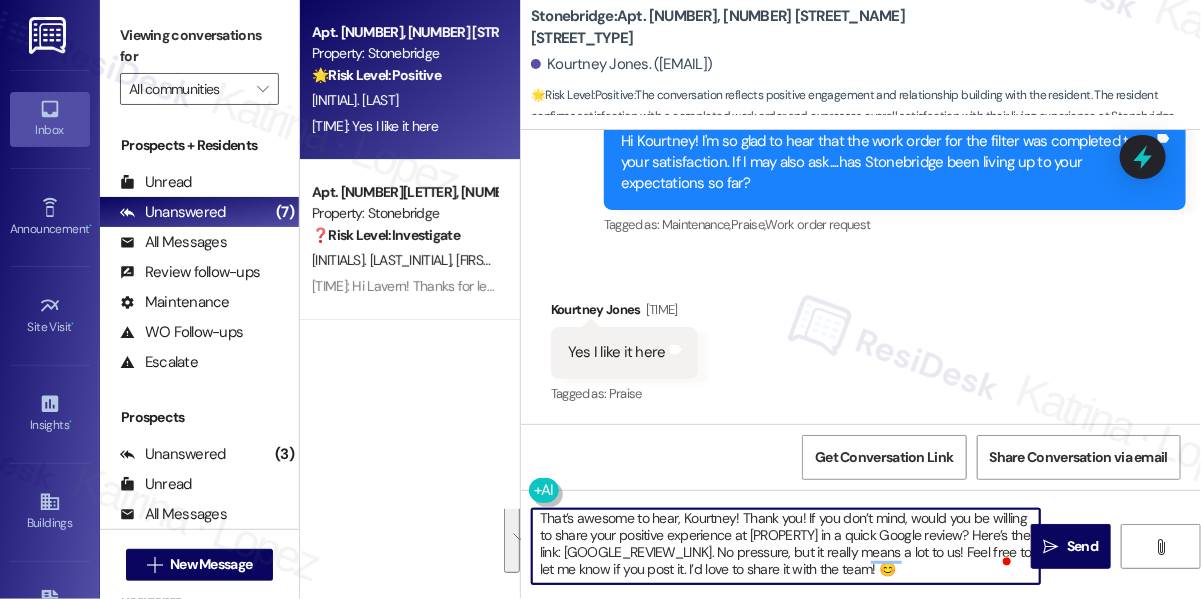 click on "That’s awesome to hear, Kourtney! Thank you! If you don’t mind, would you be willing to share your positive experience at [PROPERTY] in a quick Google review? Here’s the link: [GOOGLE_REVIEW_LINK]. No pressure, but it really means a lot to us! Feel free to let me know if you post it. I’d love to share it with the team! 😊" at bounding box center (786, 546) 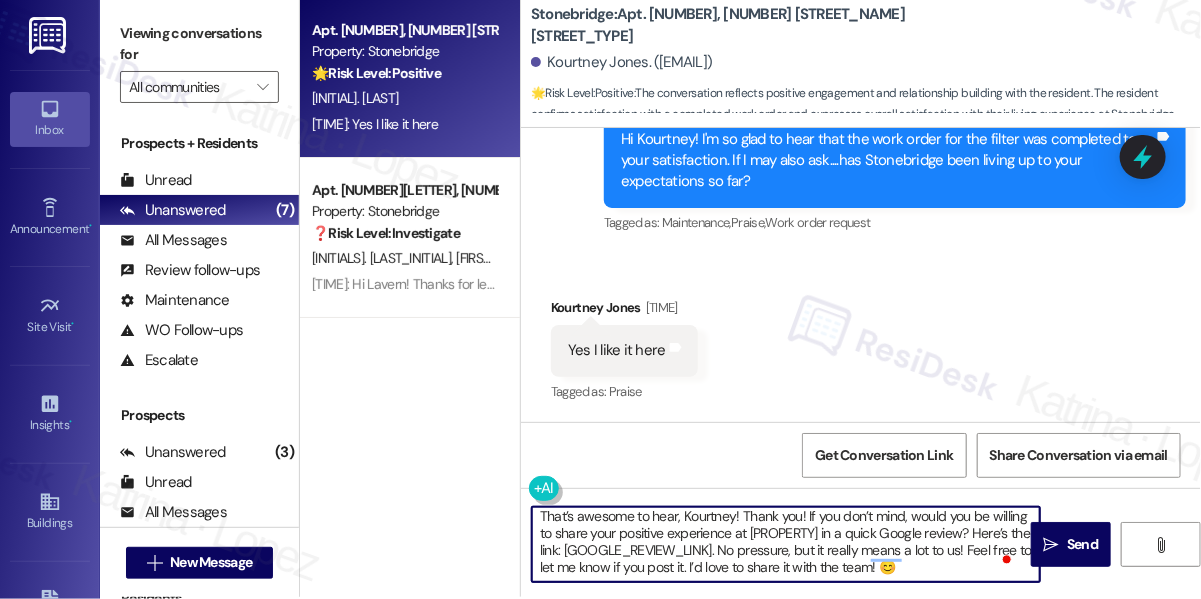 scroll, scrollTop: 5, scrollLeft: 0, axis: vertical 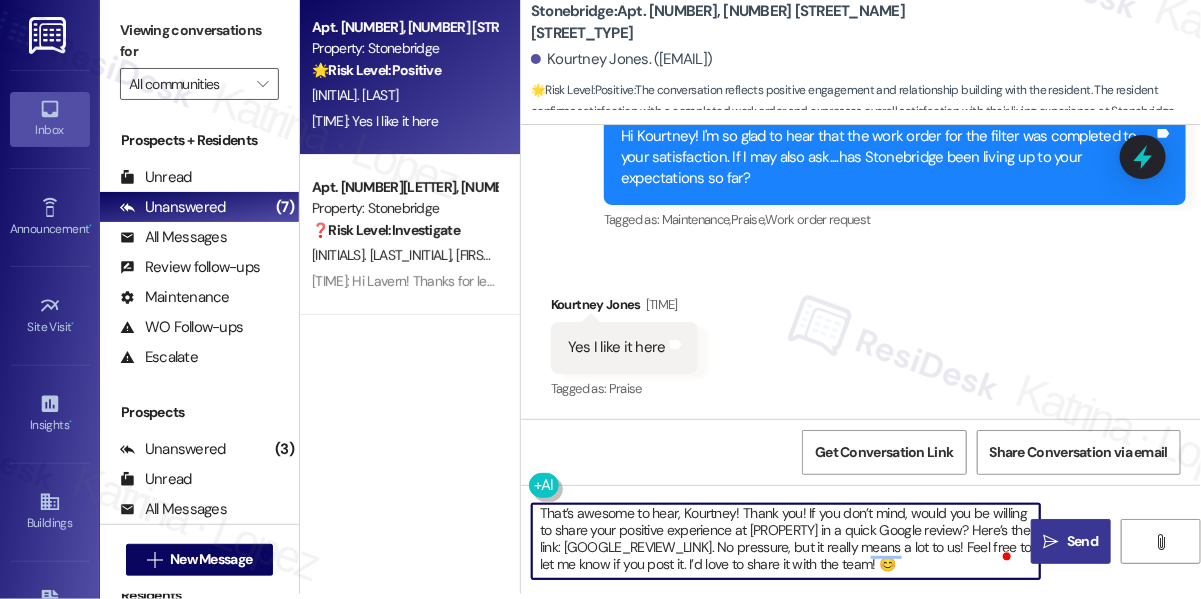 type on "That’s awesome to hear, Kourtney! Thank you! If you don’t mind, would you be willing to share your positive experience at [PROPERTY] in a quick Google review? Here’s the link: [GOOGLE_REVIEW_LINK]. No pressure, but it really means a lot to us! Feel free to let me know if you post it. I’d love to share it with the team! 😊" 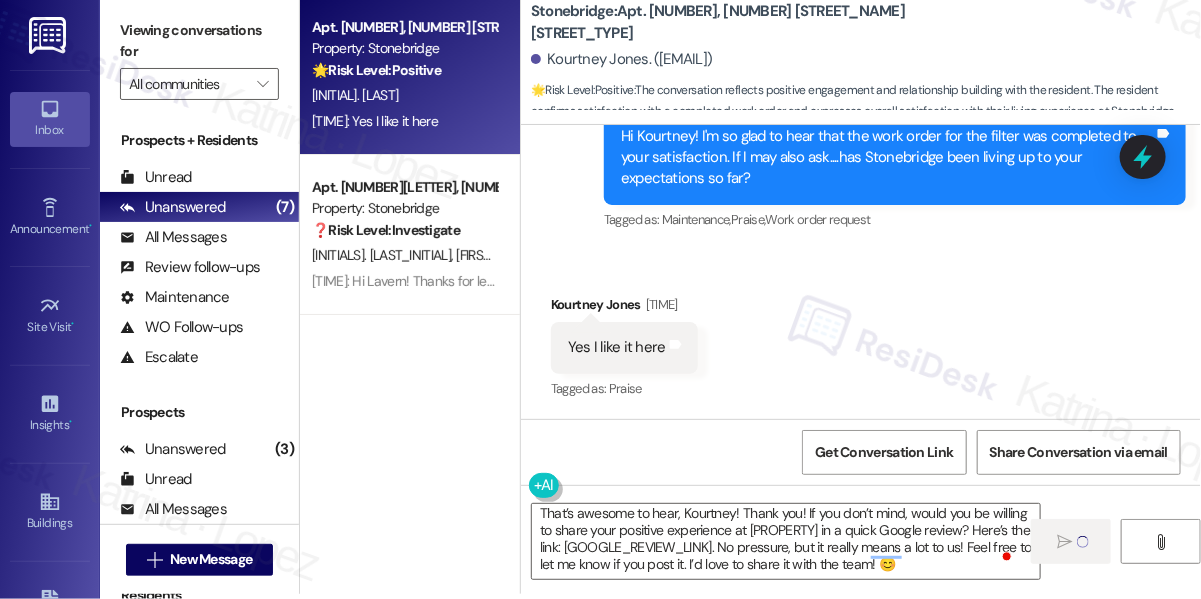 type 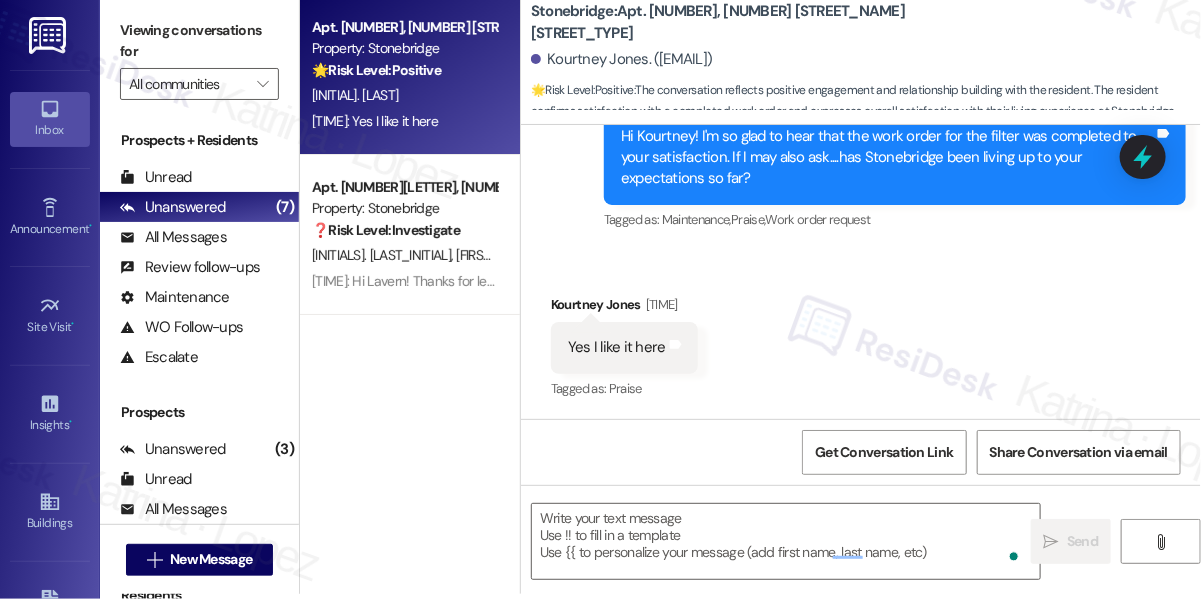 scroll, scrollTop: 0, scrollLeft: 0, axis: both 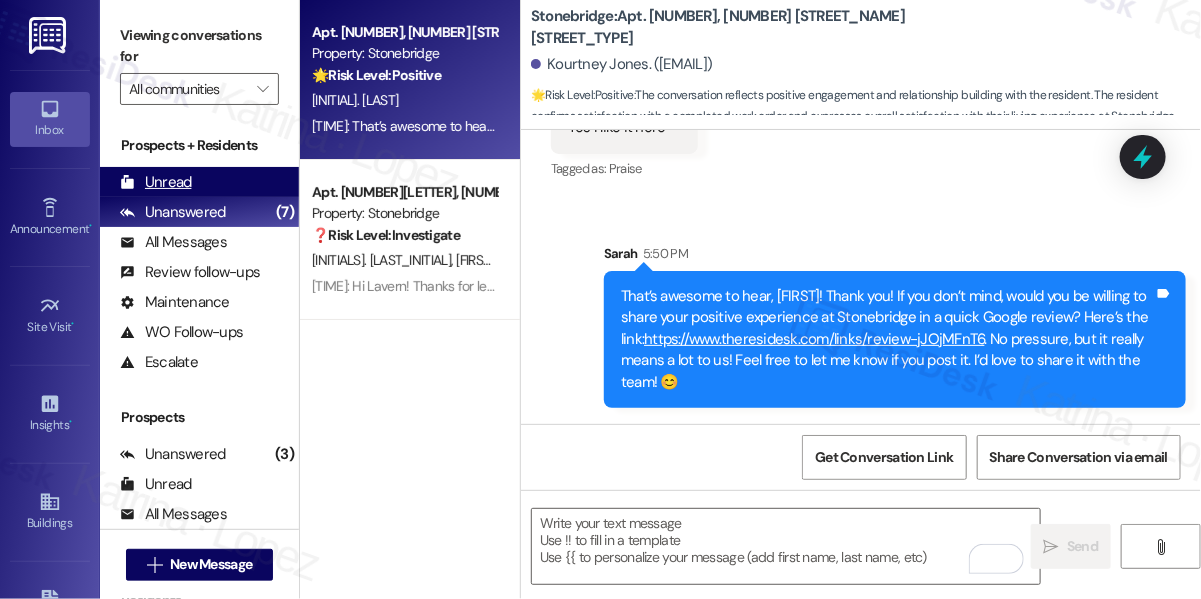 click on "Unread (0)" at bounding box center [199, 182] 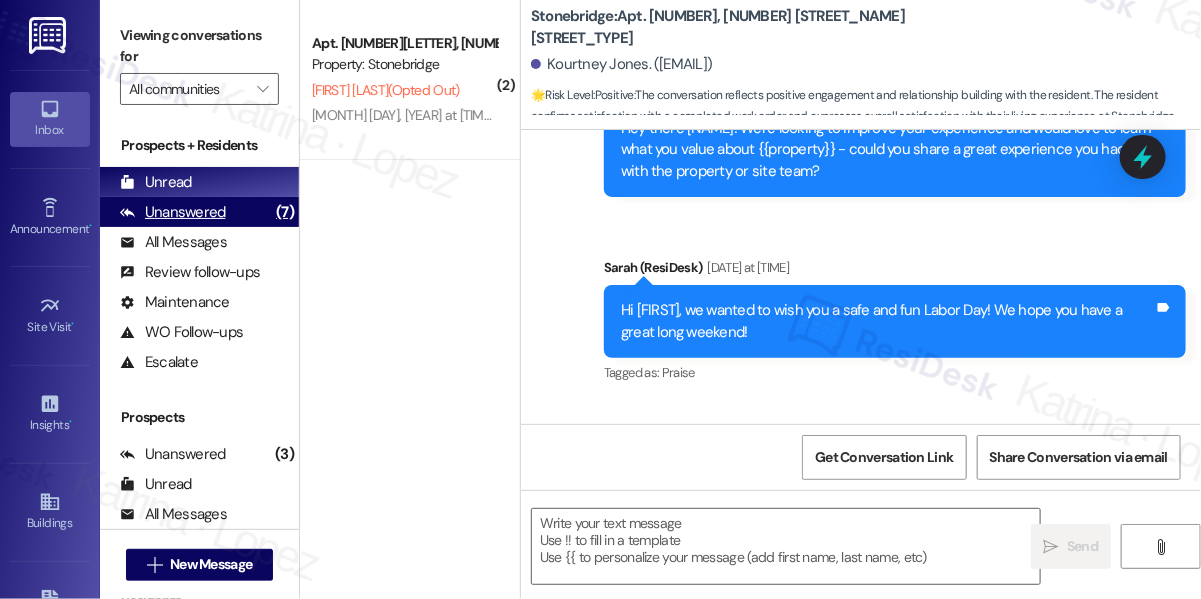 click on "Unanswered" at bounding box center [173, 212] 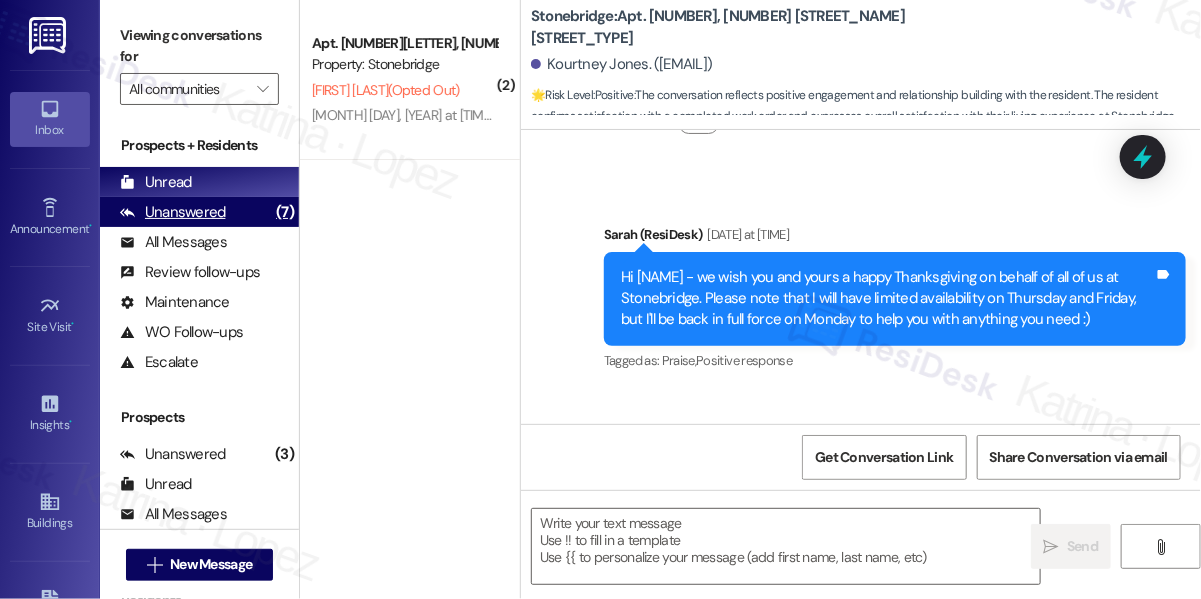 type on "Fetching suggested responses. Please feel free to read through the conversation in the meantime." 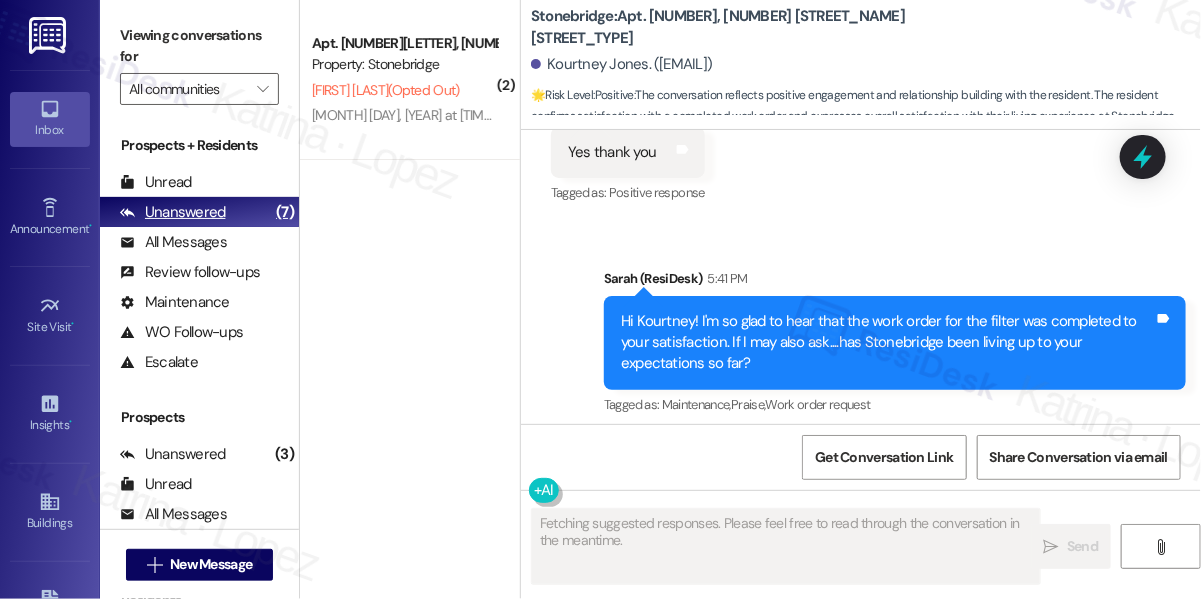 scroll, scrollTop: 0, scrollLeft: 0, axis: both 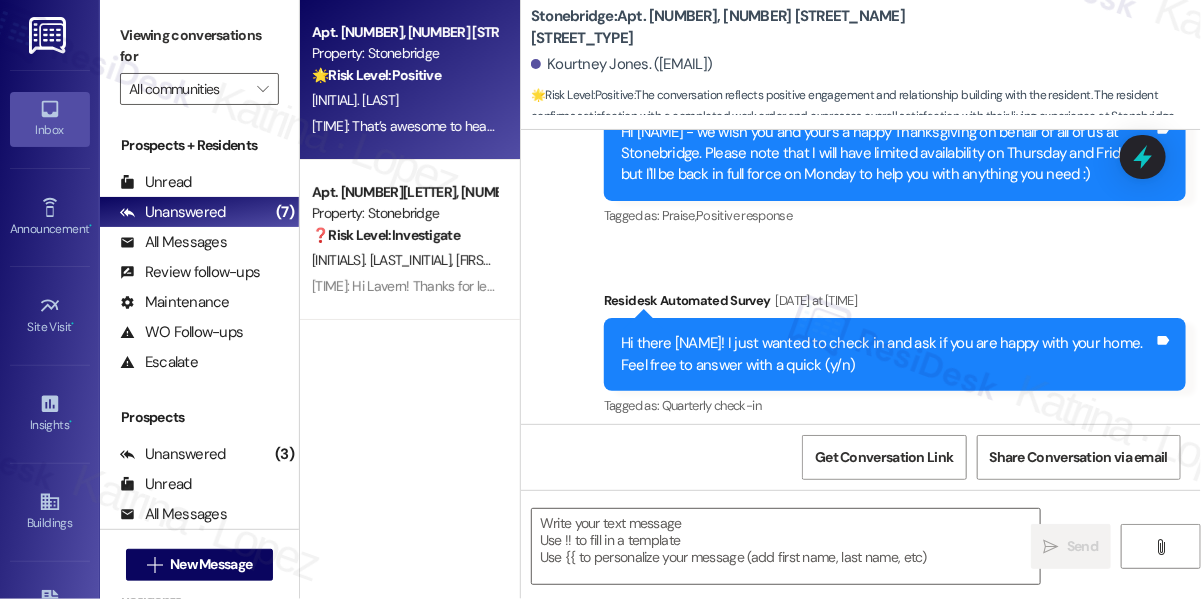 type on "Fetching suggested responses. Please feel free to read through the conversation in the meantime." 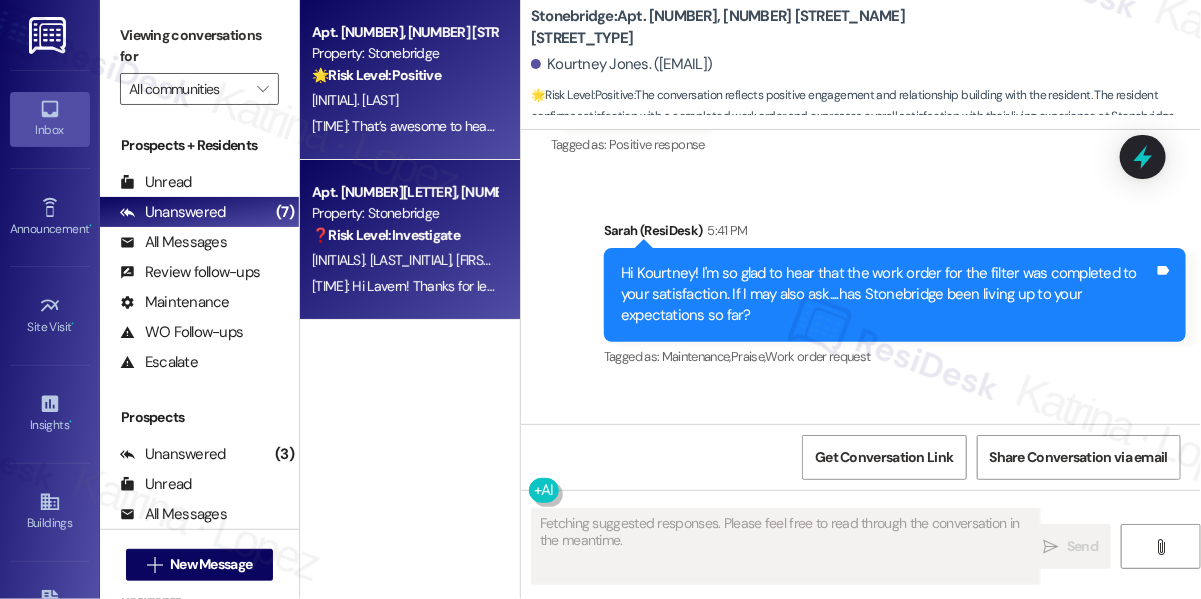 scroll, scrollTop: 3206, scrollLeft: 0, axis: vertical 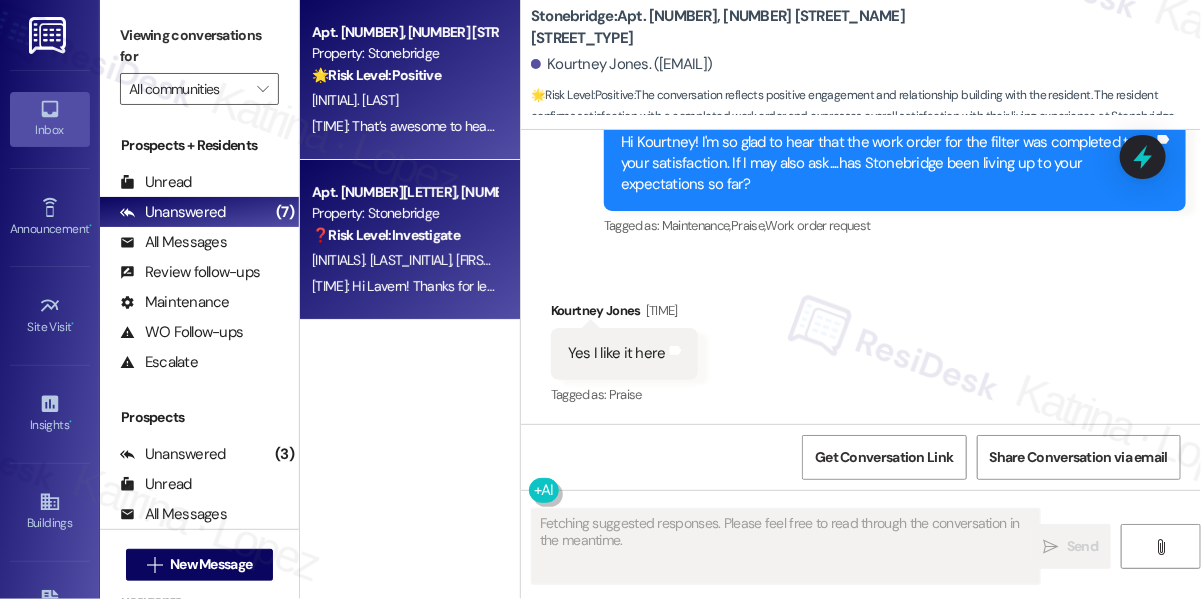 click on "❓  Risk Level:  Investigate" at bounding box center (386, 235) 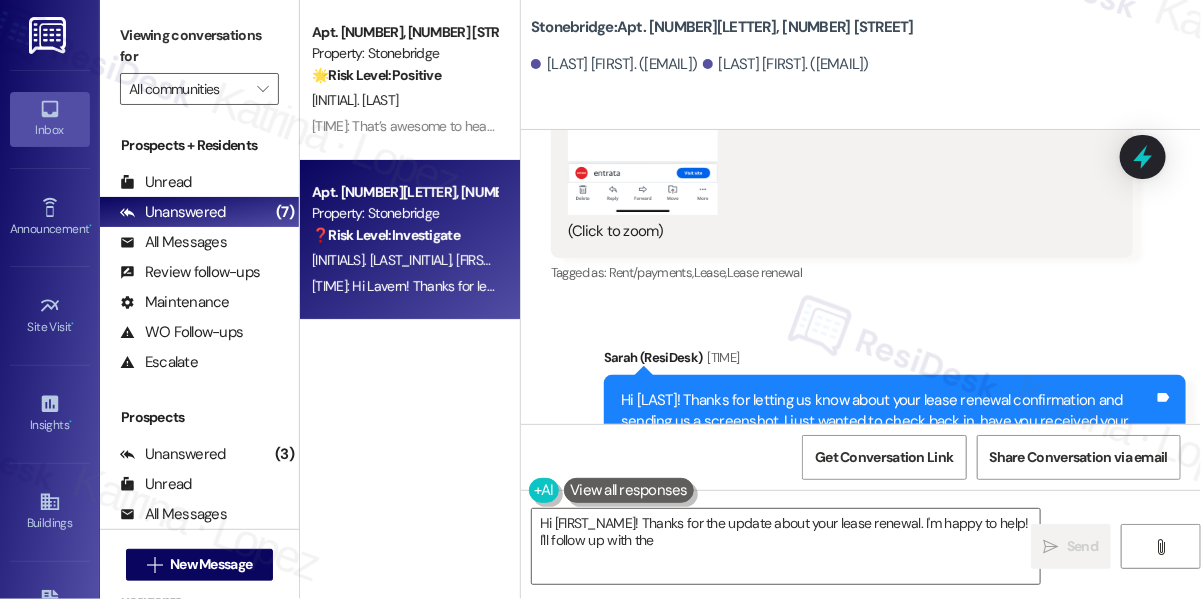 scroll, scrollTop: 16144, scrollLeft: 0, axis: vertical 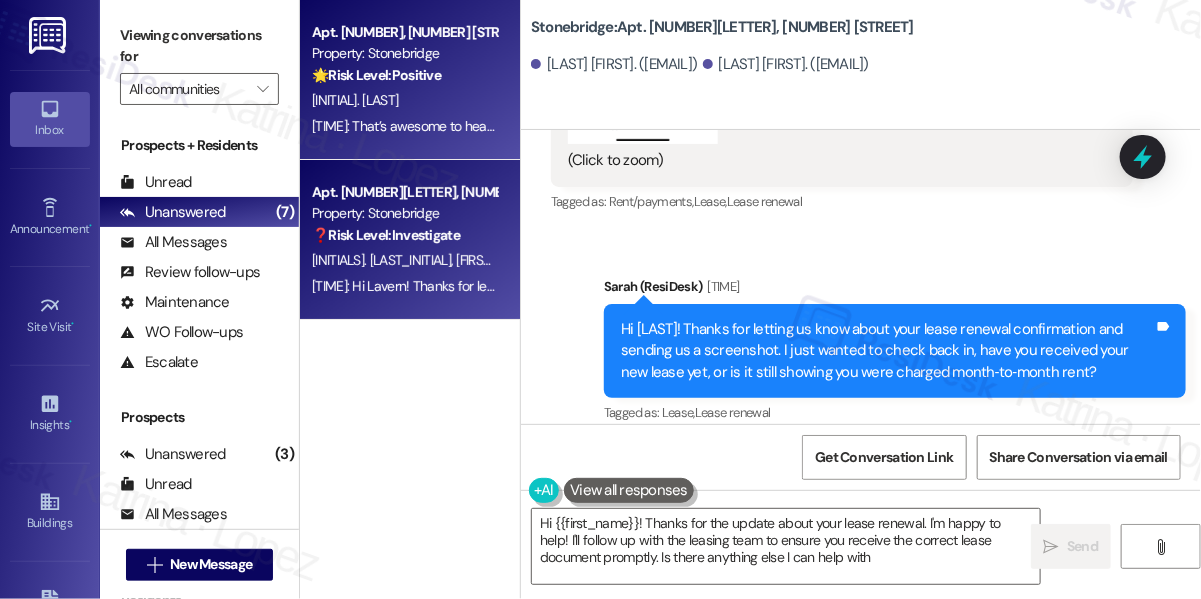 type on "Hi {{first_name}}! Thanks for the update about your lease renewal. I'm happy to help! I'll follow up with the leasing team to ensure you receive the correct lease document promptly. Is there anything else I can help with?" 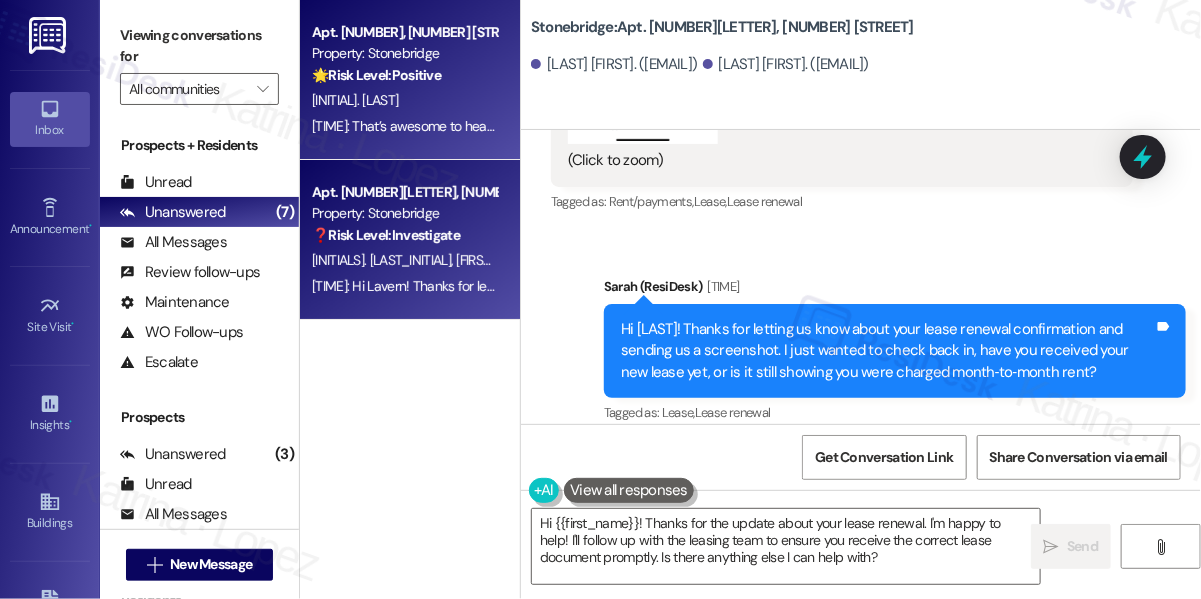 click on "Apt. [APT_NUMBER], [NUMBER] [STREET_NAME] [BUILDING_NAME] Property: Stonebridge 🌟 Risk Level: Positive The conversation reflects positive engagement and relationship building with the resident. The resident confirms satisfaction with a completed work order and expresses overall satisfaction with their living experience at Stonebridge. [INITIALS]. [LAST_NAME] [TIME]: That’s awesome to hear, [FIRST_NAME]! Thank you! If you don’t mind, would you be willing to share your positive experience at Stonebridge in a quick Google review? Here’s the link: https://www.theresidesk.com/links/review-jJOjMFnT6. No pressure, but it really means a lot to us! Feel free to let me know if you post it. I’d love to share it with the team! 😊" at bounding box center (410, 80) 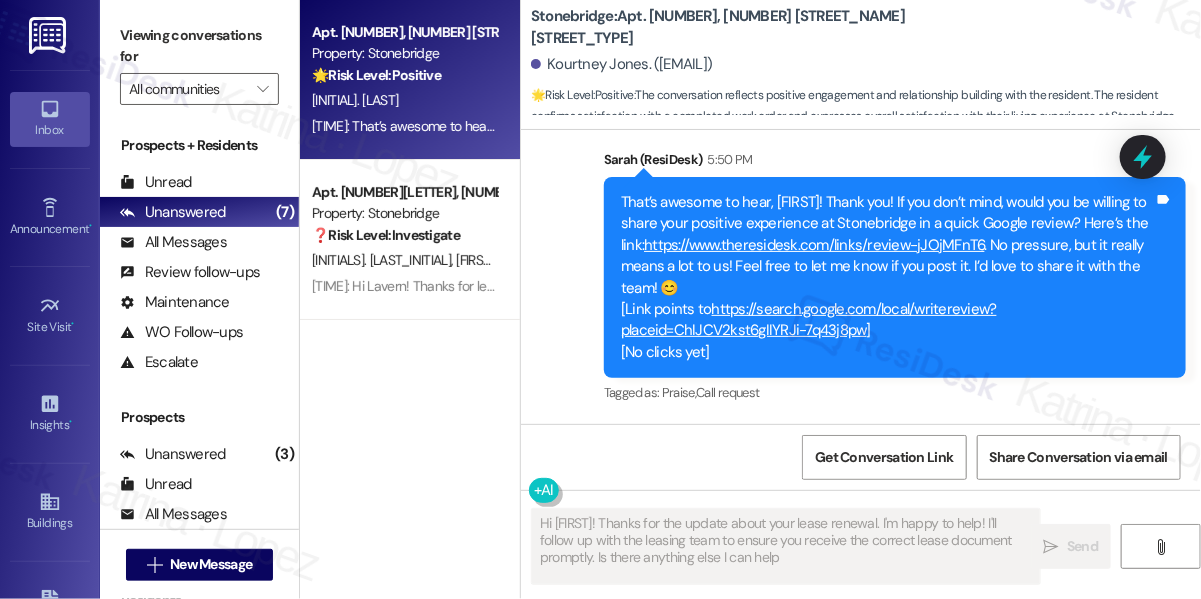type on "Hi [FIRST]! Thanks for the update about your lease renewal. I'm happy to help! I'll follow up with the leasing team to ensure you receive the correct lease document promptly. Is there anything else I can help" 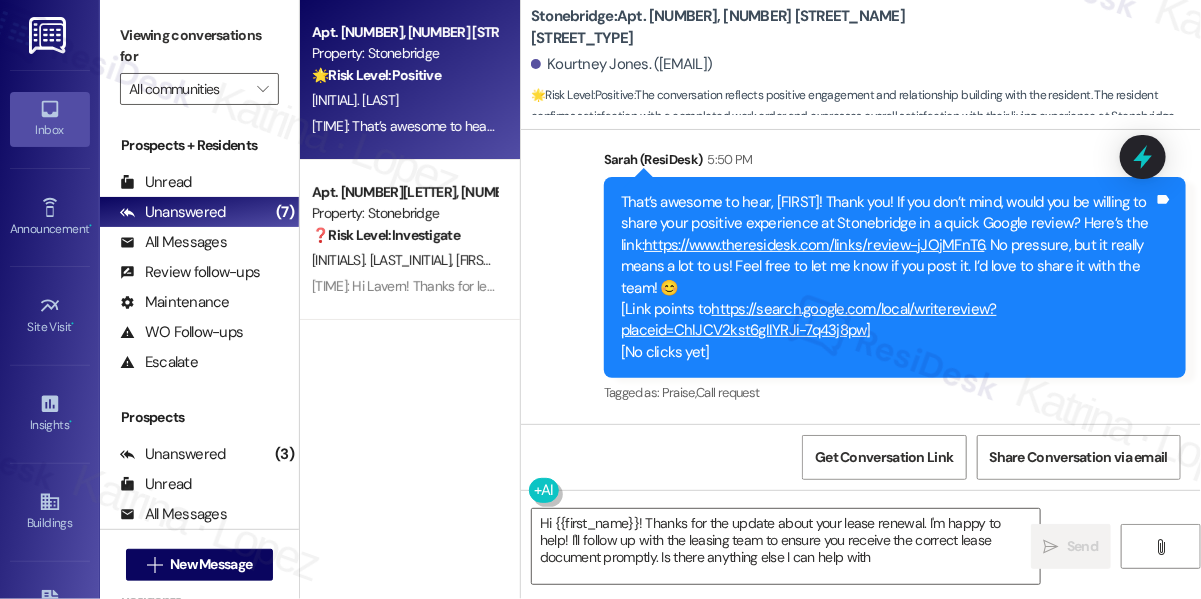 type on "Hi {{first_name}}! Thanks for the update about your lease renewal. I'm happy to help! I'll follow up with the leasing team to ensure you receive the correct lease document promptly. Is there anything else I can help with?" 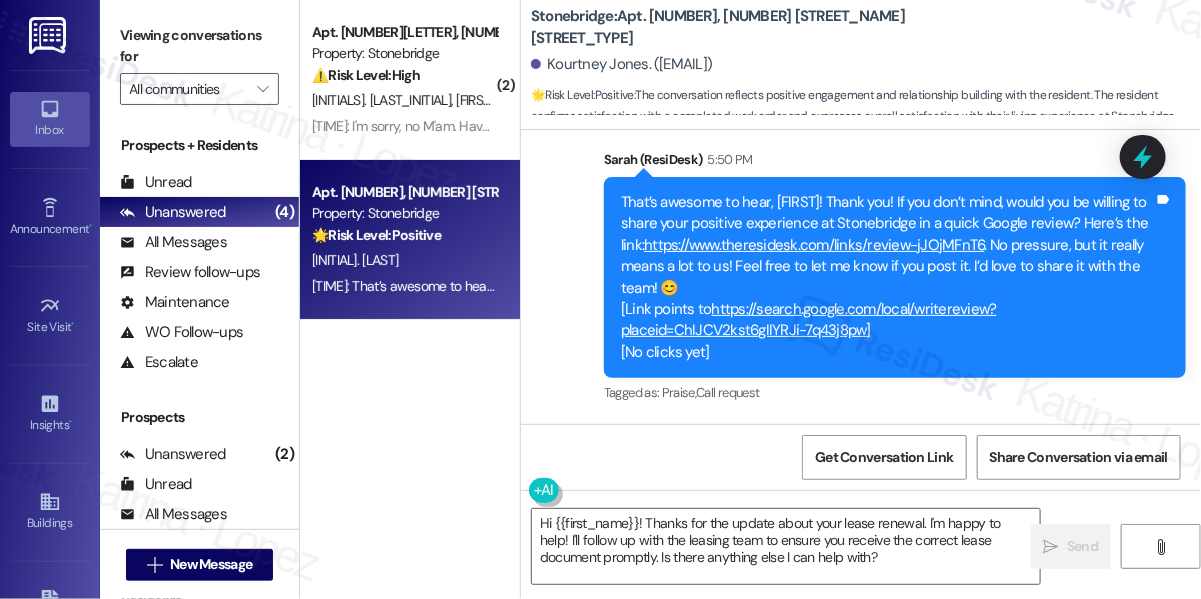 scroll, scrollTop: 3206, scrollLeft: 0, axis: vertical 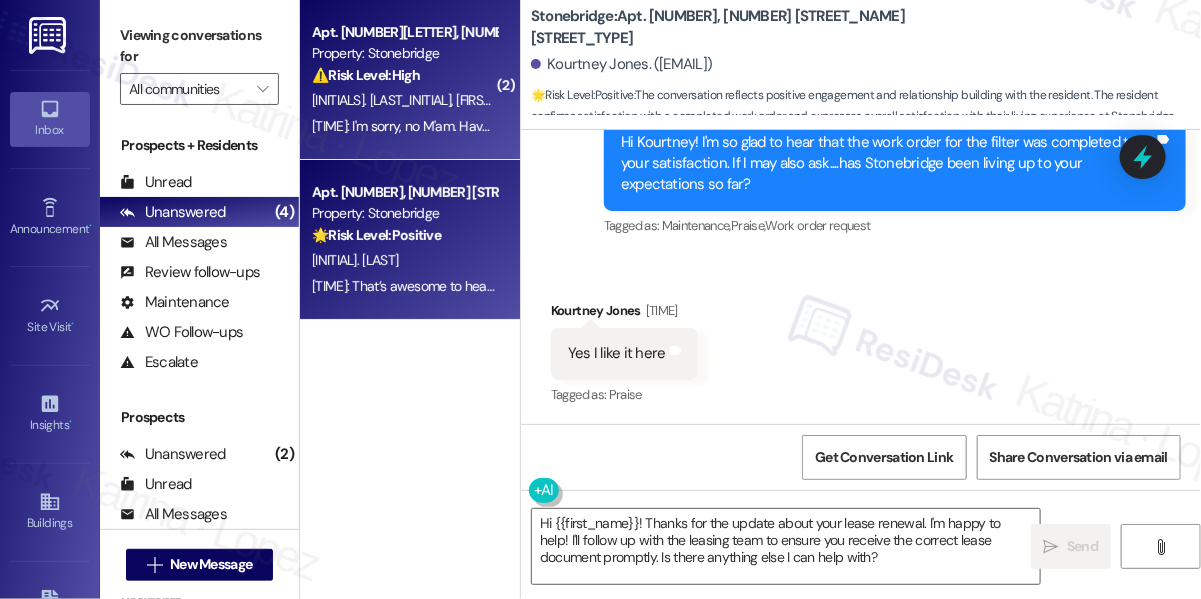 click on "[INITIAL]. [LAST] [INITIAL]. [LAST]" at bounding box center [404, 100] 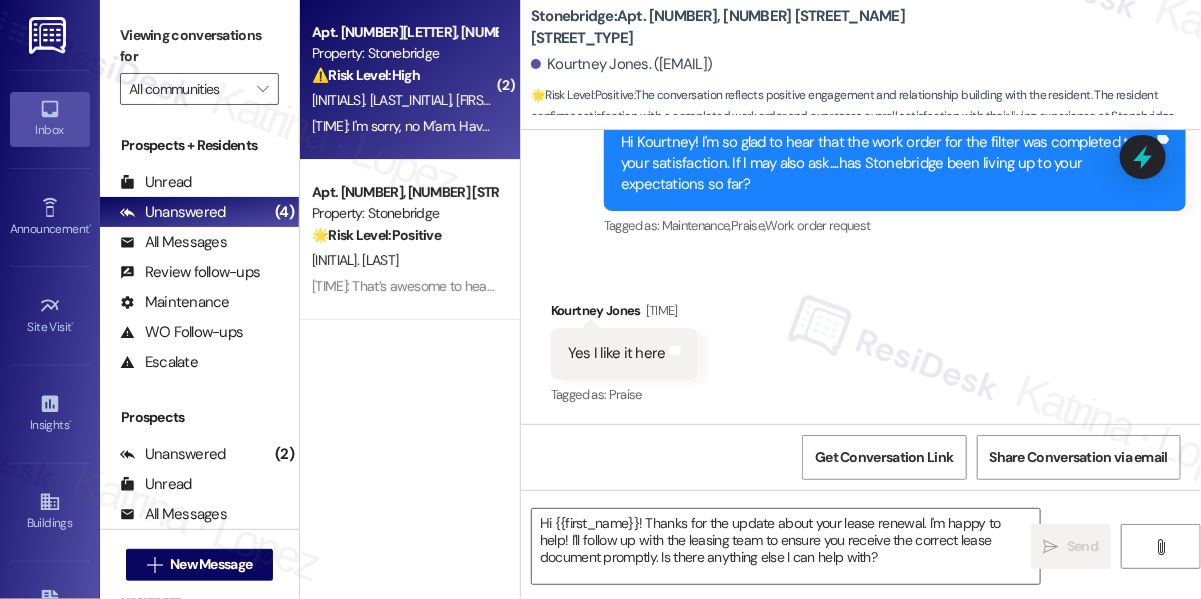type on "Fetching suggested responses. Please feel free to read through the conversation in the meantime." 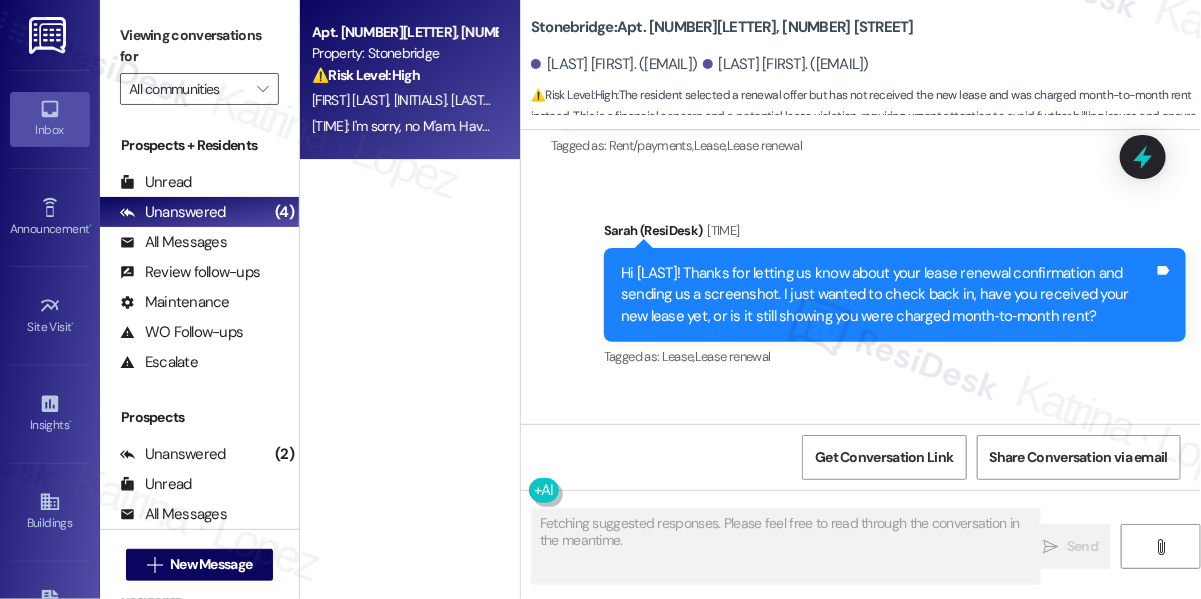 scroll, scrollTop: 16180, scrollLeft: 0, axis: vertical 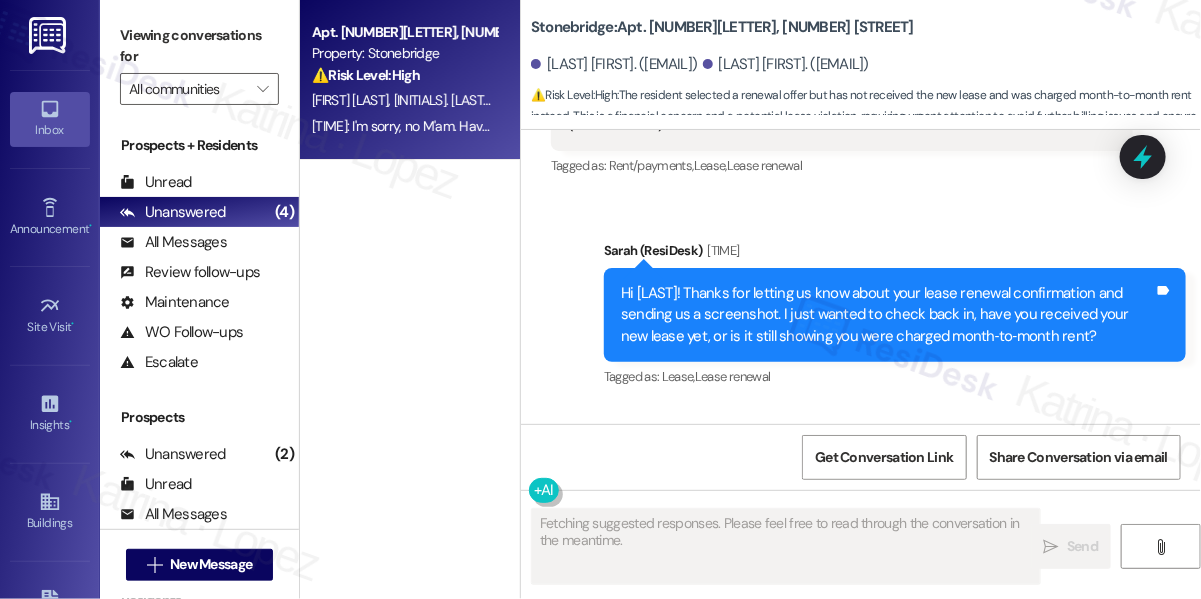 click on "Hi [LAST]! Thanks for letting us know about your lease renewal confirmation and sending us a screenshot. I just wanted to check back in, have you received your new lease yet, or is it still showing you were charged month‑to‑month rent?" at bounding box center [887, 315] 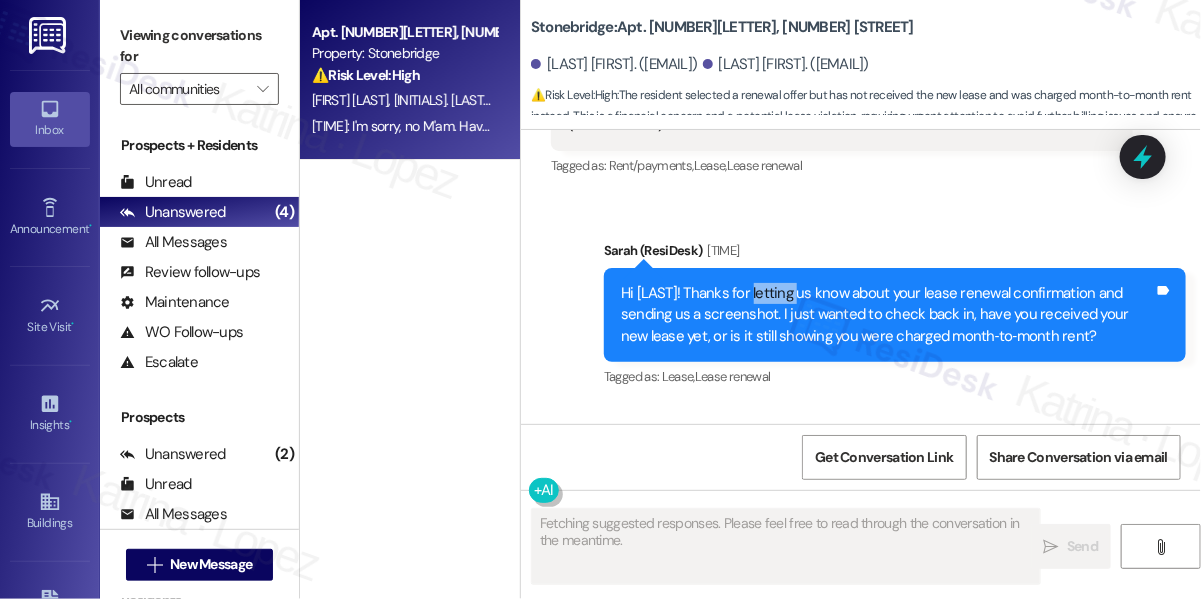 click on "Hi [LAST]! Thanks for letting us know about your lease renewal confirmation and sending us a screenshot. I just wanted to check back in, have you received your new lease yet, or is it still showing you were charged month‑to‑month rent?" at bounding box center [887, 315] 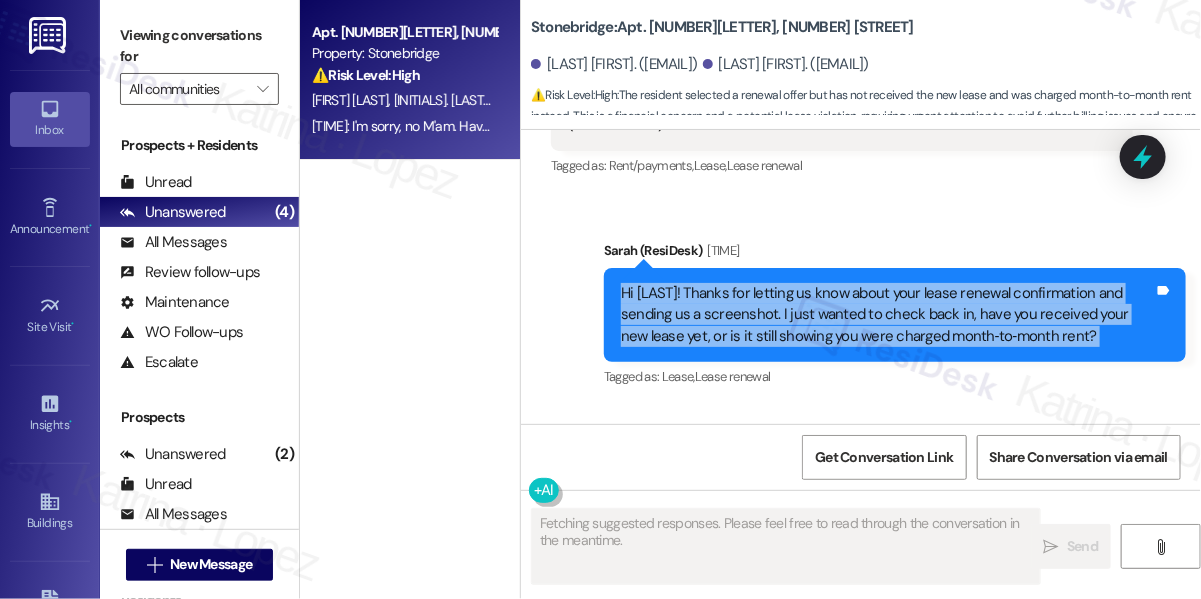 click on "Hi [LAST]! Thanks for letting us know about your lease renewal confirmation and sending us a screenshot. I just wanted to check back in, have you received your new lease yet, or is it still showing you were charged month‑to‑month rent?" at bounding box center (887, 315) 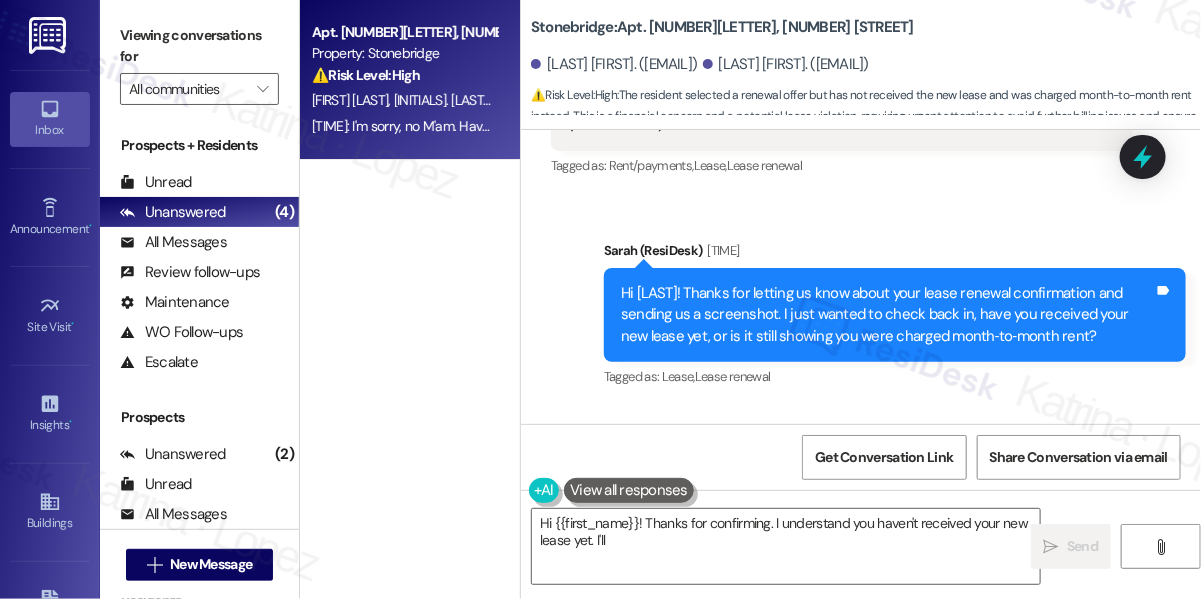 click on "Sarah (ResiDesk) [TIME]" at bounding box center (895, 254) 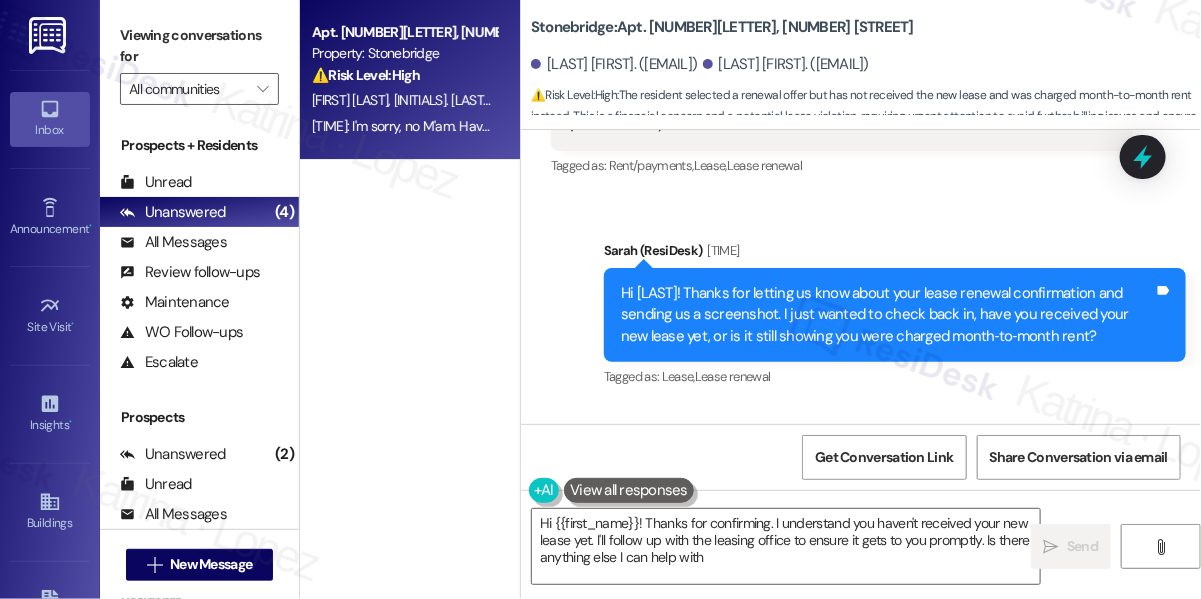 type on "Hi {{first_name}}! Thanks for confirming. I understand you haven't received your new lease yet. I'll follow up with the leasing office to ensure it gets to you promptly. Is there anything else I can help with?" 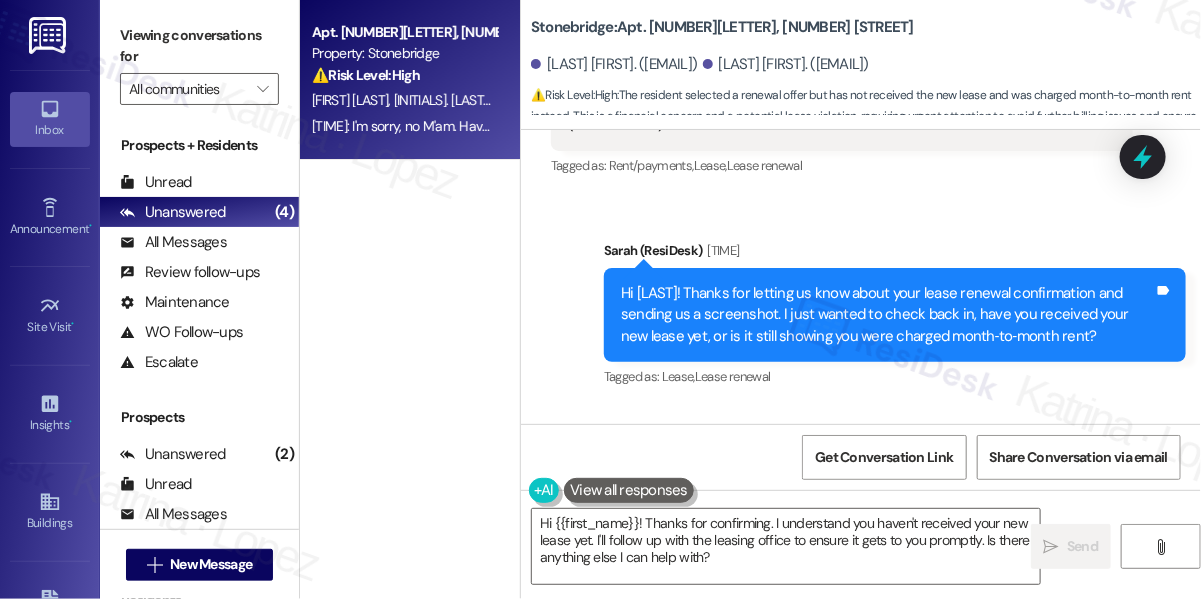 click on "Hi [LAST]! Thanks for letting us know about your lease renewal confirmation and sending us a screenshot. I just wanted to check back in, have you received your new lease yet, or is it still showing you were charged month‑to‑month rent?" at bounding box center (887, 315) 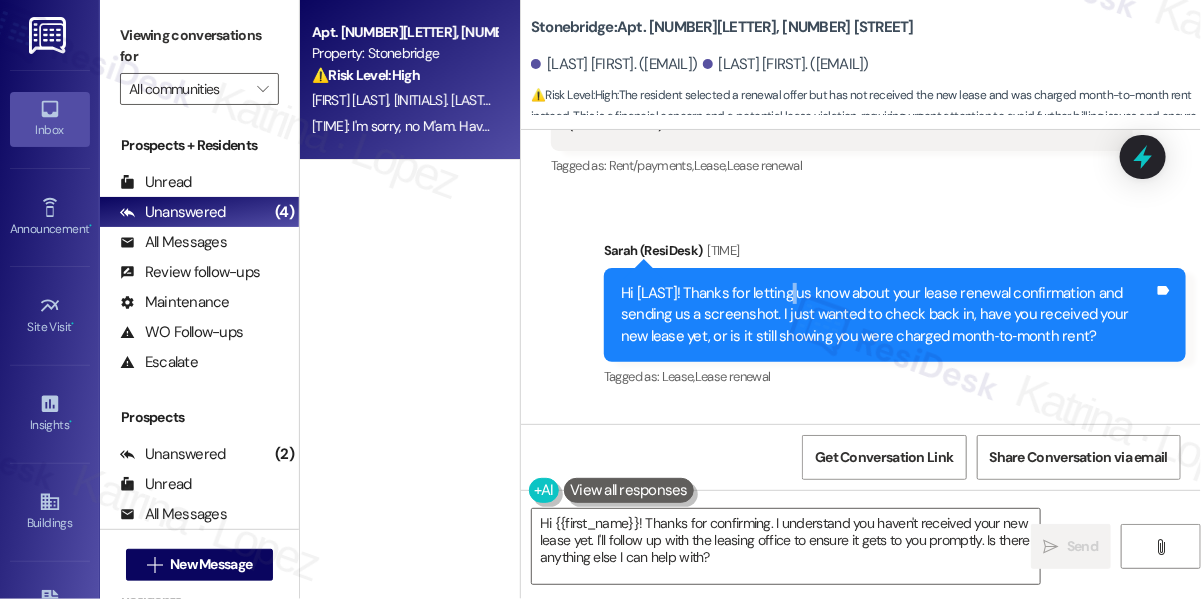 click on "Hi [LAST]! Thanks for letting us know about your lease renewal confirmation and sending us a screenshot. I just wanted to check back in, have you received your new lease yet, or is it still showing you were charged month‑to‑month rent?" at bounding box center (887, 315) 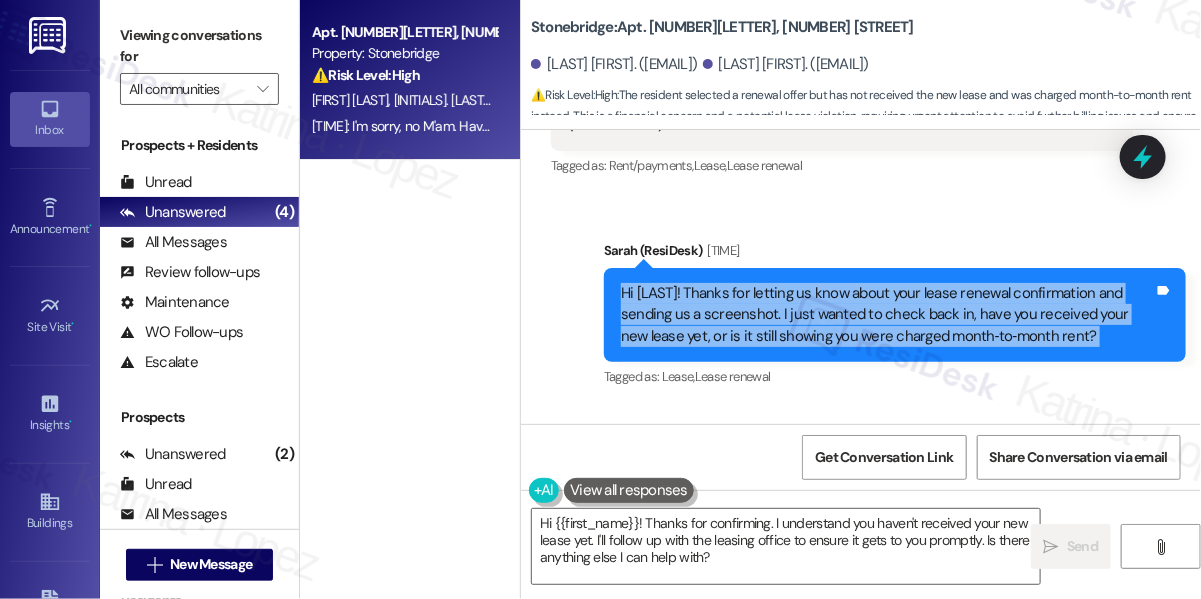 click on "Hi [LAST]! Thanks for letting us know about your lease renewal confirmation and sending us a screenshot. I just wanted to check back in, have you received your new lease yet, or is it still showing you were charged month‑to‑month rent?" at bounding box center (887, 315) 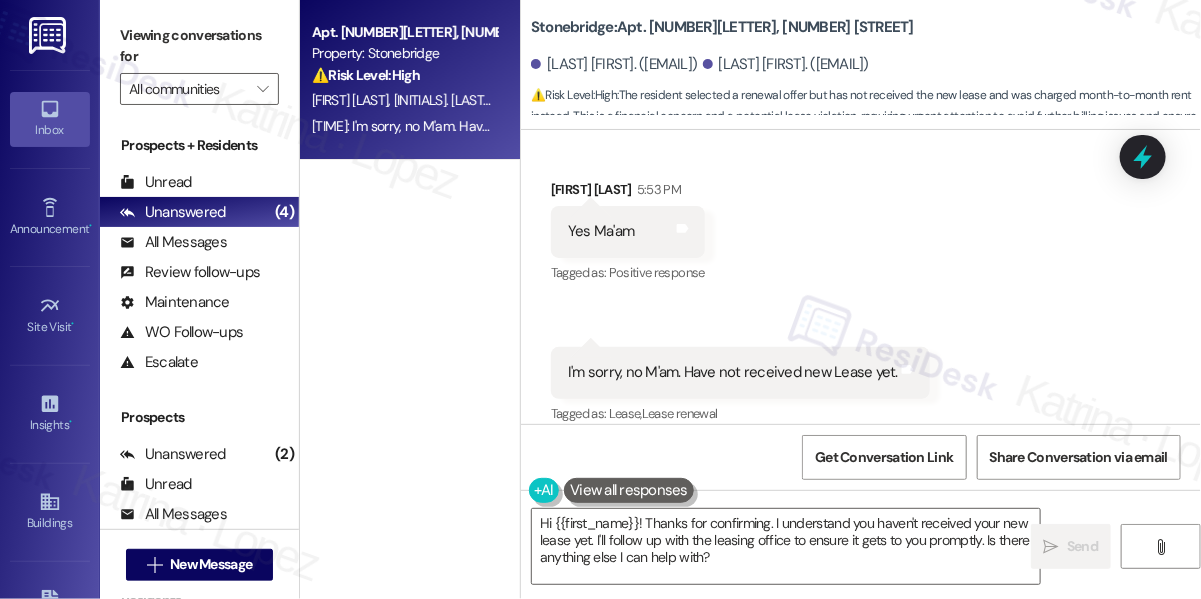 scroll, scrollTop: 16453, scrollLeft: 0, axis: vertical 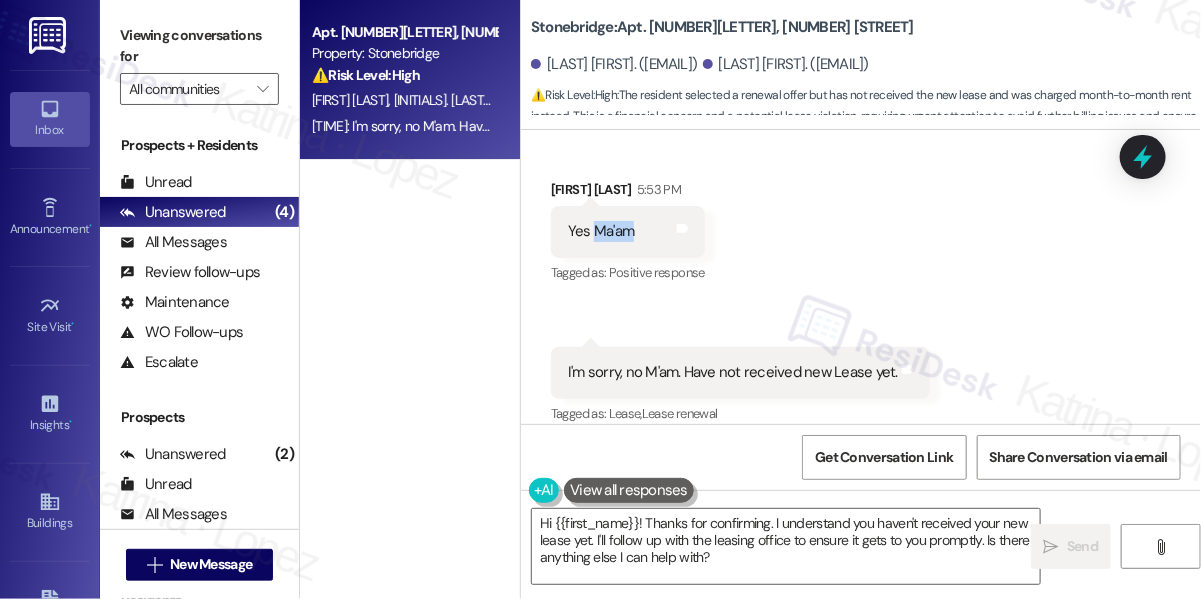 click on "Yes Ma'am" at bounding box center [601, 231] 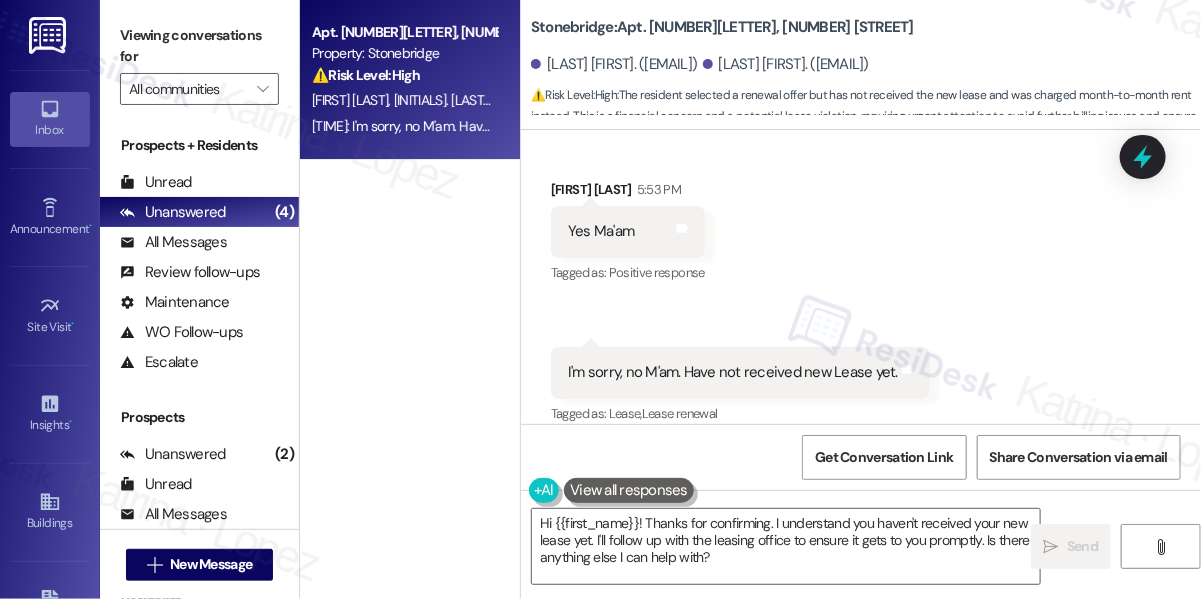 click on "I'm sorry, no M'am. Have not received new Lease yet." at bounding box center [733, 372] 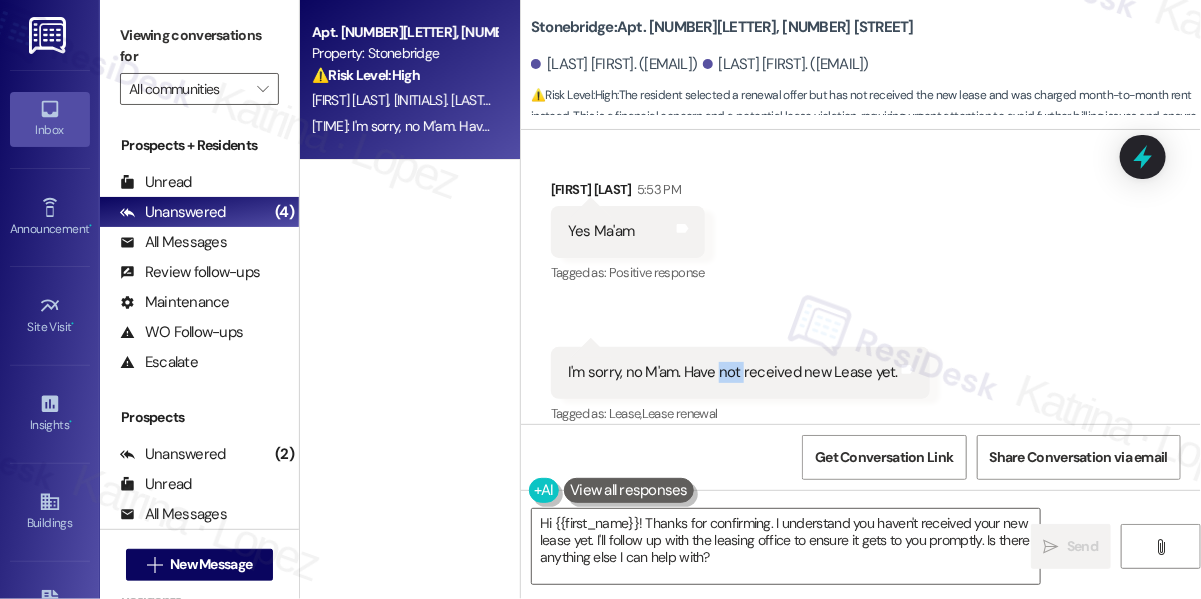 click on "I'm sorry, no M'am. Have not received new Lease yet." at bounding box center (733, 372) 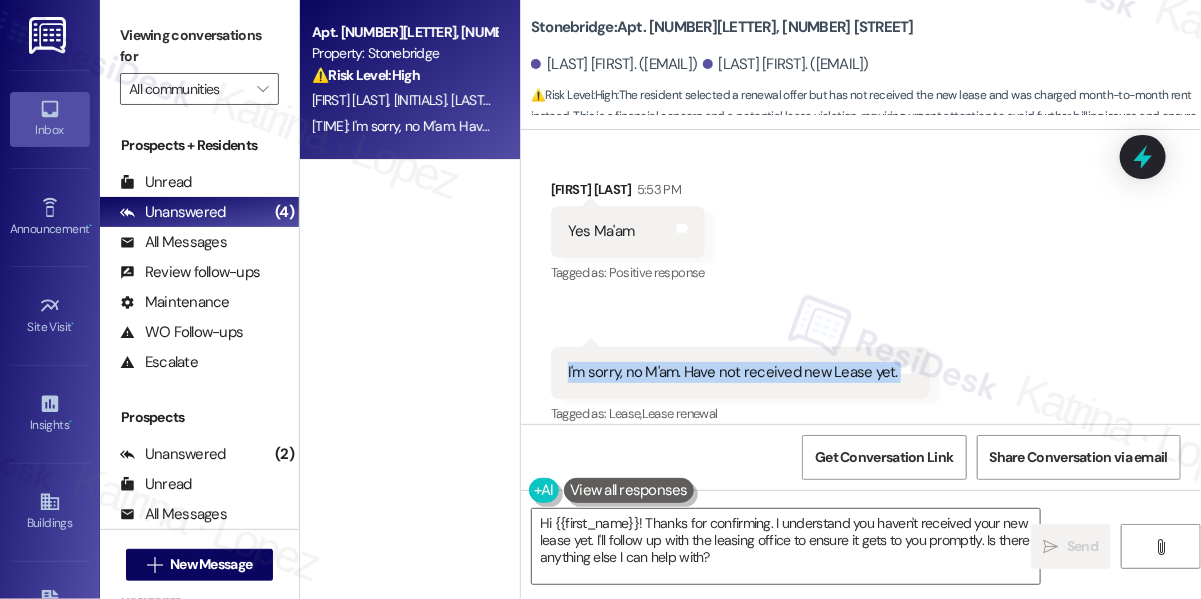 click on "I'm sorry, no M'am. Have not received new Lease yet." at bounding box center (733, 372) 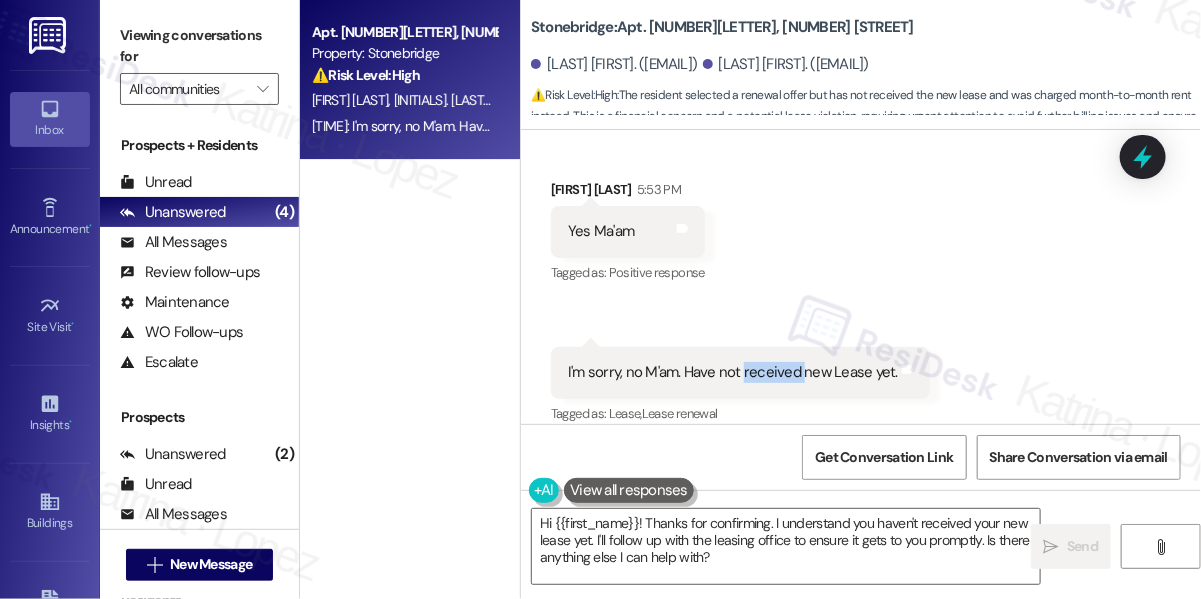 click on "I'm sorry, no M'am. Have not received new Lease yet." at bounding box center [733, 372] 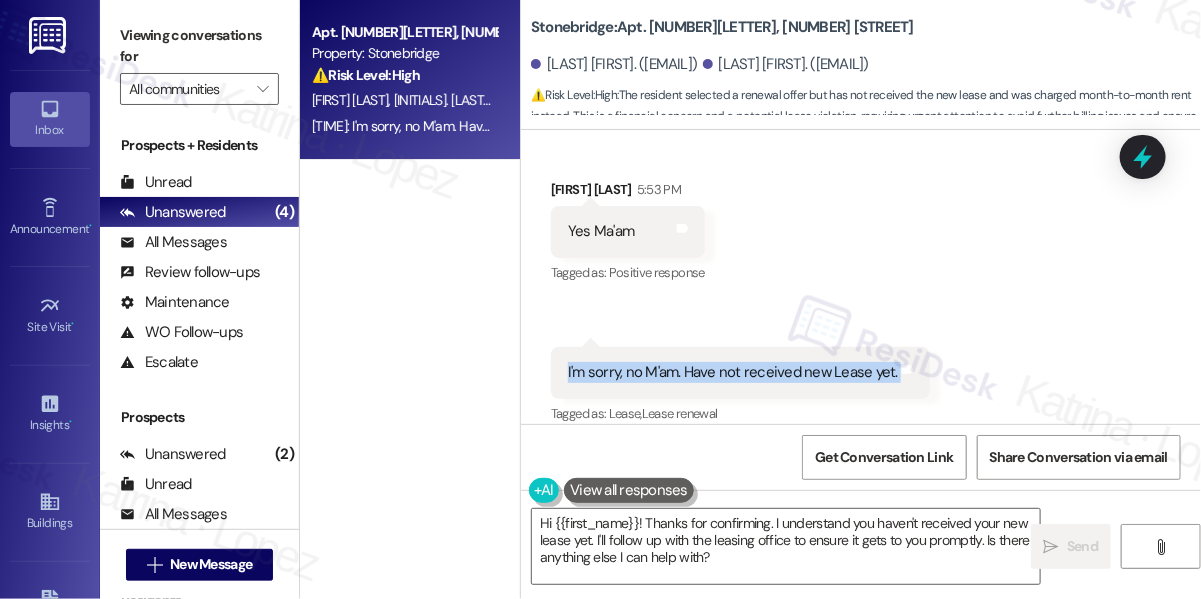 click on "I'm sorry, no M'am. Have not received new Lease yet." at bounding box center (733, 372) 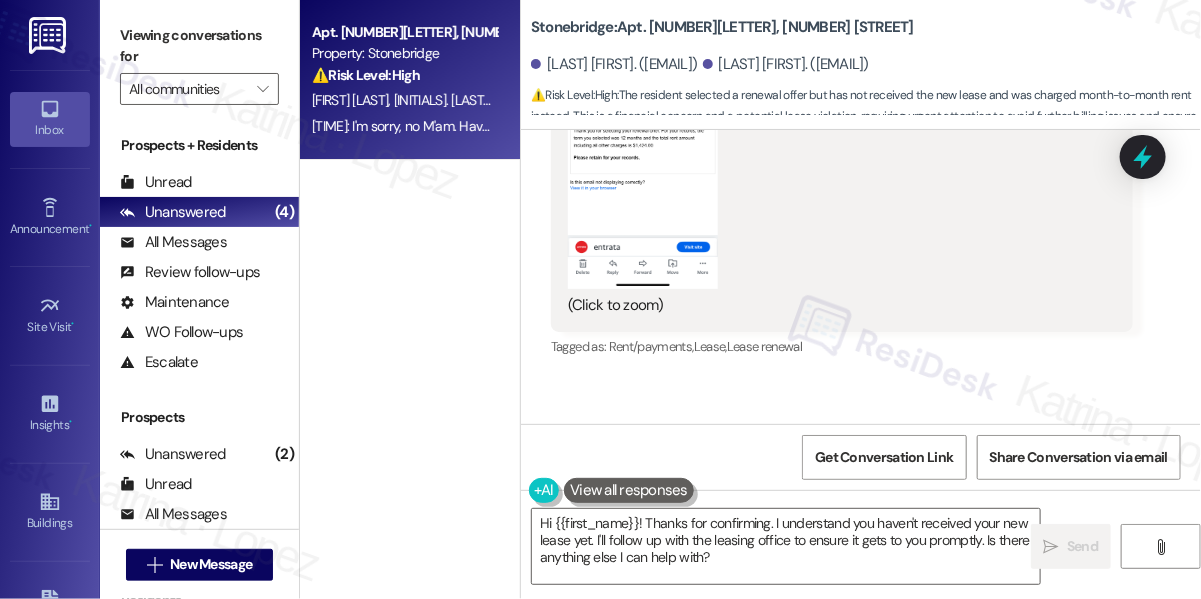 scroll, scrollTop: 16272, scrollLeft: 0, axis: vertical 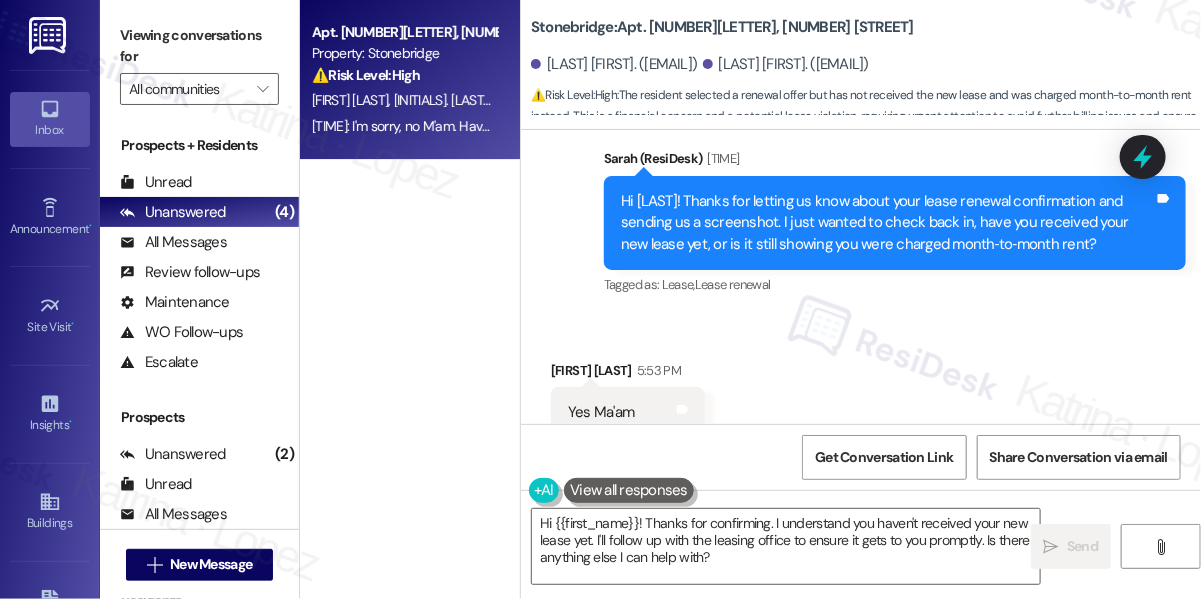 click on "Hi [LAST]! Thanks for letting us know about your lease renewal confirmation and sending us a screenshot. I just wanted to check back in, have you received your new lease yet, or is it still showing you were charged month‑to‑month rent?" at bounding box center (887, 223) 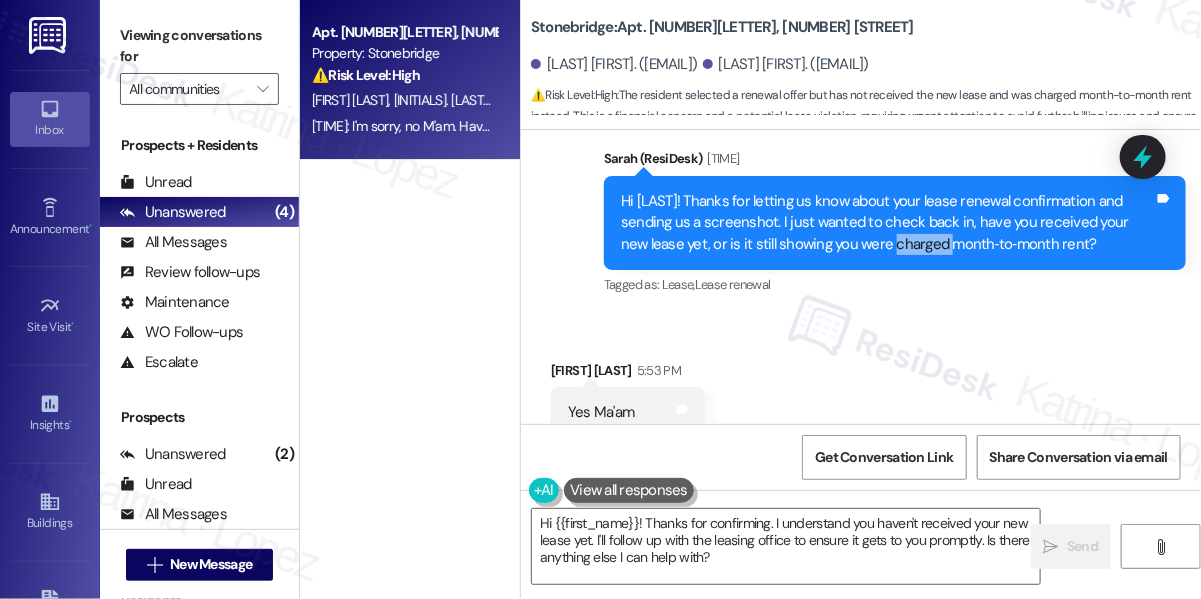 click on "Hi [LAST]! Thanks for letting us know about your lease renewal confirmation and sending us a screenshot. I just wanted to check back in, have you received your new lease yet, or is it still showing you were charged month‑to‑month rent?" at bounding box center [887, 223] 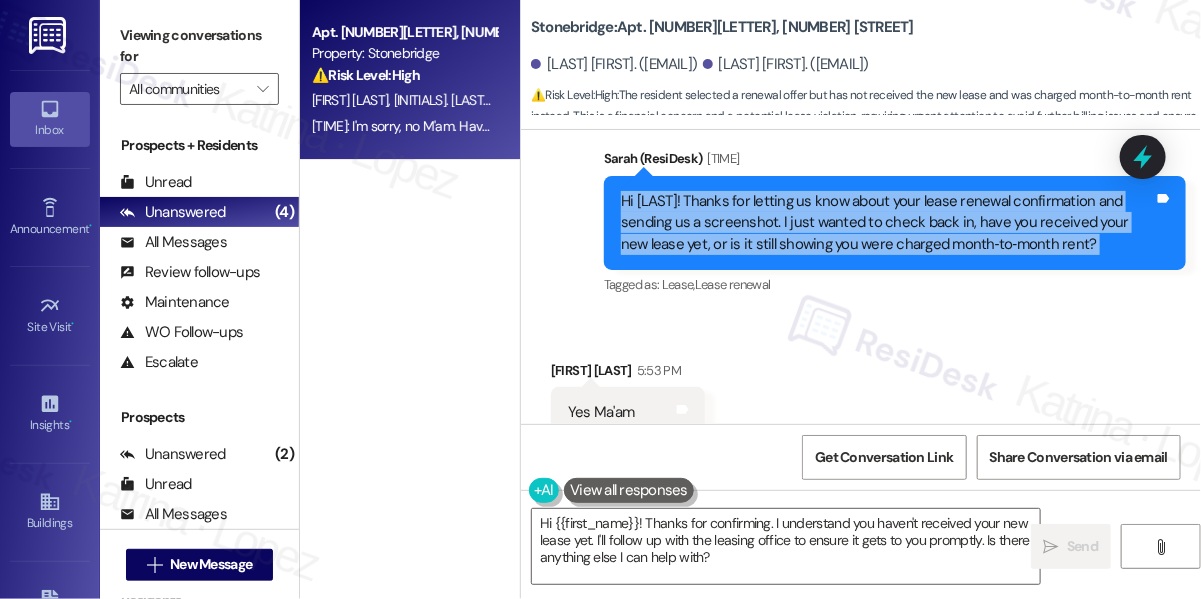 click on "Hi [LAST]! Thanks for letting us know about your lease renewal confirmation and sending us a screenshot. I just wanted to check back in, have you received your new lease yet, or is it still showing you were charged month‑to‑month rent?" at bounding box center [887, 223] 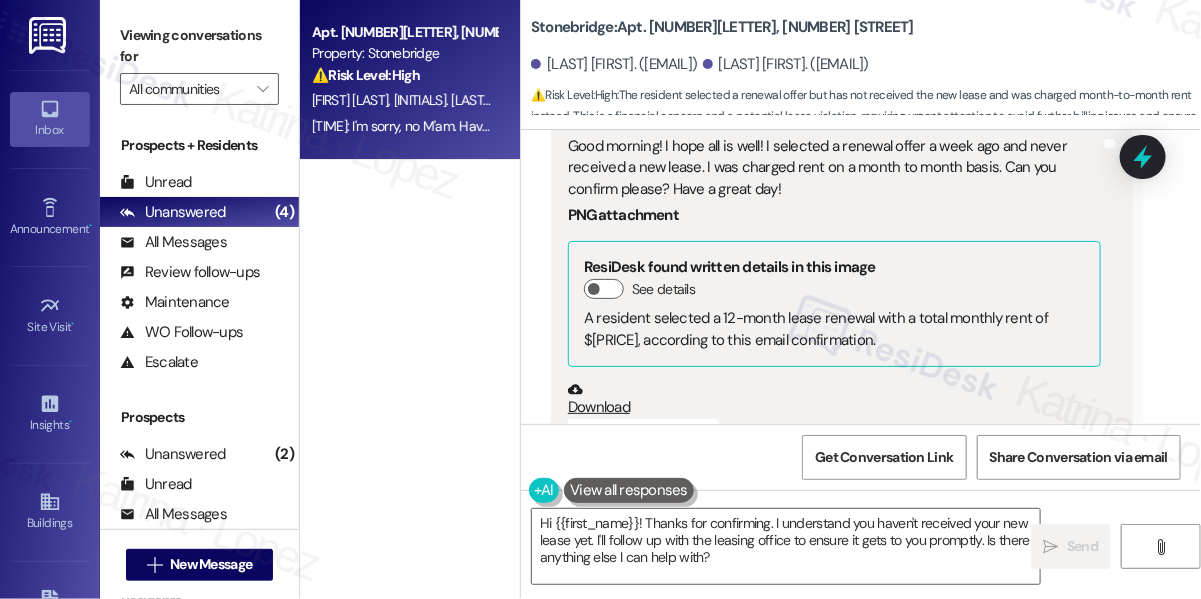 scroll, scrollTop: 15453, scrollLeft: 0, axis: vertical 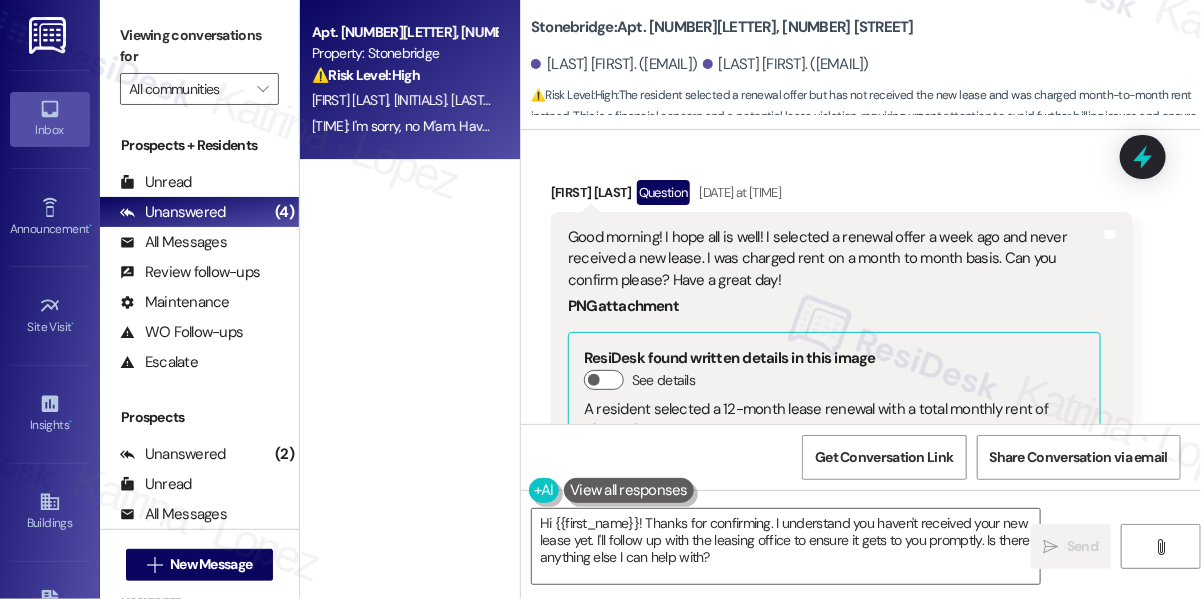 click on "Good morning! I hope all is well! I selected a renewal offer a week ago and never received a new lease. I was charged rent on a month to month basis. Can you confirm please? Have a great day!" at bounding box center (834, 259) 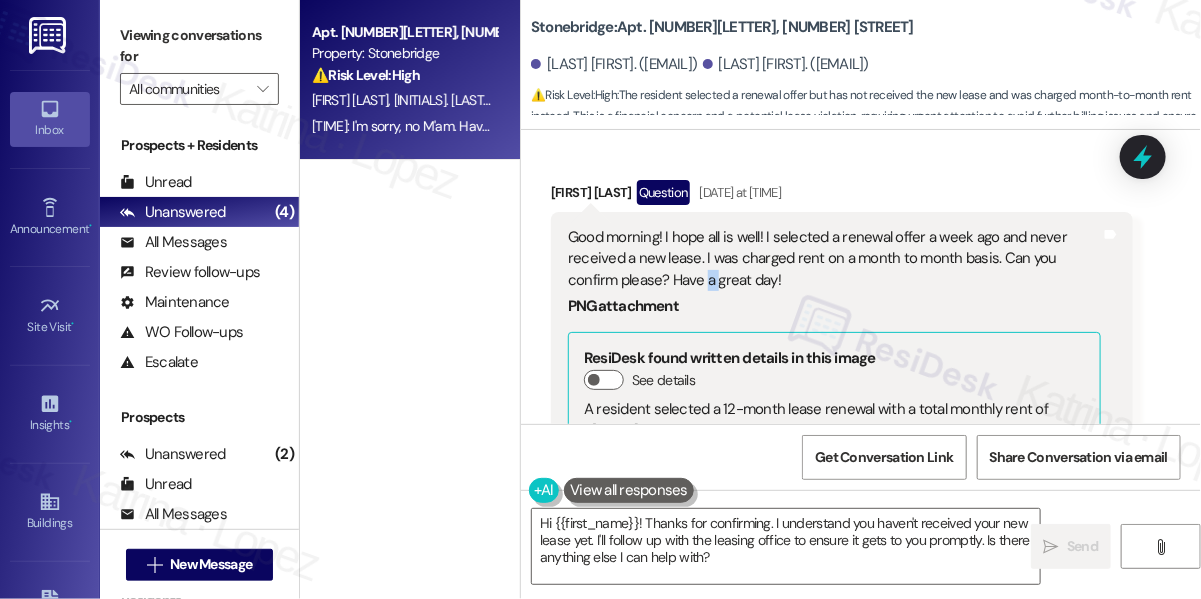 click on "Good morning! I hope all is well! I selected a renewal offer a week ago and never received a new lease. I was charged rent on a month to month basis. Can you confirm please? Have a great day!" at bounding box center [834, 259] 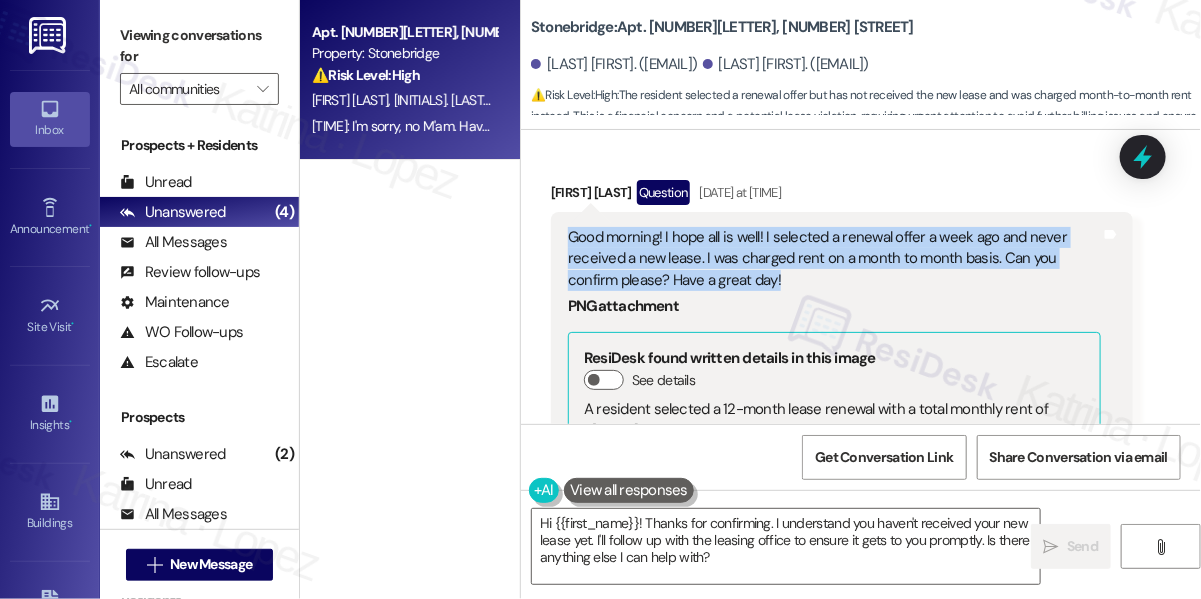 click on "Good morning! I hope all is well! I selected a renewal offer a week ago and never received a new lease. I was charged rent on a month to month basis. Can you confirm please? Have a great day!" at bounding box center (834, 259) 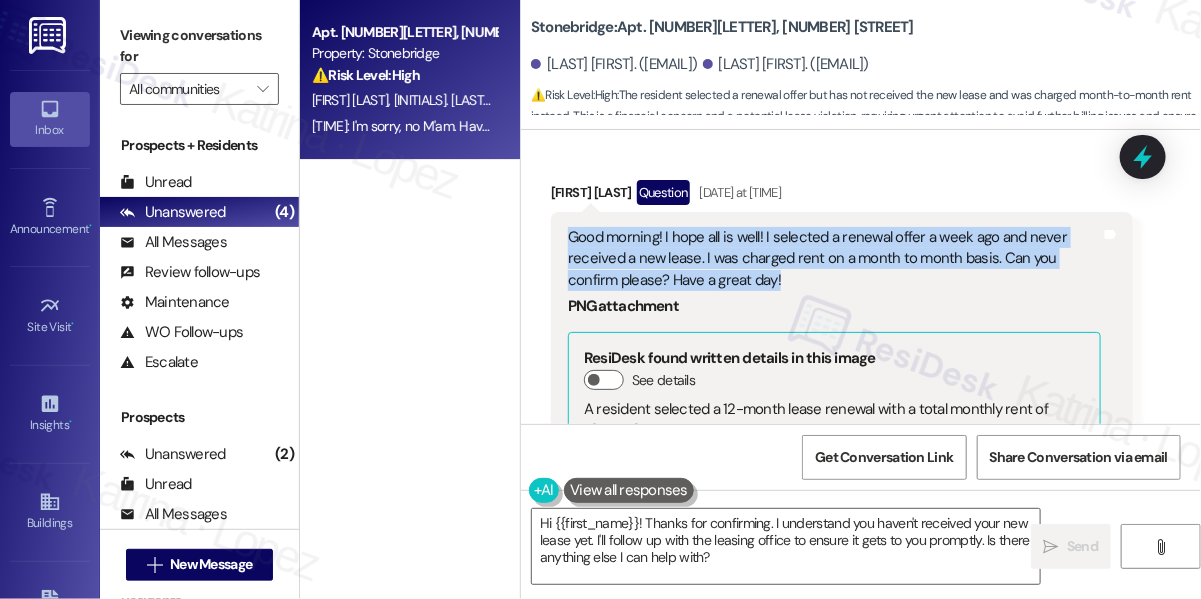 click on "Good morning! I hope all is well! I selected a renewal offer a week ago and never received a new lease. I was charged rent on a month to month basis. Can you confirm please? Have a great day!" at bounding box center (834, 259) 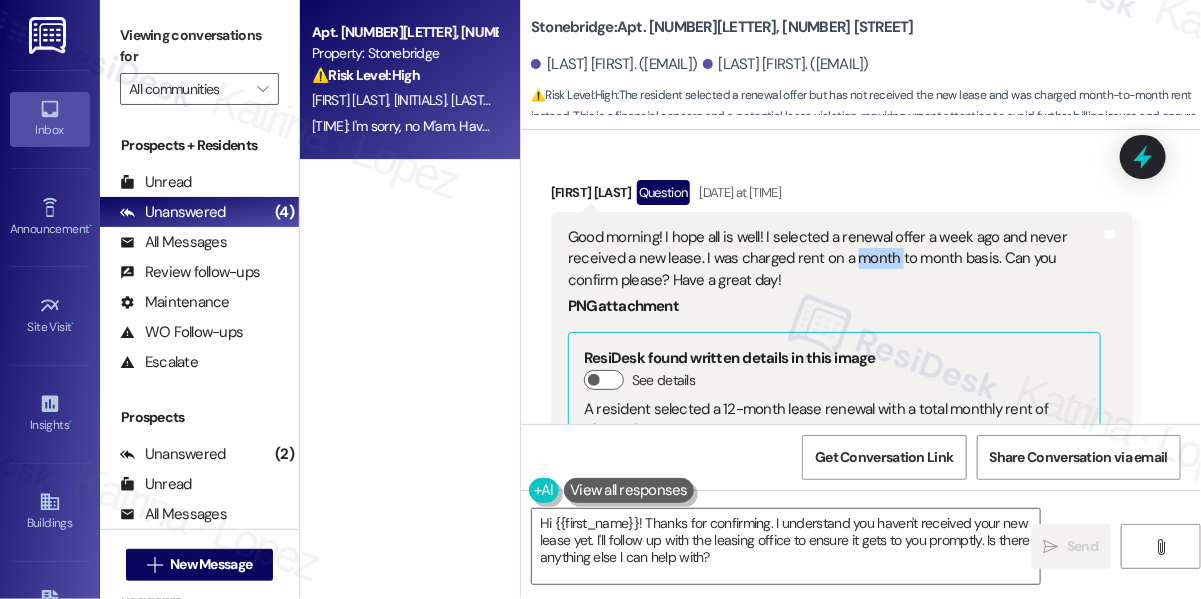 click on "Good morning! I hope all is well! I selected a renewal offer a week ago and never received a new lease. I was charged rent on a month to month basis. Can you confirm please? Have a great day!" at bounding box center (834, 259) 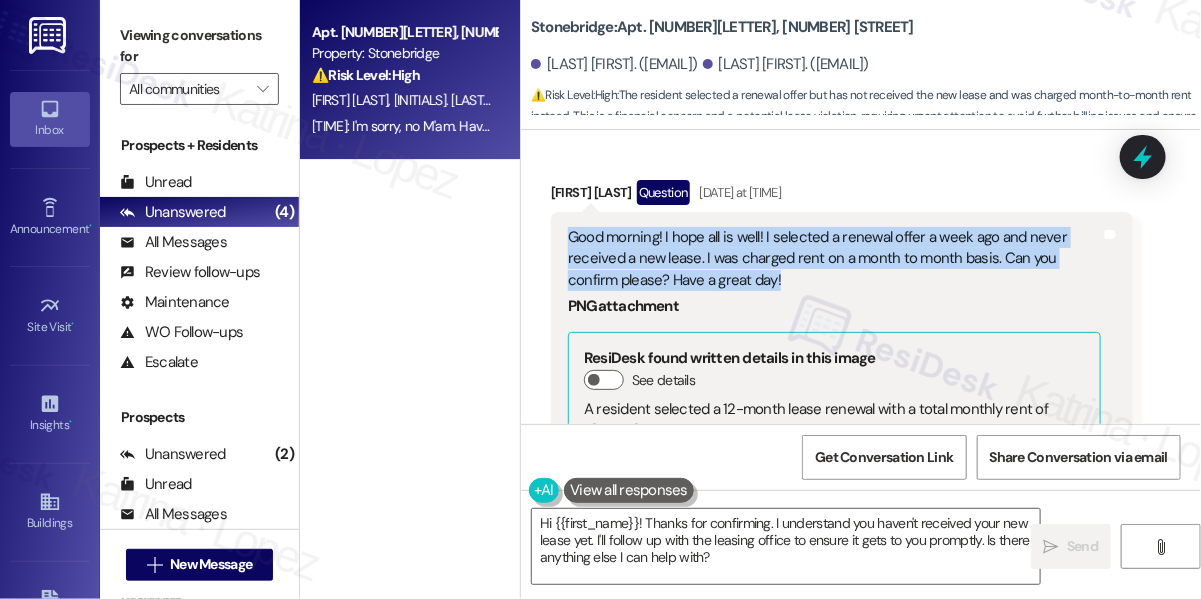 click on "Good morning! I hope all is well! I selected a renewal offer a week ago and never received a new lease. I was charged rent on a month to month basis. Can you confirm please? Have a great day!" at bounding box center (834, 259) 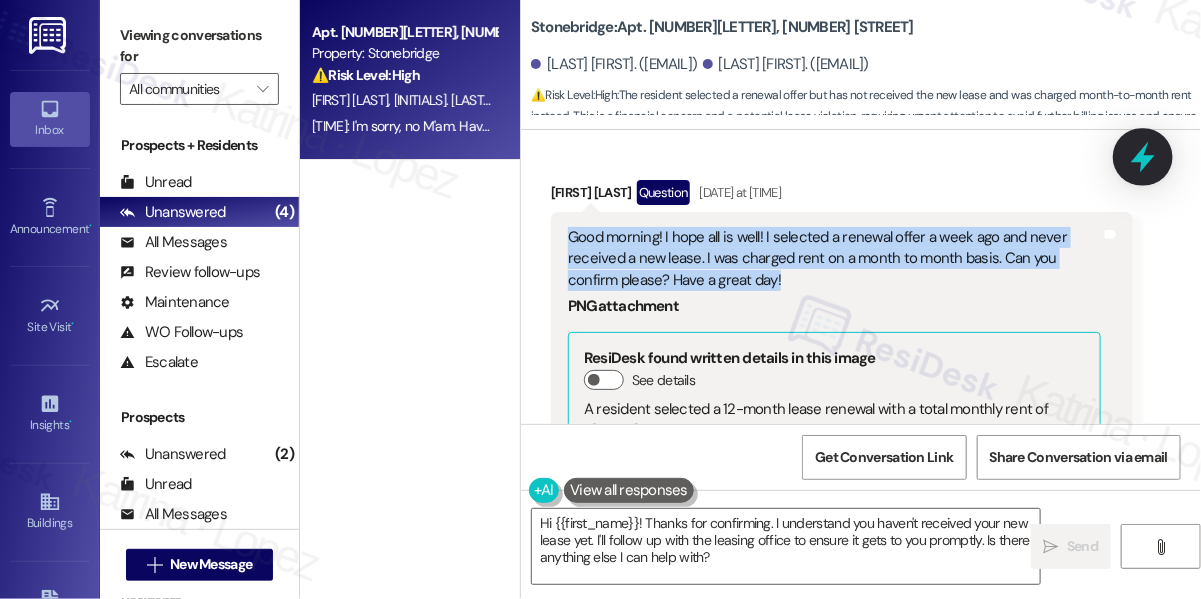 click 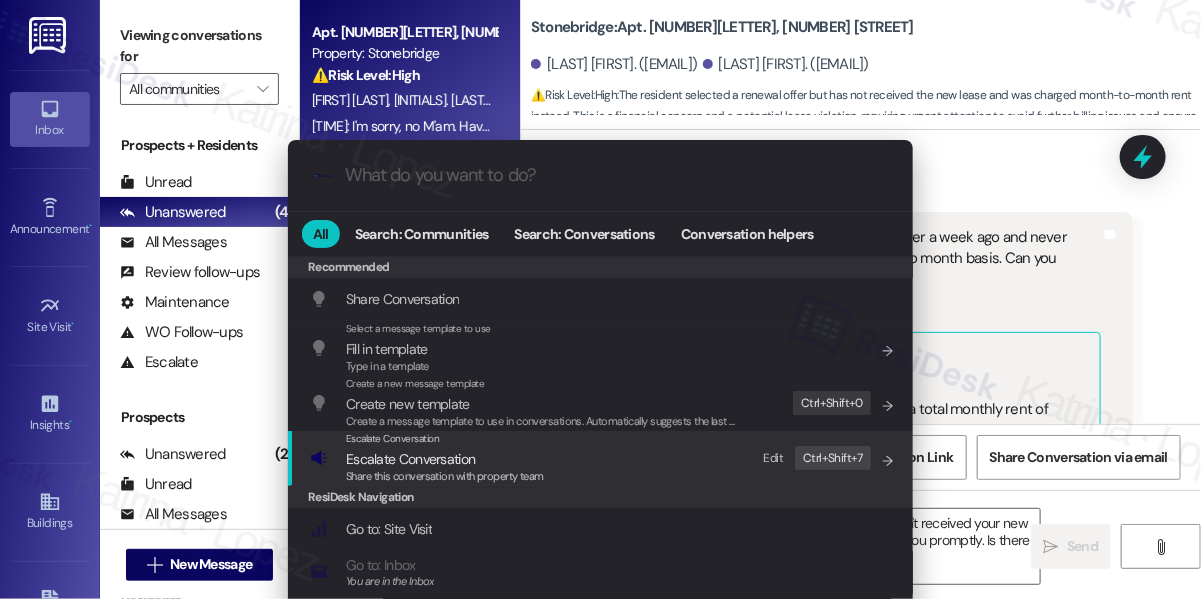 click on "Escalate Conversation" at bounding box center [445, 459] 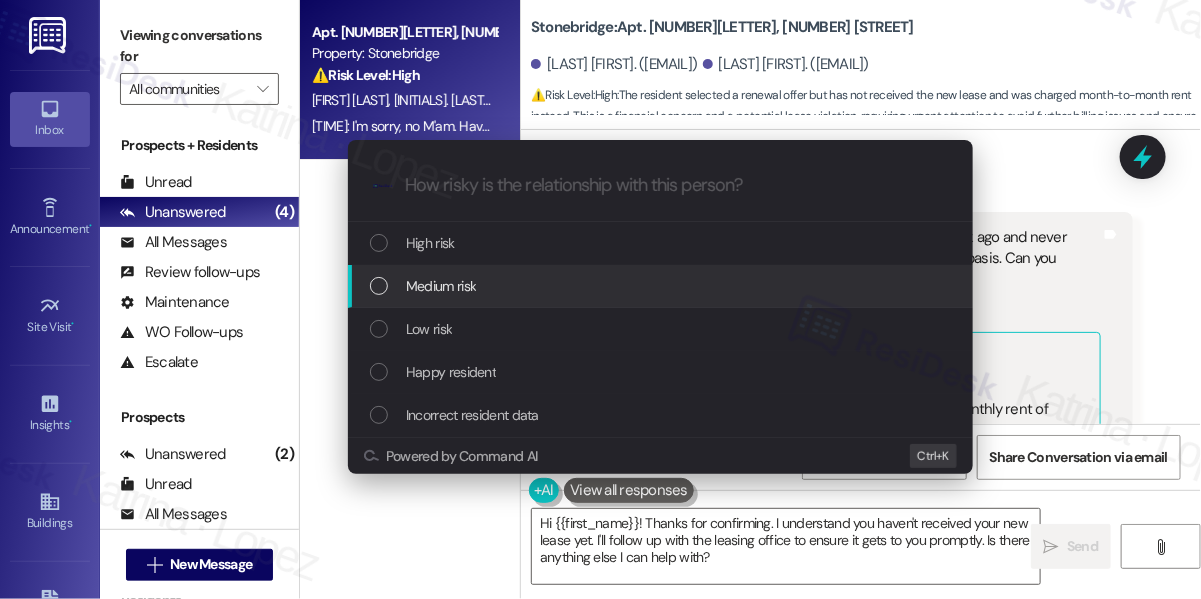 click on "Medium risk" at bounding box center (660, 286) 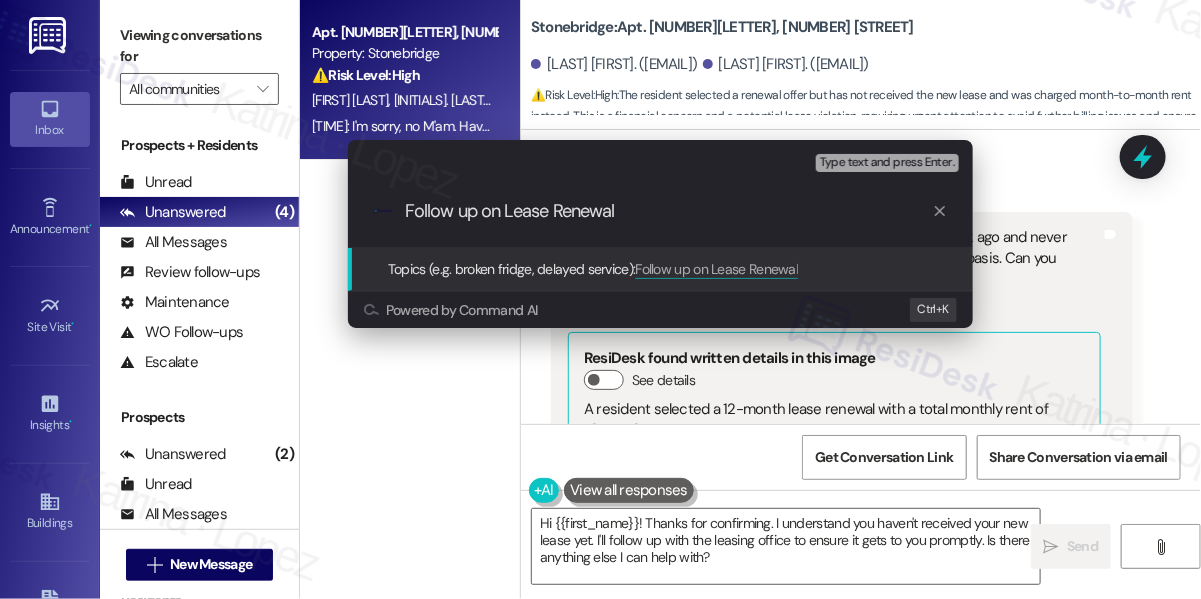 type on "Follow up on Lease Renewal" 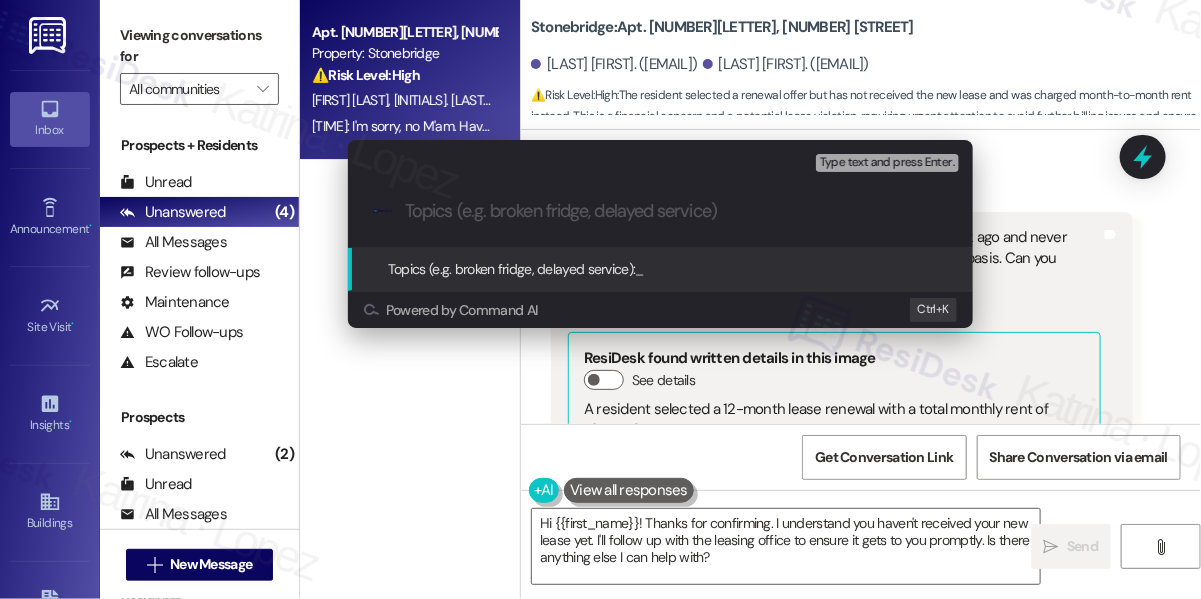 click on "Escalate Conversation Medium risk Topics (e.g. broken fridge, delayed service) Any messages to highlight in the email? Type text and press Enter. .cls-1{fill:#0a055f;}.cls-2{fill:#0cc4c4;} resideskLogoBlueOrange Topics (e.g. broken fridge, delayed service):  _ Powered by Command AI Ctrl+ K" at bounding box center [600, 299] 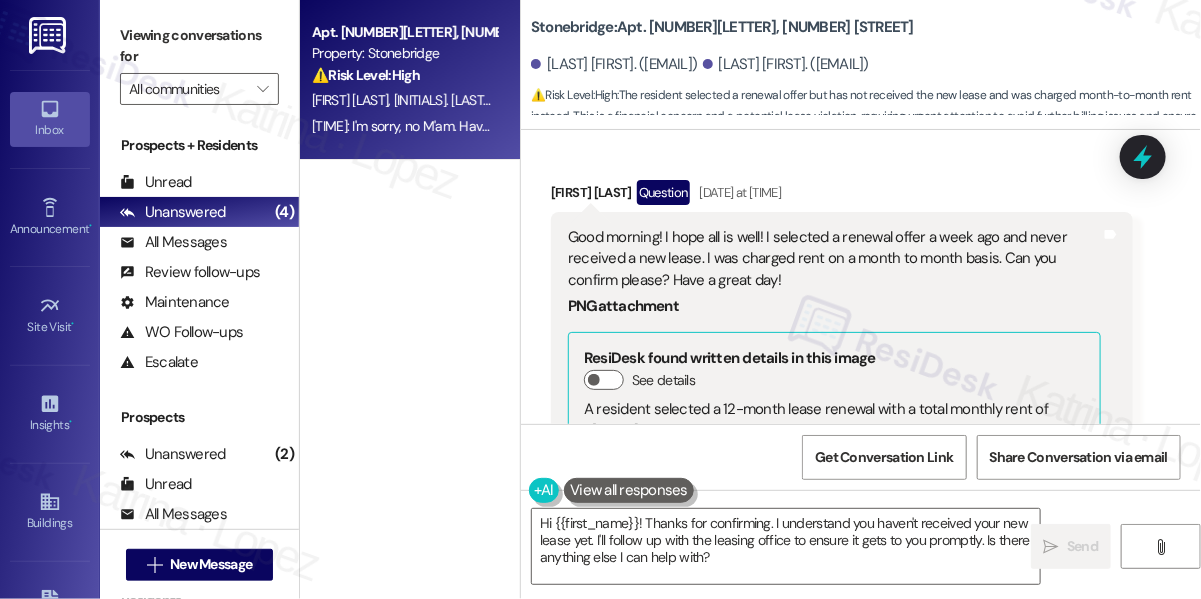 click on "Good morning! I hope all is well! I selected a renewal offer a week ago and never received a new lease. I was charged rent on a month to month basis. Can you confirm please? Have a great day!" at bounding box center [834, 259] 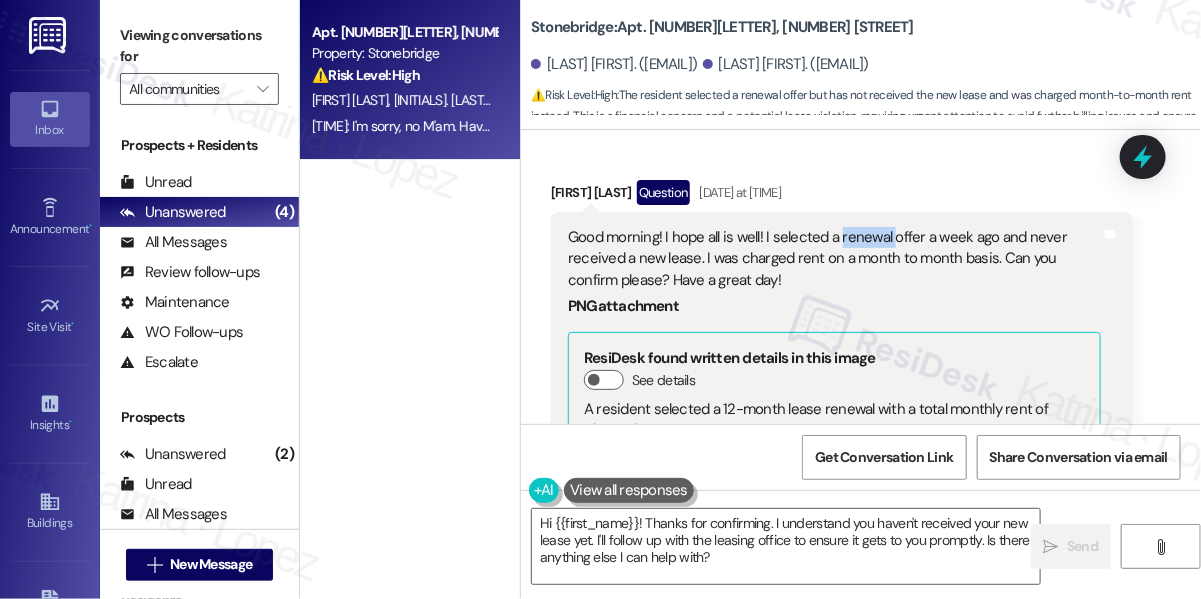 click on "Good morning! I hope all is well! I selected a renewal offer a week ago and never received a new lease. I was charged rent on a month to month basis. Can you confirm please? Have a great day!" at bounding box center [834, 259] 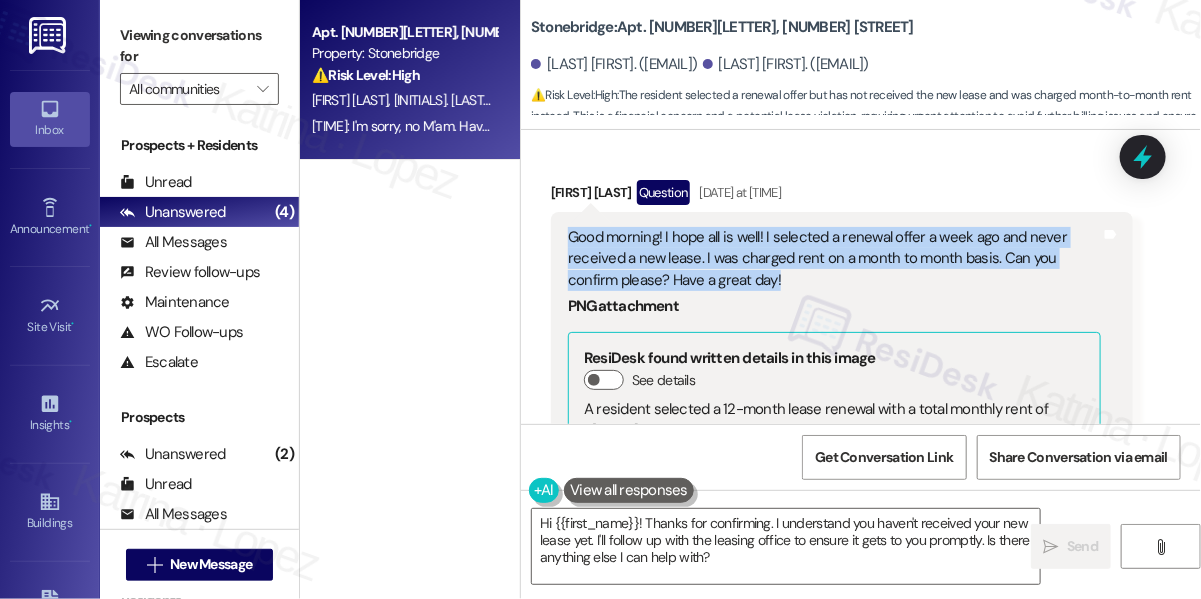 click on "Good morning! I hope all is well! I selected a renewal offer a week ago and never received a new lease. I was charged rent on a month to month basis. Can you confirm please? Have a great day!" at bounding box center [834, 259] 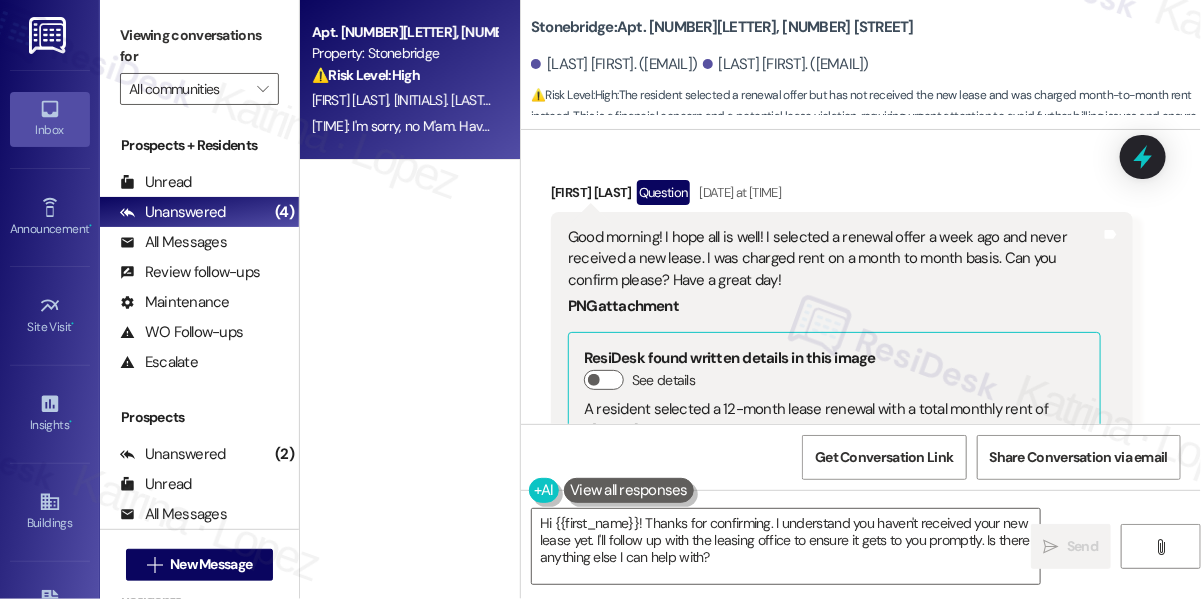 click on "Viewing conversations for" at bounding box center (199, 46) 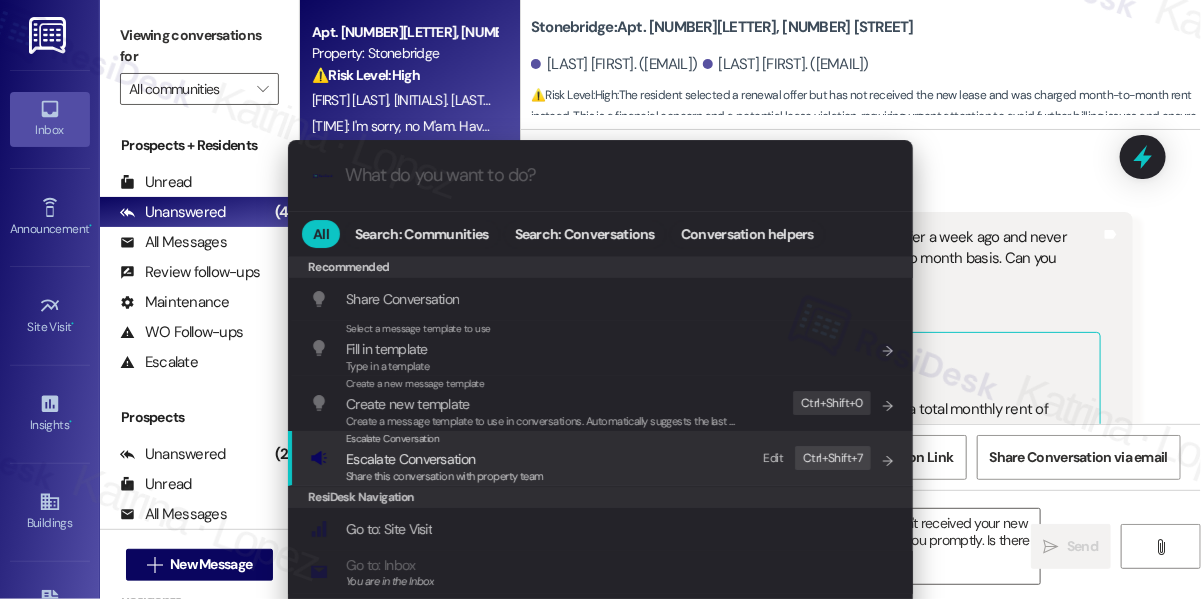 click on "Share this conversation with property team" at bounding box center [445, 476] 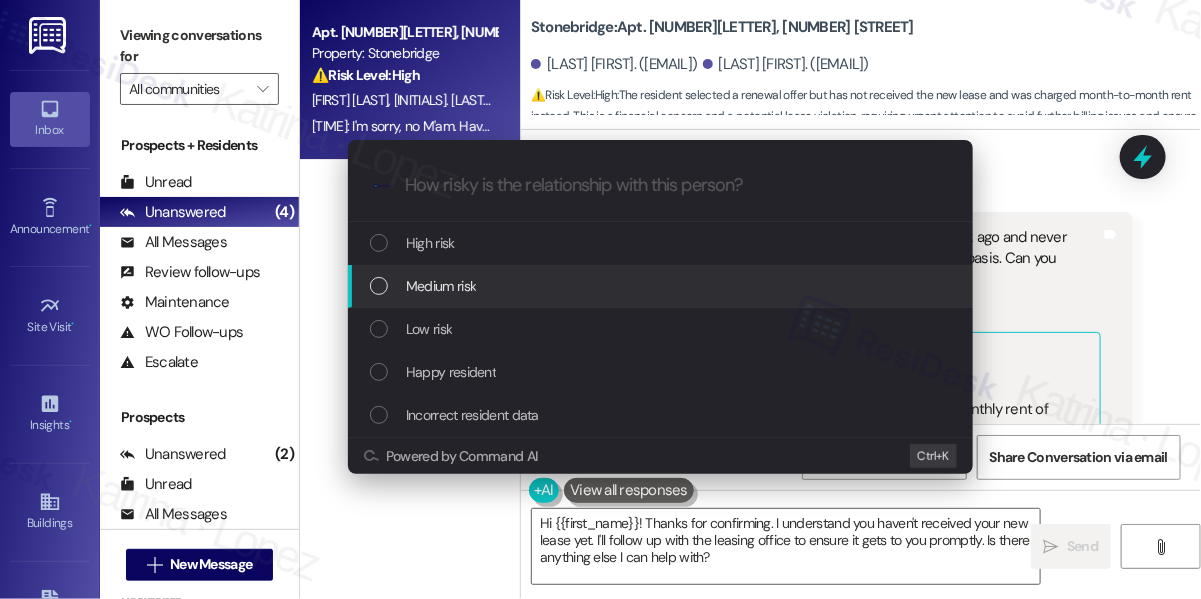 click on "Medium risk" at bounding box center (660, 286) 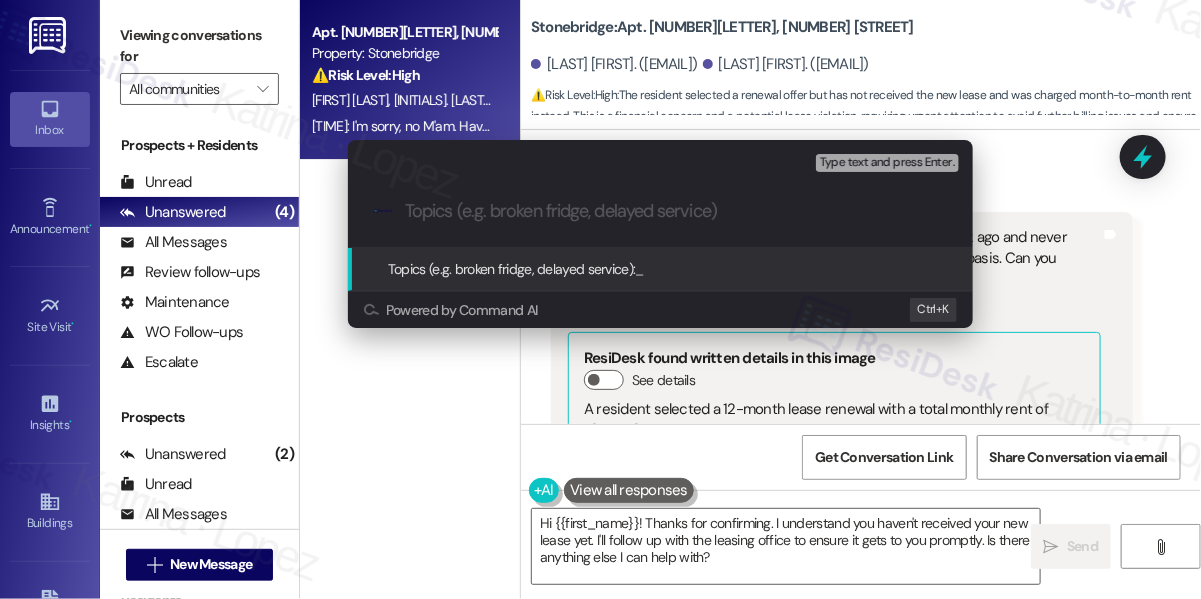 paste on "Renewal Offer Submitted but No New Lease Received" 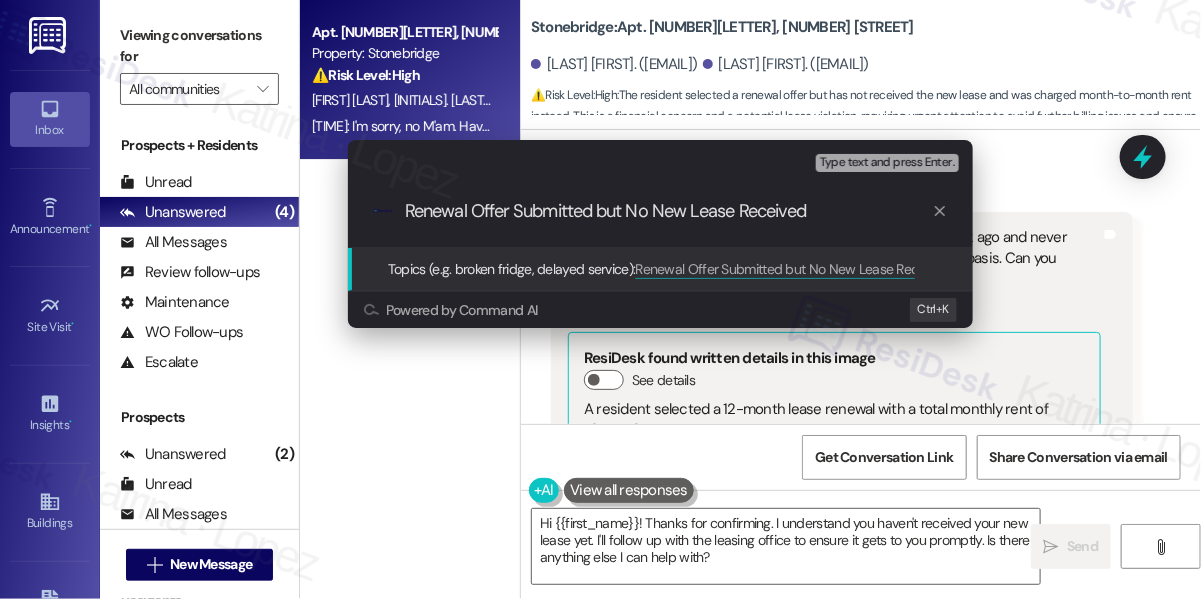 click on "Renewal Offer Submitted but No New Lease Received" at bounding box center [668, 211] 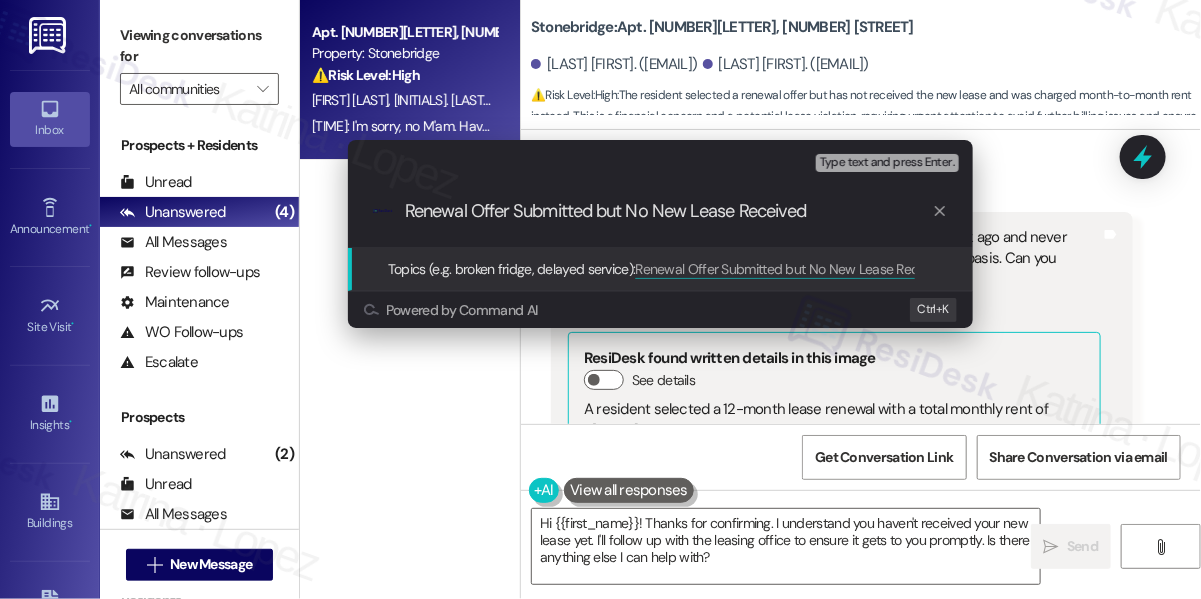 click on "Renewal Offer Submitted but No New Lease Received" at bounding box center [668, 211] 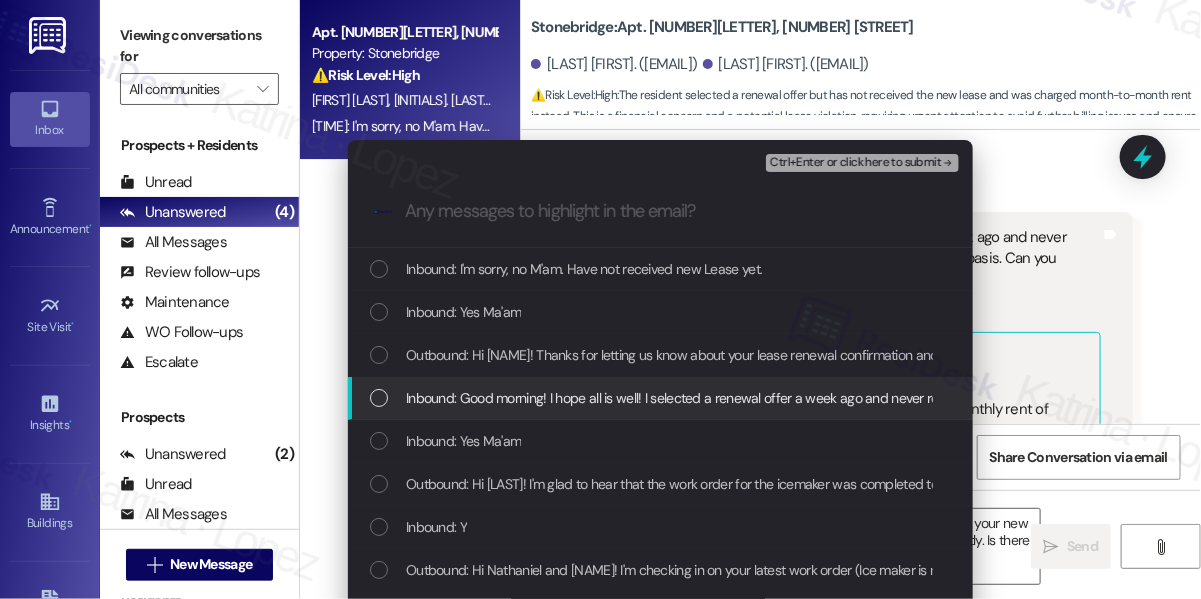 click on "Inbound: Good morning! I hope all is well! I selected a renewal offer a week ago and never received a new lease. I was charged rent on a month to month basis. Can you confirm please? Have a great day!" at bounding box center (993, 398) 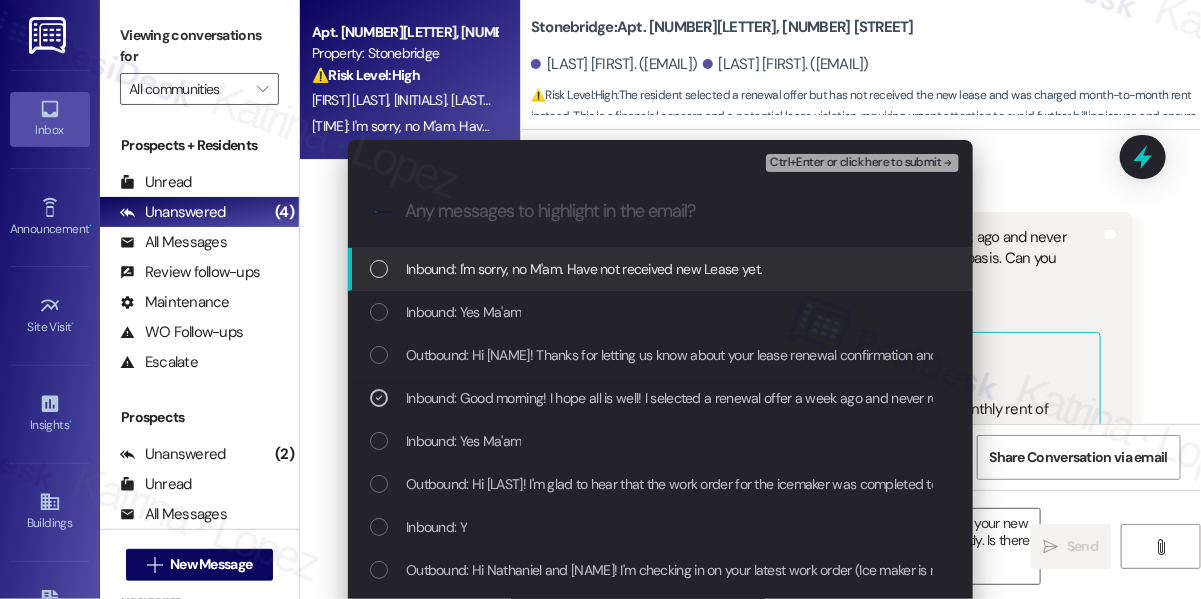 click on "Ctrl+Enter or click here to submit" at bounding box center [855, 163] 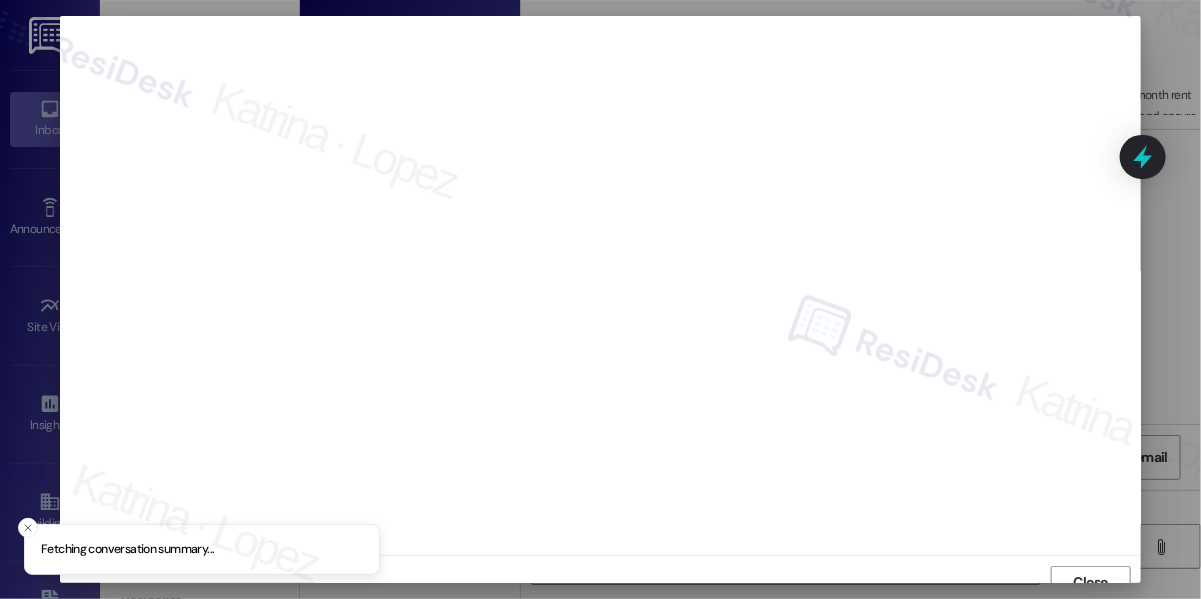 scroll, scrollTop: 14, scrollLeft: 0, axis: vertical 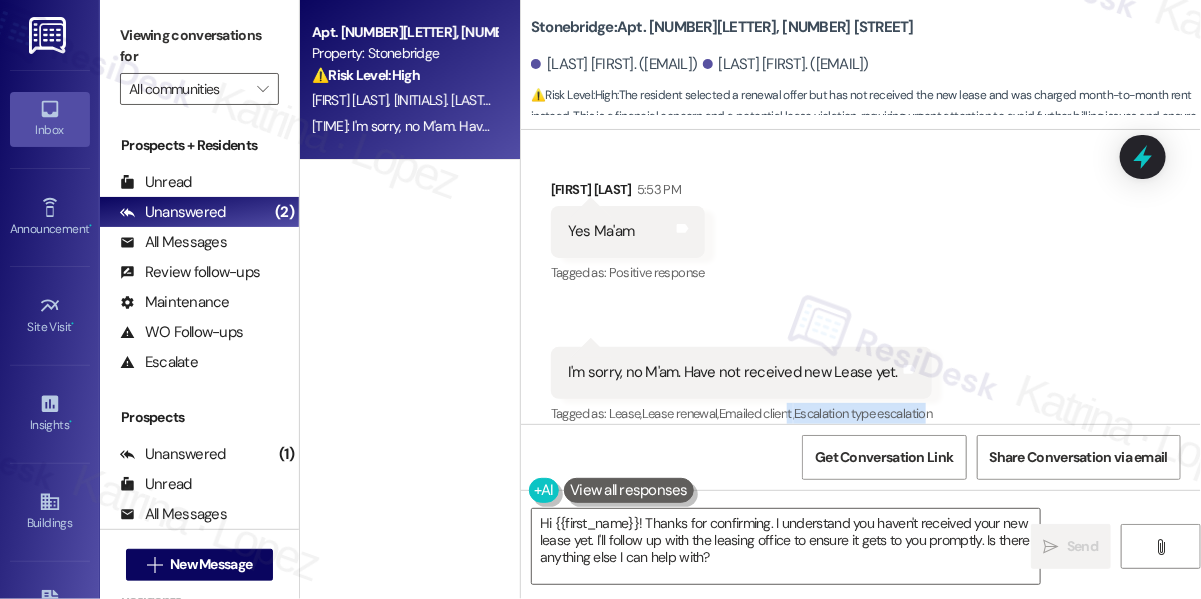 drag, startPoint x: 800, startPoint y: 393, endPoint x: 938, endPoint y: 395, distance: 138.0145 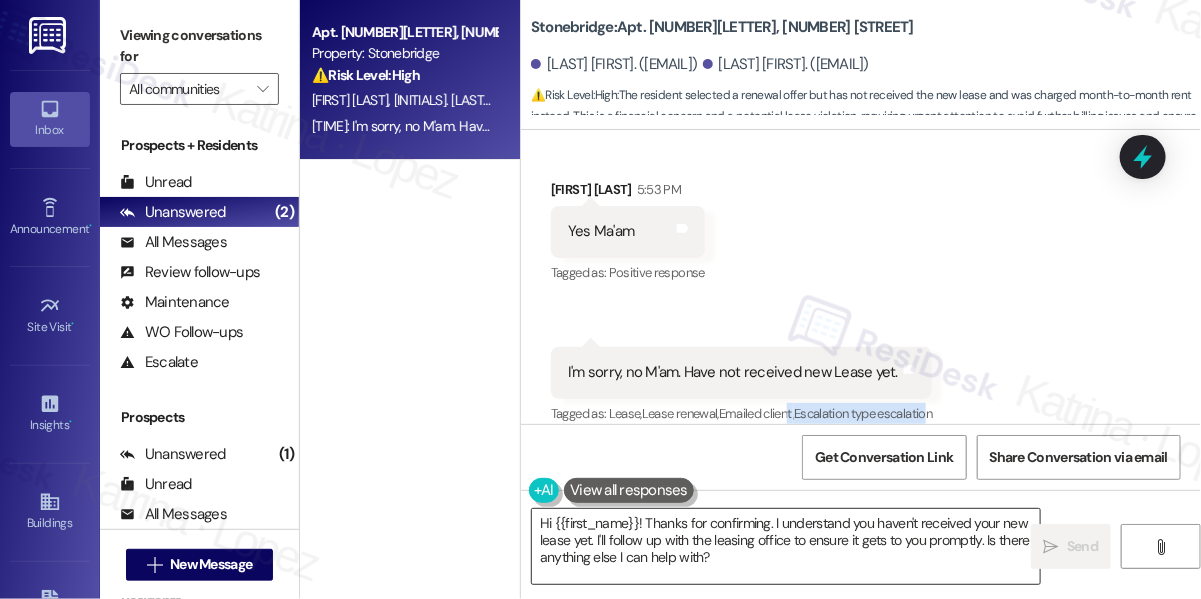 click on "Hi {{first_name}}! Thanks for confirming. I understand you haven't received your new lease yet. I'll follow up with the leasing office to ensure it gets to you promptly. Is there anything else I can help with?" at bounding box center [786, 546] 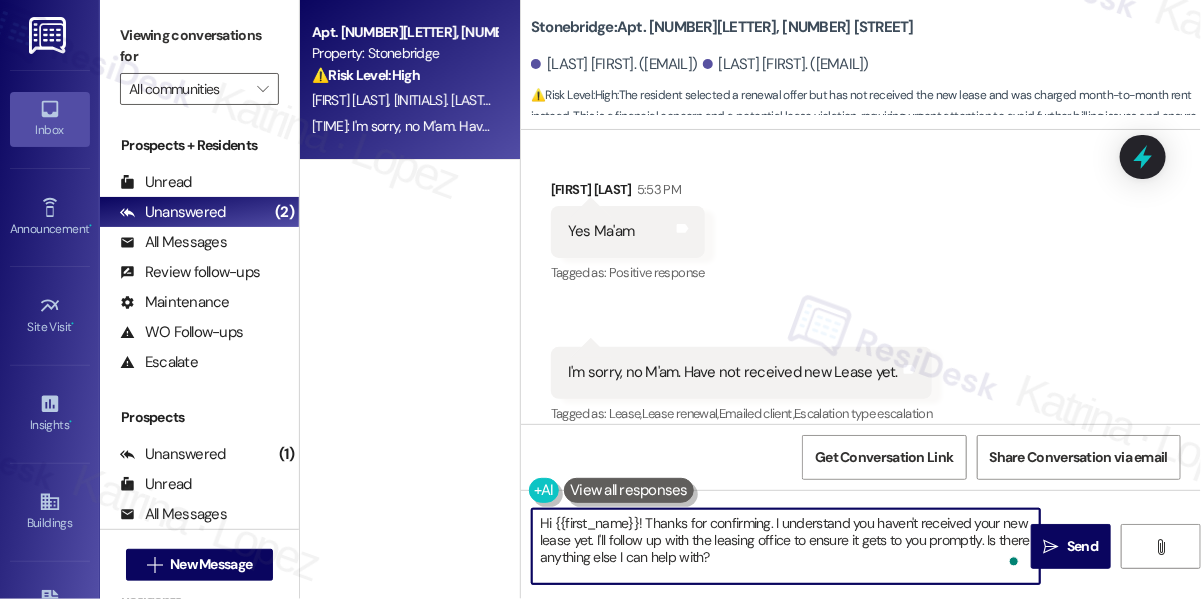 click on "Hi {{first_name}}! Thanks for confirming. I understand you haven't received your new lease yet. I'll follow up with the leasing office to ensure it gets to you promptly. Is there anything else I can help with?" at bounding box center [786, 546] 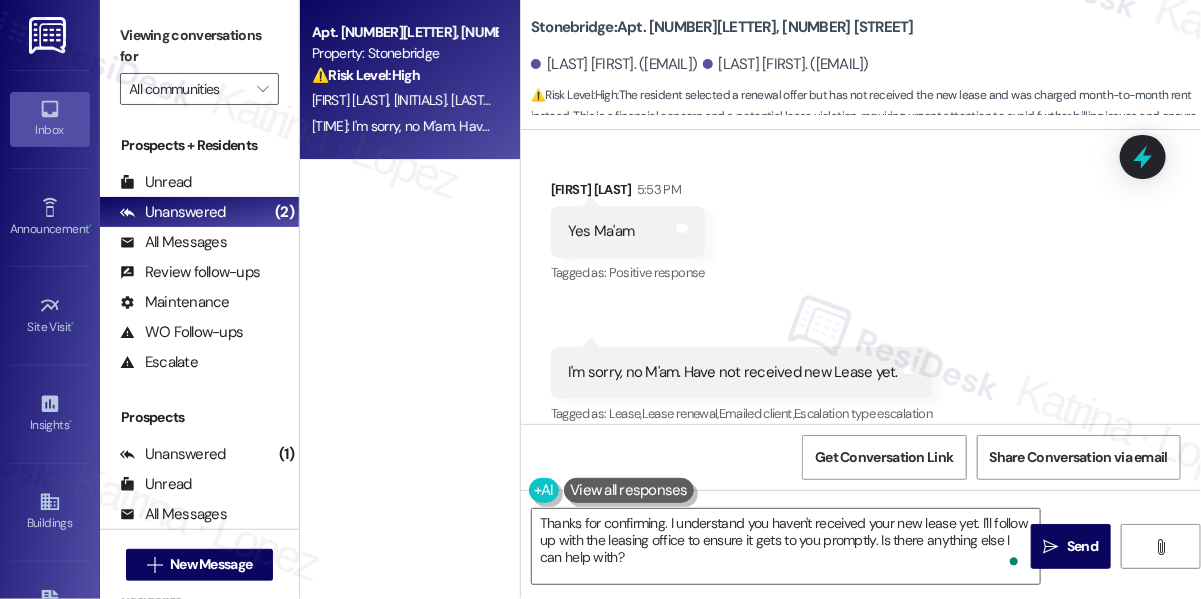 click on "I'm sorry, no M'am. Have not received new Lease yet." at bounding box center [733, 372] 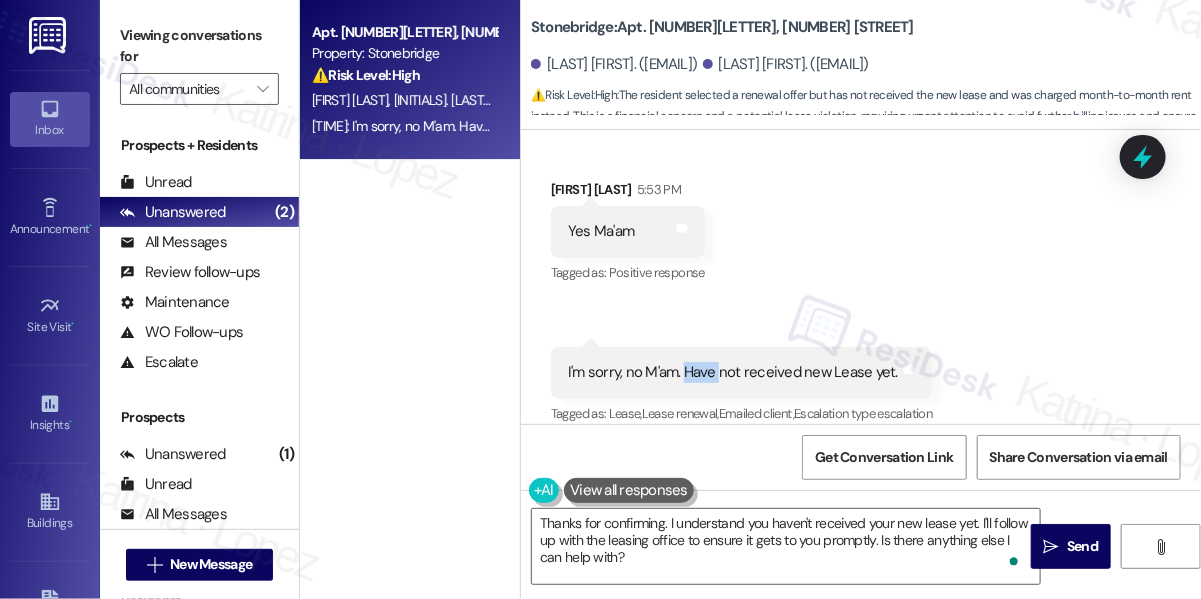 click on "I'm sorry, no M'am. Have not received new Lease yet." at bounding box center [733, 372] 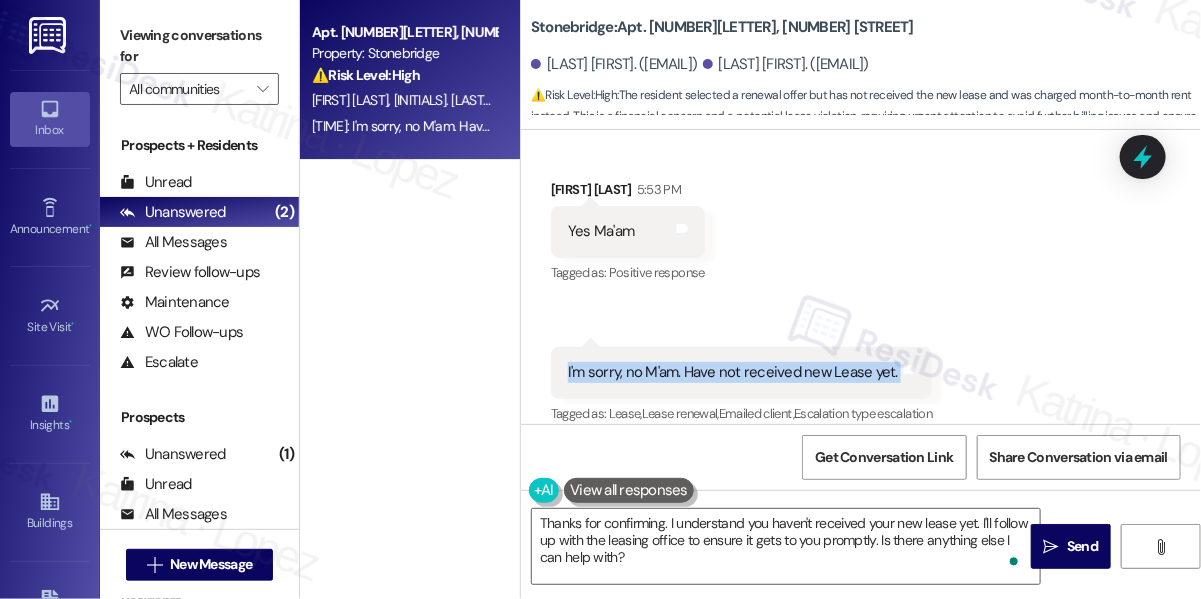 click on "I'm sorry, no M'am. Have not received new Lease yet." at bounding box center [733, 372] 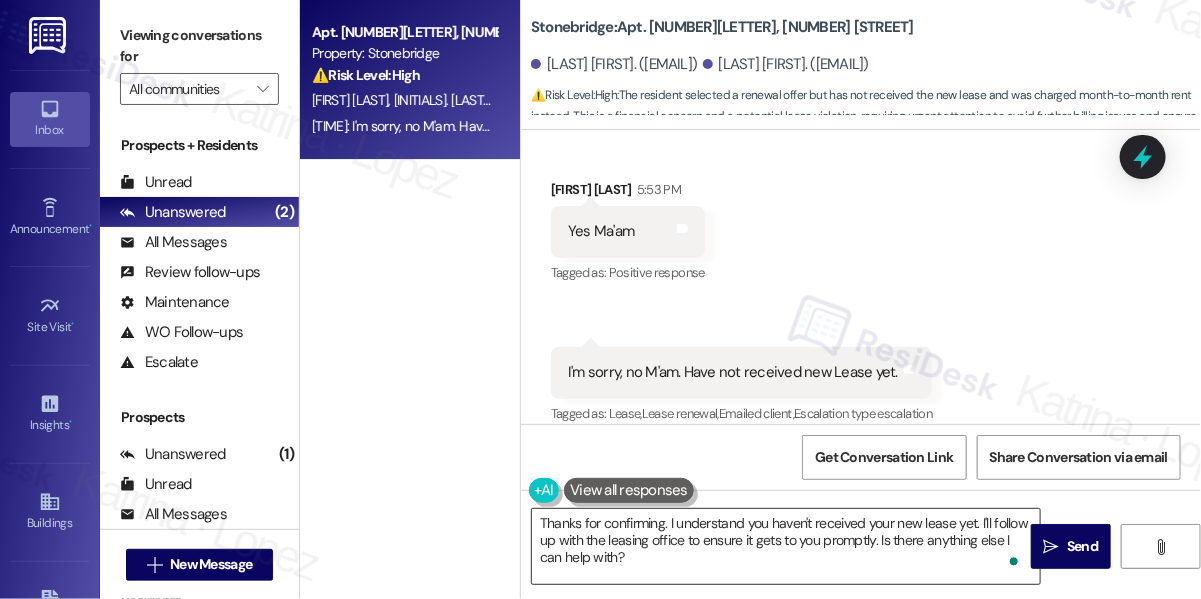 click on "Thanks for confirming. I understand you haven't received your new lease yet. I'll follow up with the leasing office to ensure it gets to you promptly. Is there anything else I can help with?" at bounding box center (786, 546) 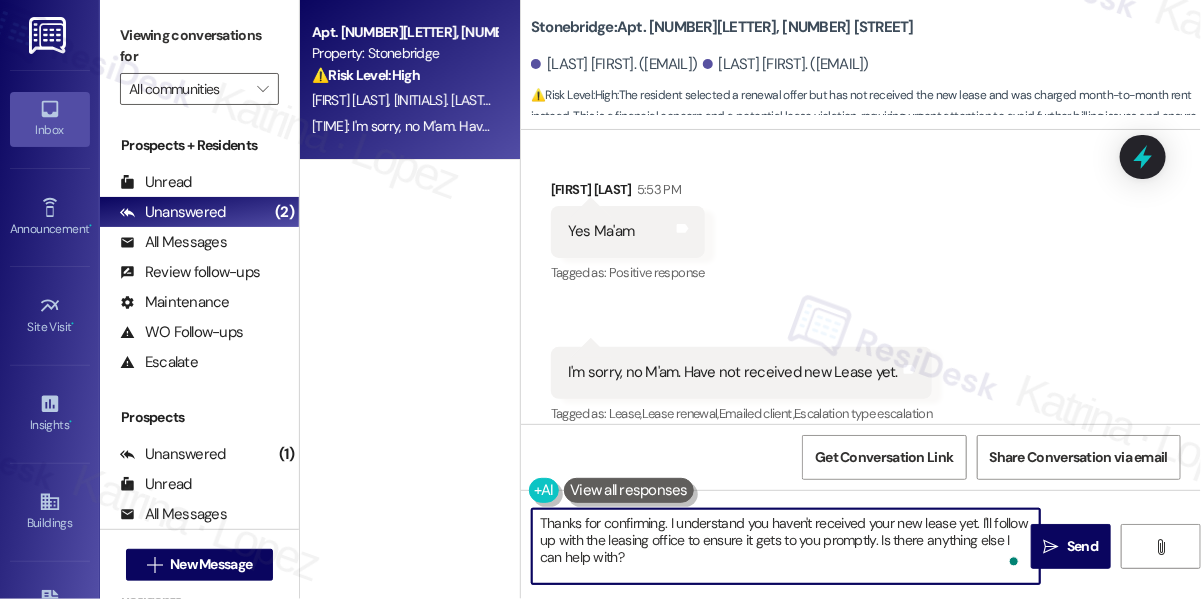 click on "Thanks for confirming. I understand you haven't received your new lease yet. I'll follow up with the leasing office to ensure it gets to you promptly. Is there anything else I can help with?" at bounding box center (786, 546) 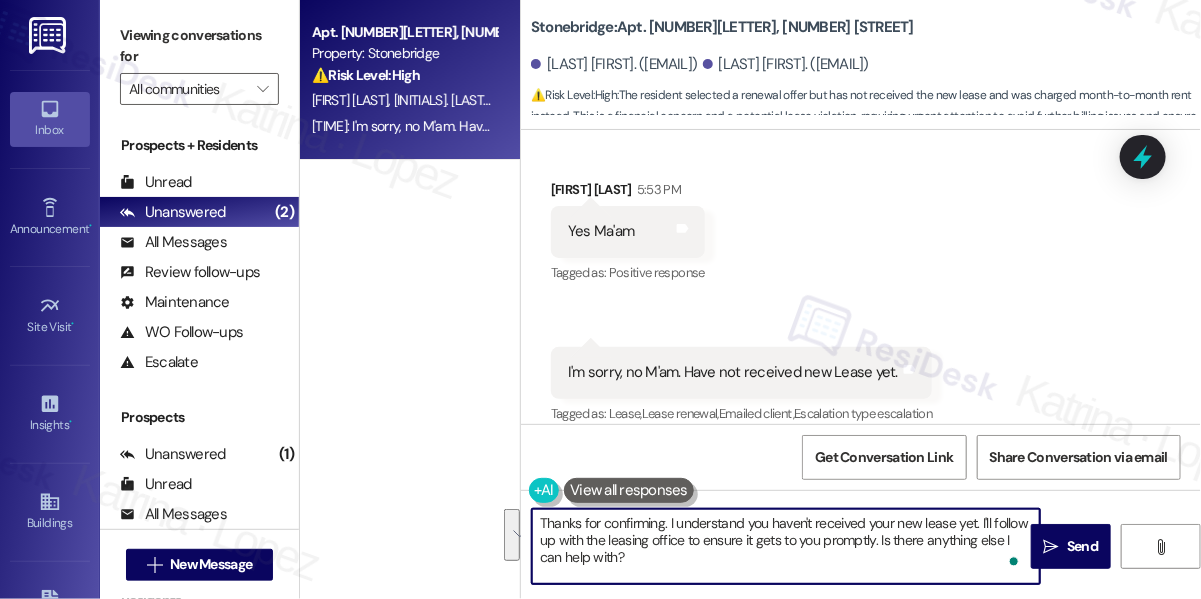 click on "Thanks for confirming. I understand you haven't received your new lease yet. I'll follow up with the leasing office to ensure it gets to you promptly. Is there anything else I can help with?" at bounding box center (786, 546) 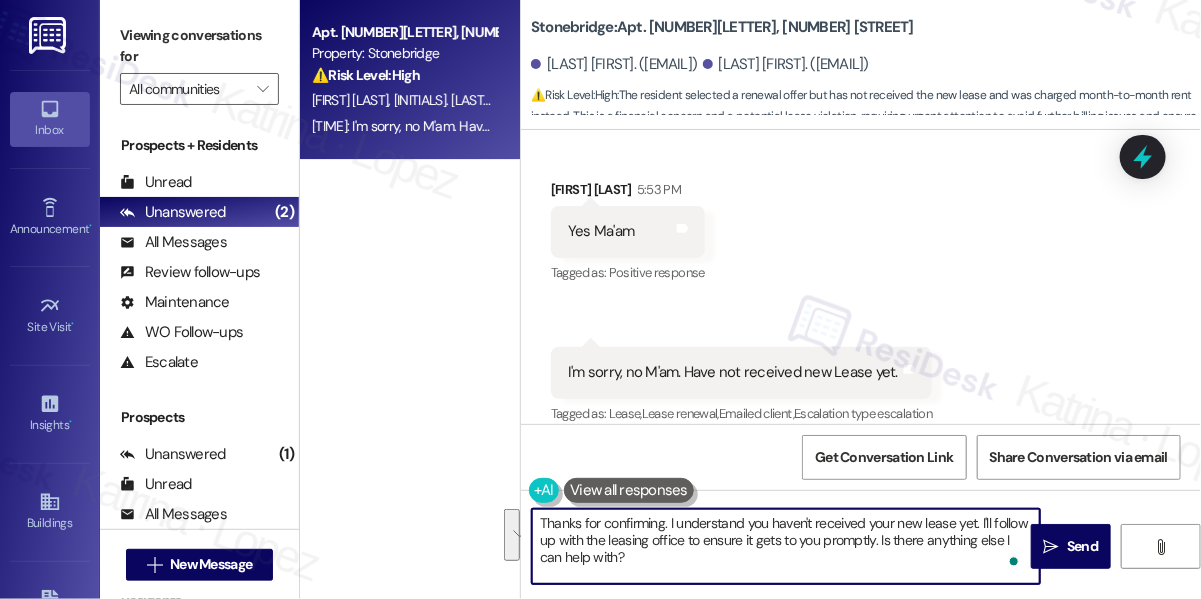 drag, startPoint x: 979, startPoint y: 523, endPoint x: 989, endPoint y: 555, distance: 33.526108 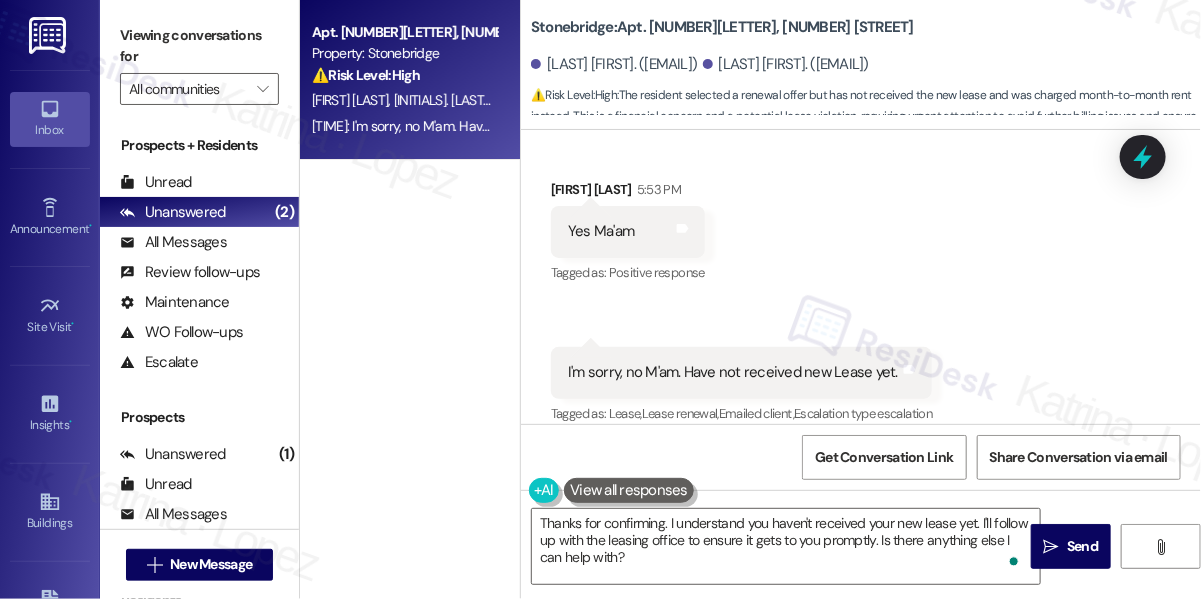 click on "Viewing conversations for" at bounding box center (199, 46) 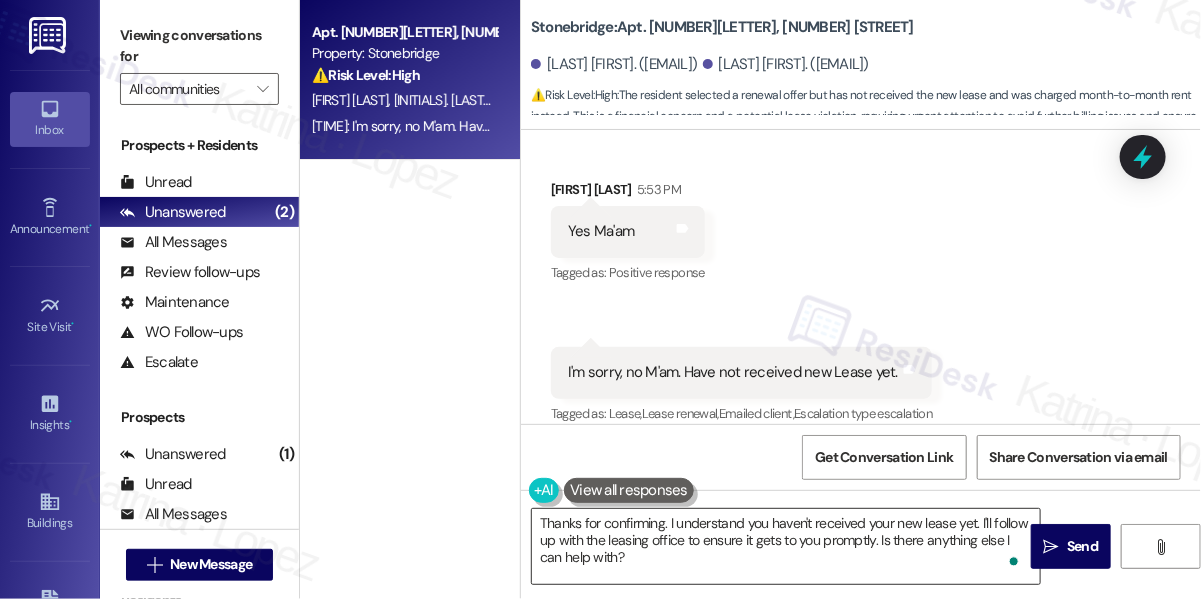 click on "Thanks for confirming. I understand you haven't received your new lease yet. I'll follow up with the leasing office to ensure it gets to you promptly. Is there anything else I can help with?" at bounding box center [786, 546] 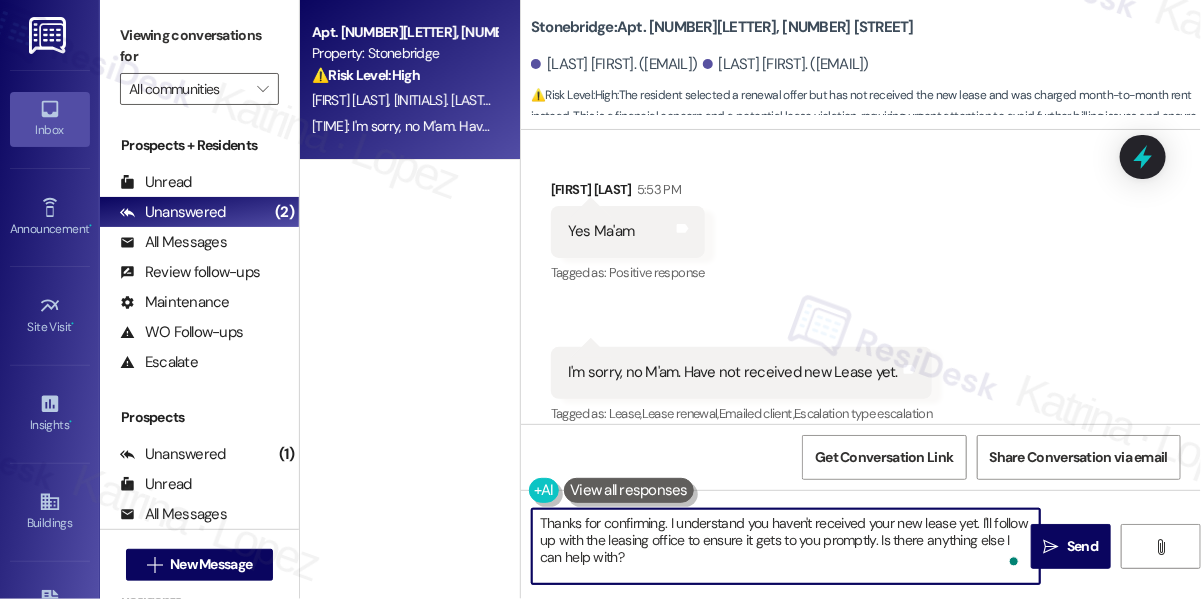 click on "Thanks for confirming. I understand you haven't received your new lease yet. I'll follow up with the leasing office to ensure it gets to you promptly. Is there anything else I can help with?" at bounding box center (786, 546) 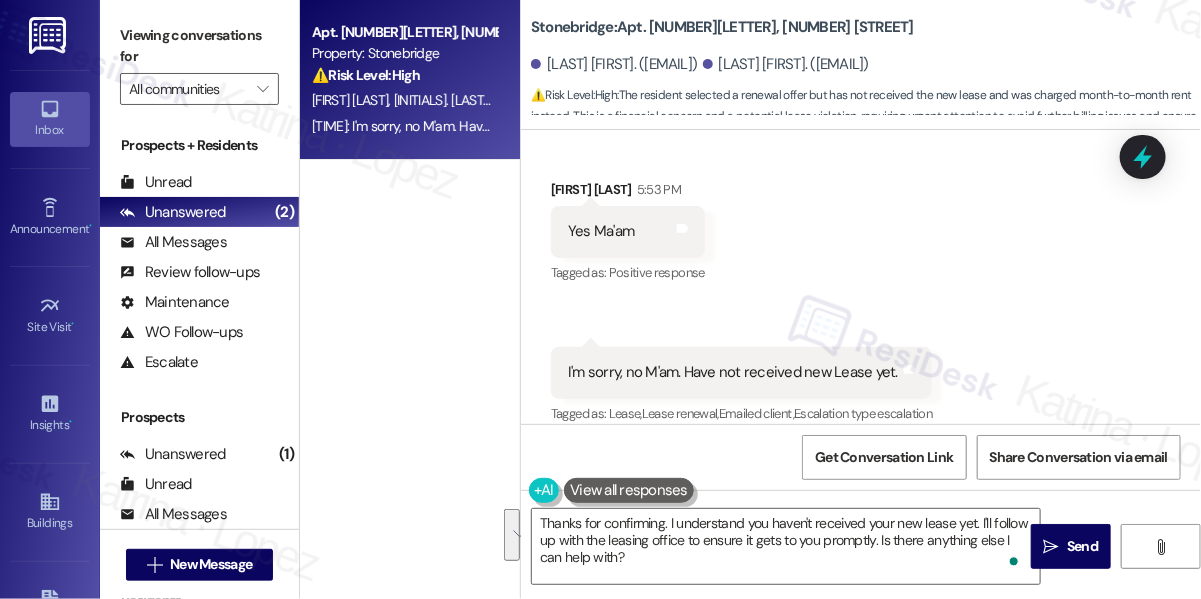 click on "I'm sorry, no M'am. Have not received new Lease yet. Tags and notes" at bounding box center (741, 372) 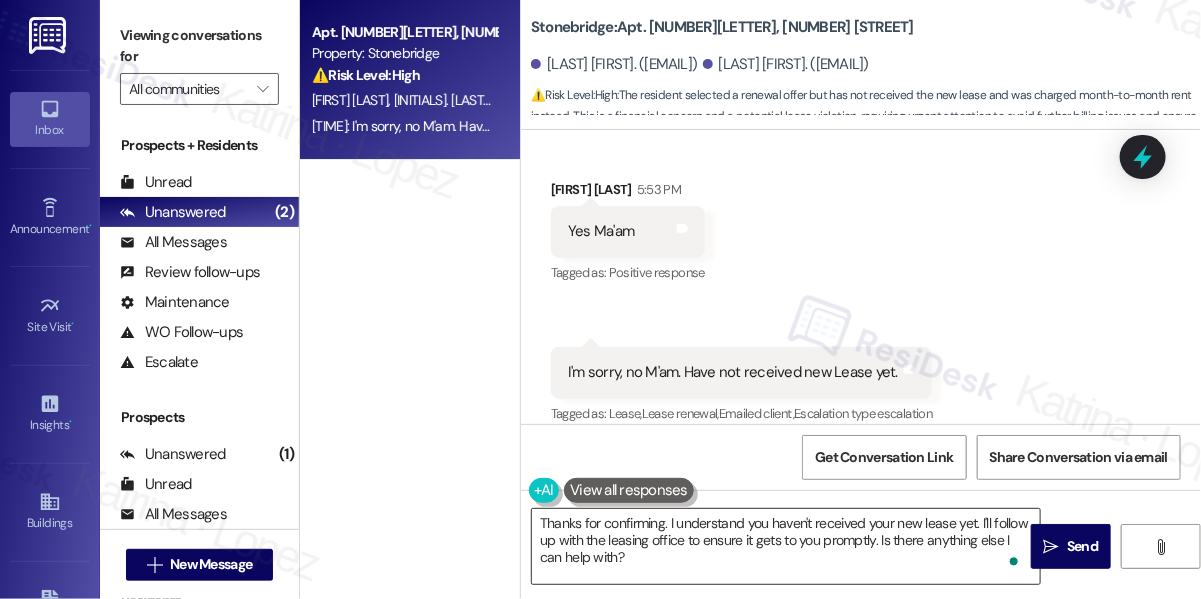 click on "Thanks for confirming. I understand you haven't received your new lease yet. I'll follow up with the leasing office to ensure it gets to you promptly. Is there anything else I can help with?" at bounding box center (786, 546) 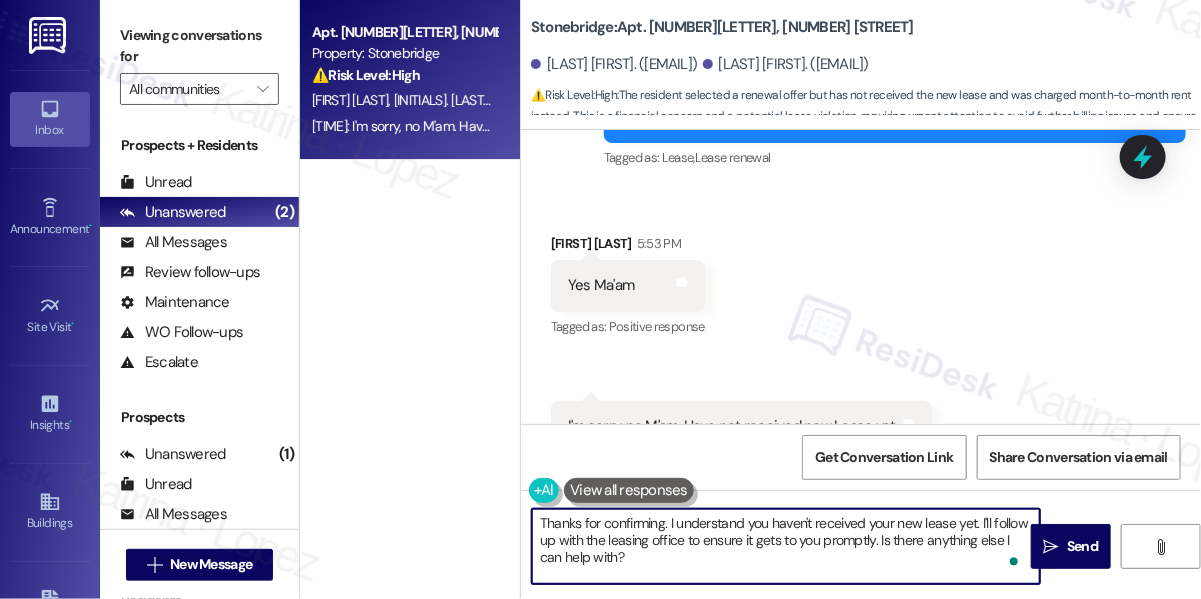 scroll, scrollTop: 16453, scrollLeft: 0, axis: vertical 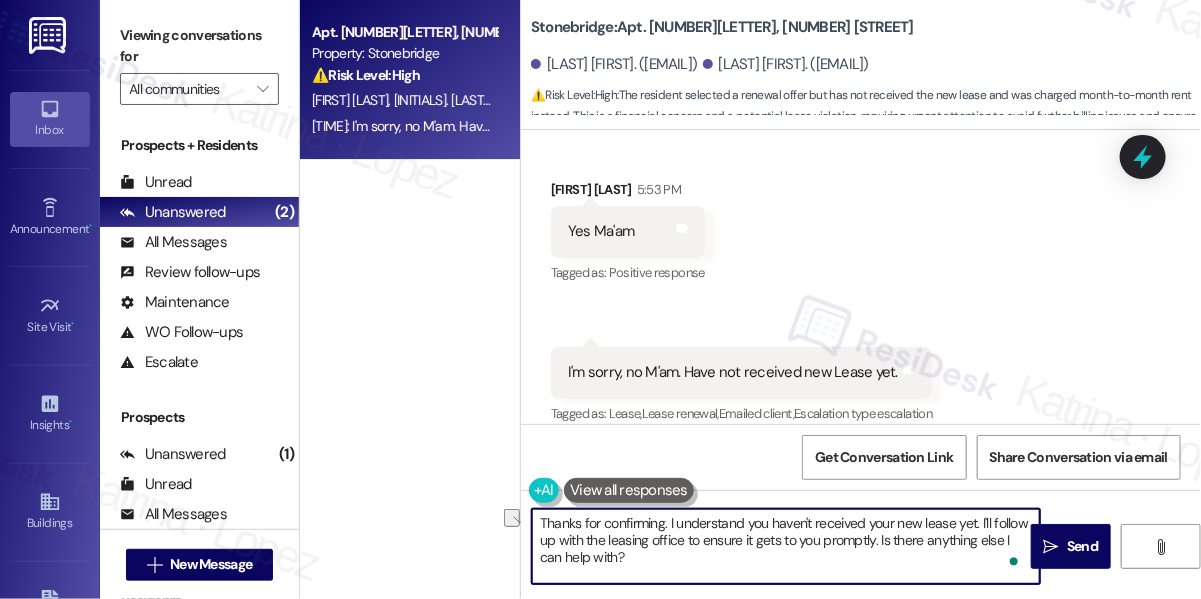 drag, startPoint x: 978, startPoint y: 521, endPoint x: 667, endPoint y: 519, distance: 311.00644 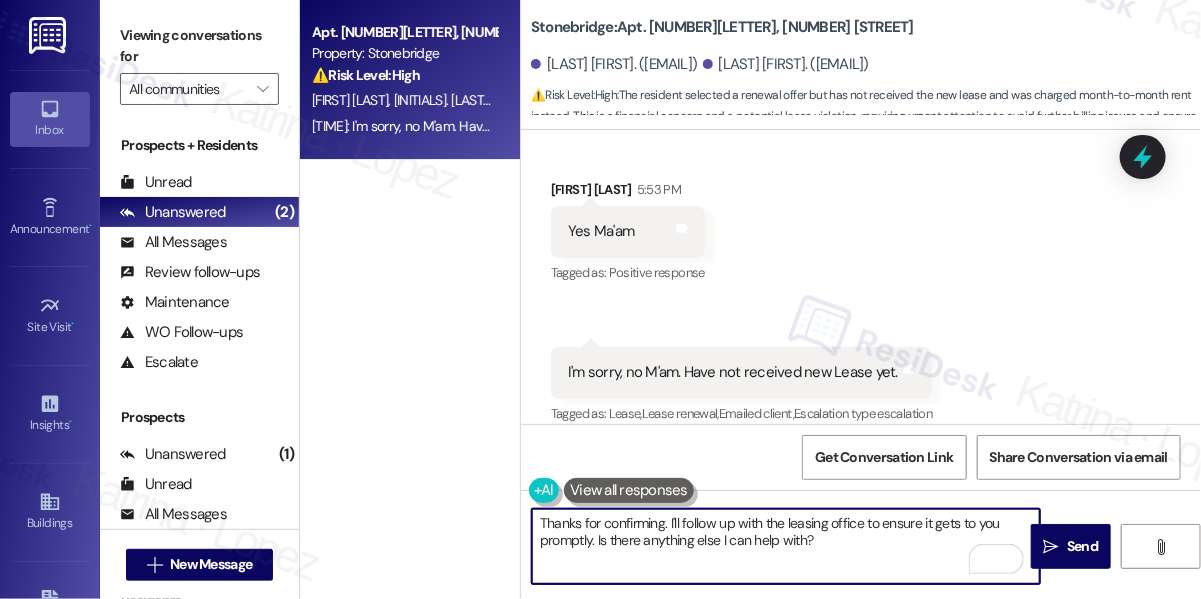 click on "Thanks for confirming. I'll follow up with the leasing office to ensure it gets to you promptly. Is there anything else I can help with?" at bounding box center (786, 546) 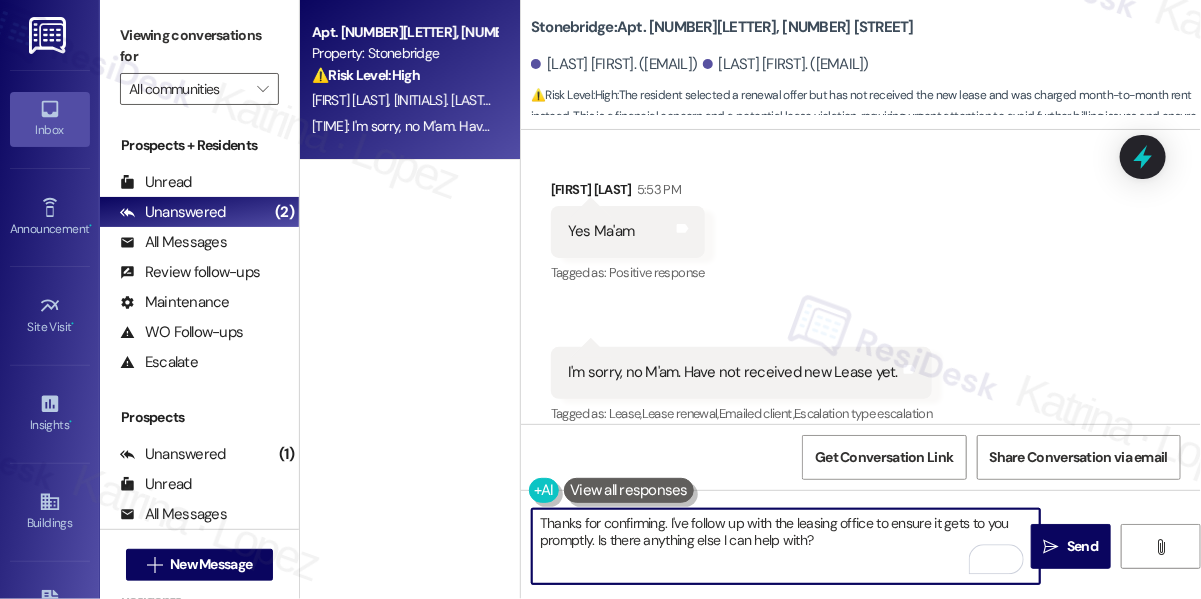 click on "Thanks for confirming. I've follow up with the leasing office to ensure it gets to you promptly. Is there anything else I can help with?" at bounding box center [786, 546] 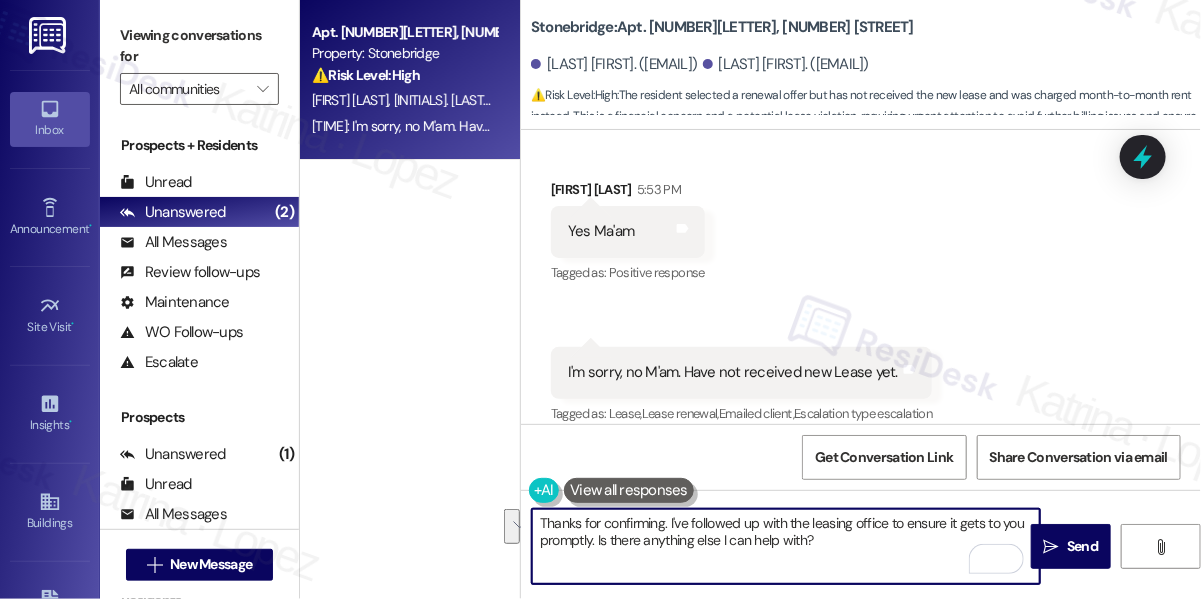 drag, startPoint x: 810, startPoint y: 522, endPoint x: 898, endPoint y: 541, distance: 90.02777 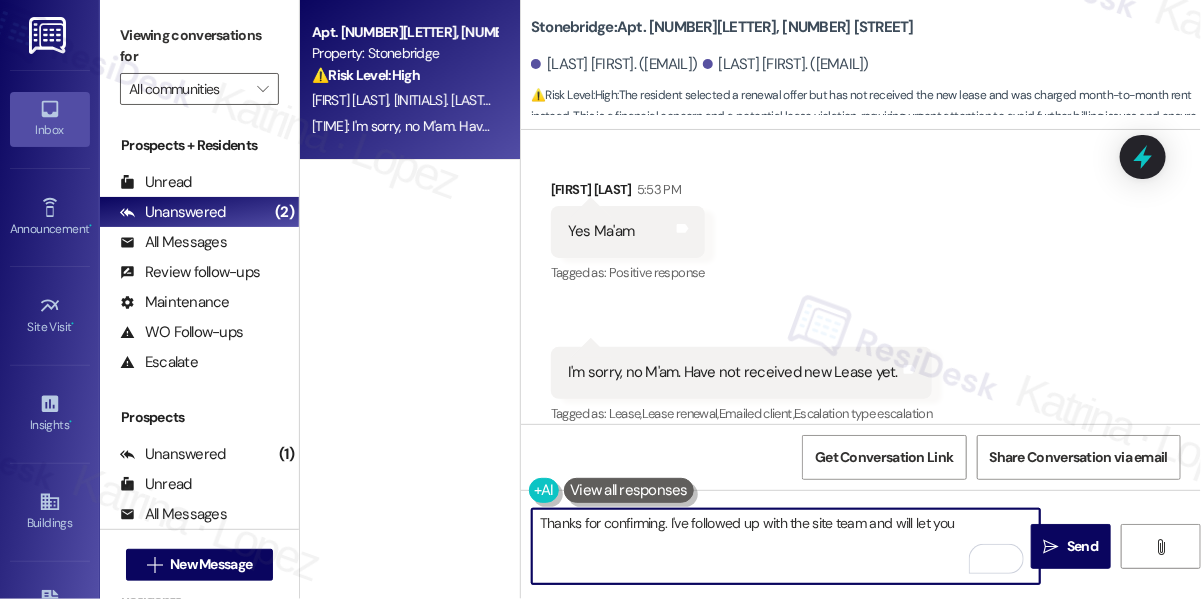 click on "Thanks for confirming. I've followed up with the site team and will let you" at bounding box center (786, 546) 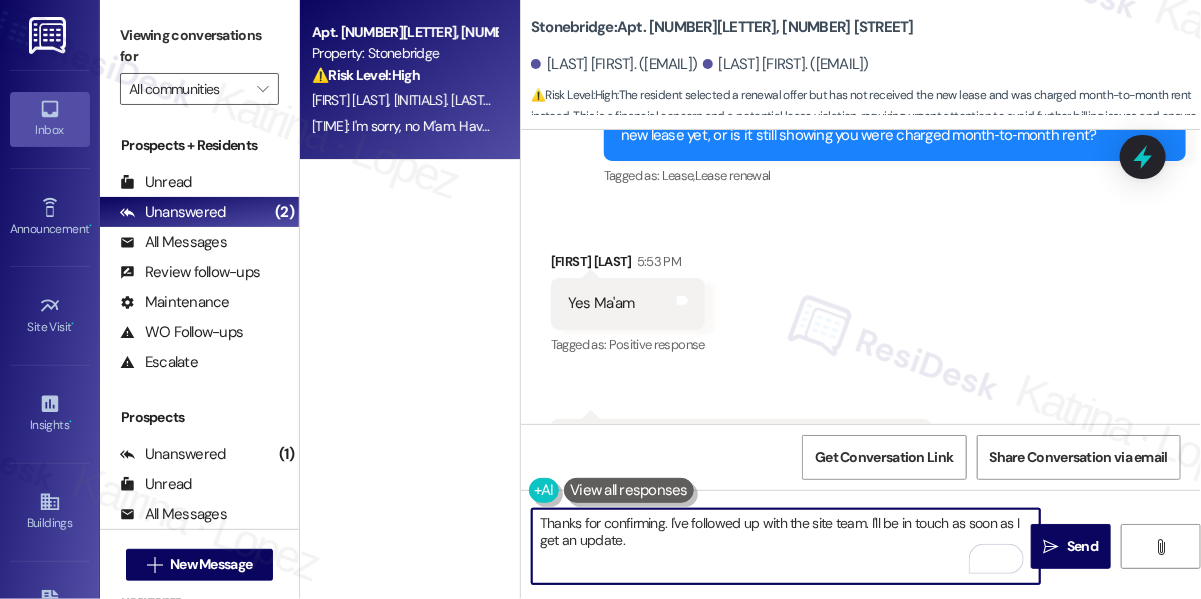 scroll, scrollTop: 16272, scrollLeft: 0, axis: vertical 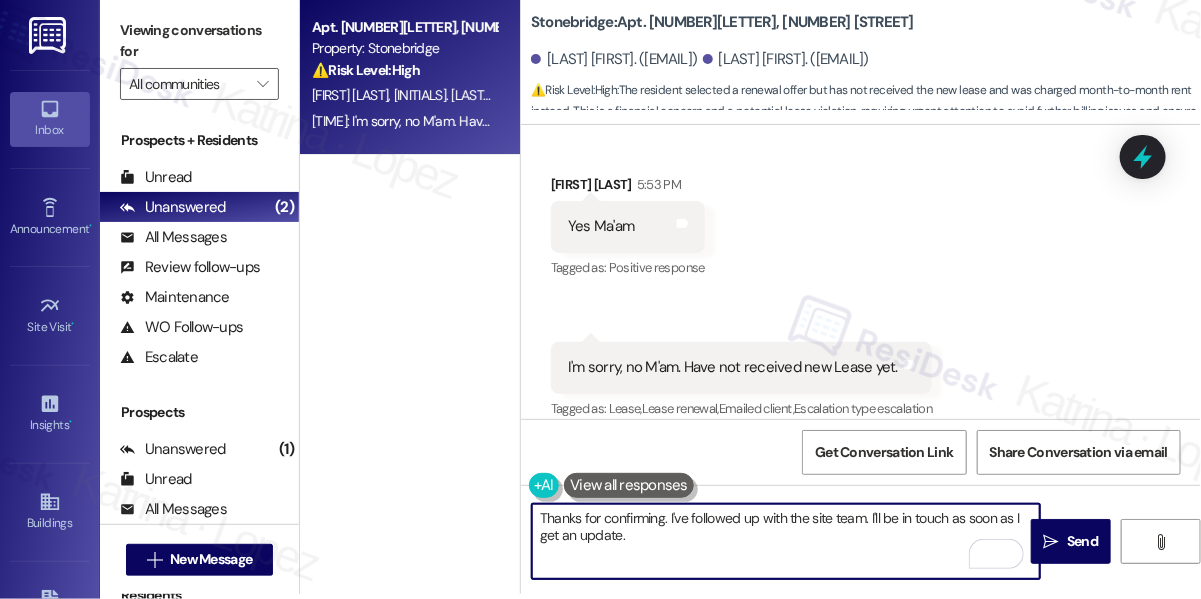 click on "Thanks for confirming. I've followed up with the site team. I'll be in touch as soon as I get an update." at bounding box center [786, 541] 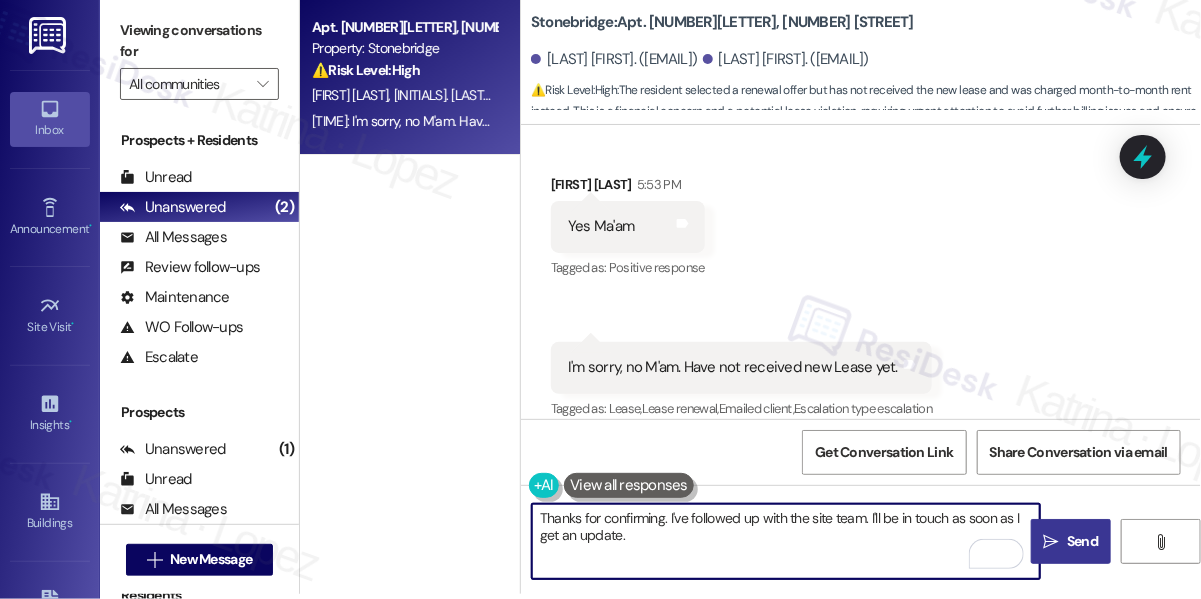 click on " Send" at bounding box center (1071, 541) 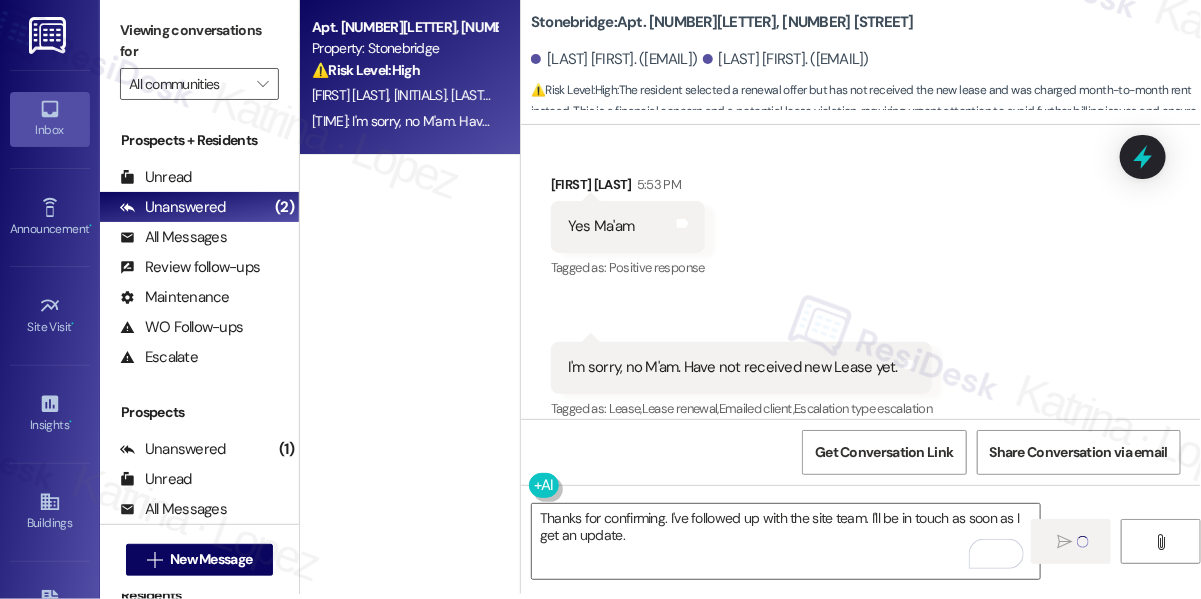 type on "Fetching suggested responses. Please feel free to read through the conversation in the meantime." 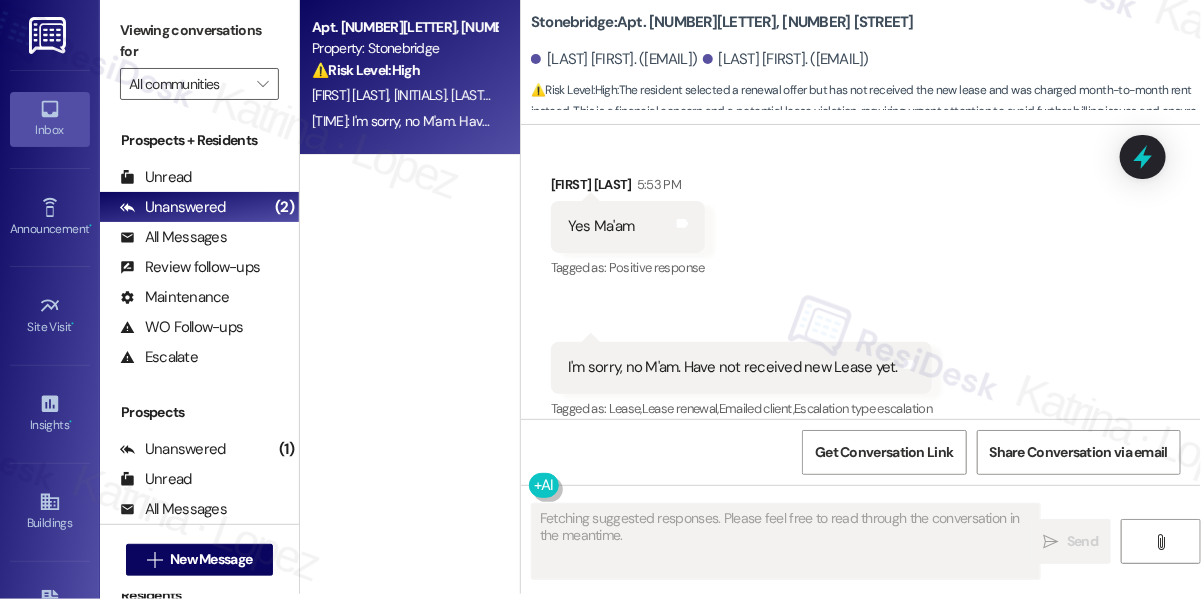 scroll, scrollTop: 16453, scrollLeft: 0, axis: vertical 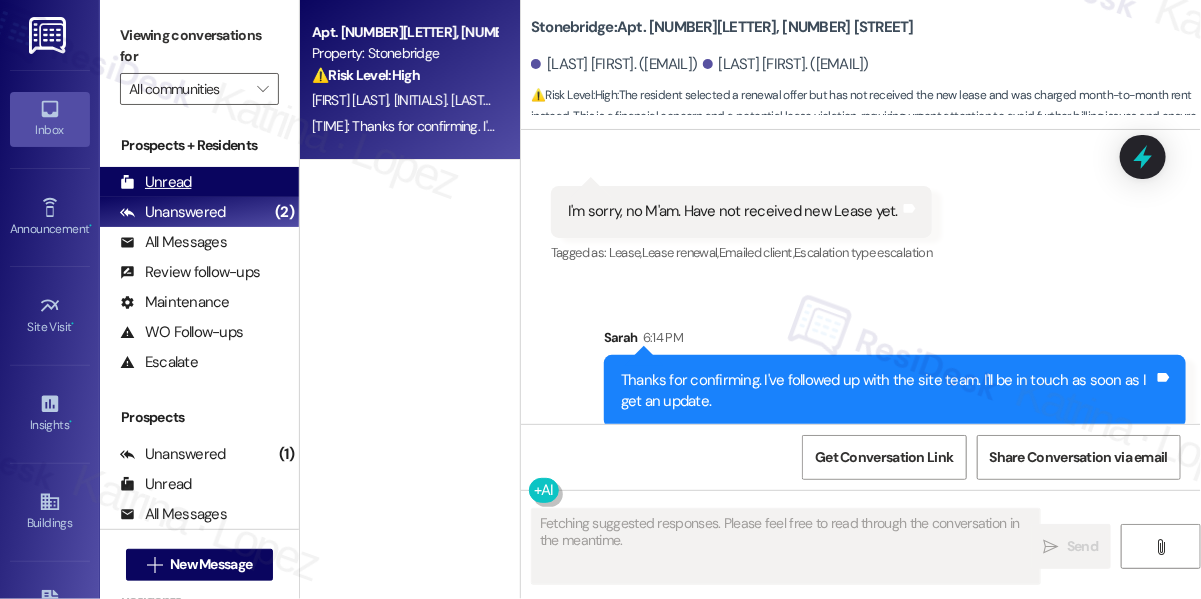 click on "Unread (0)" at bounding box center (199, 182) 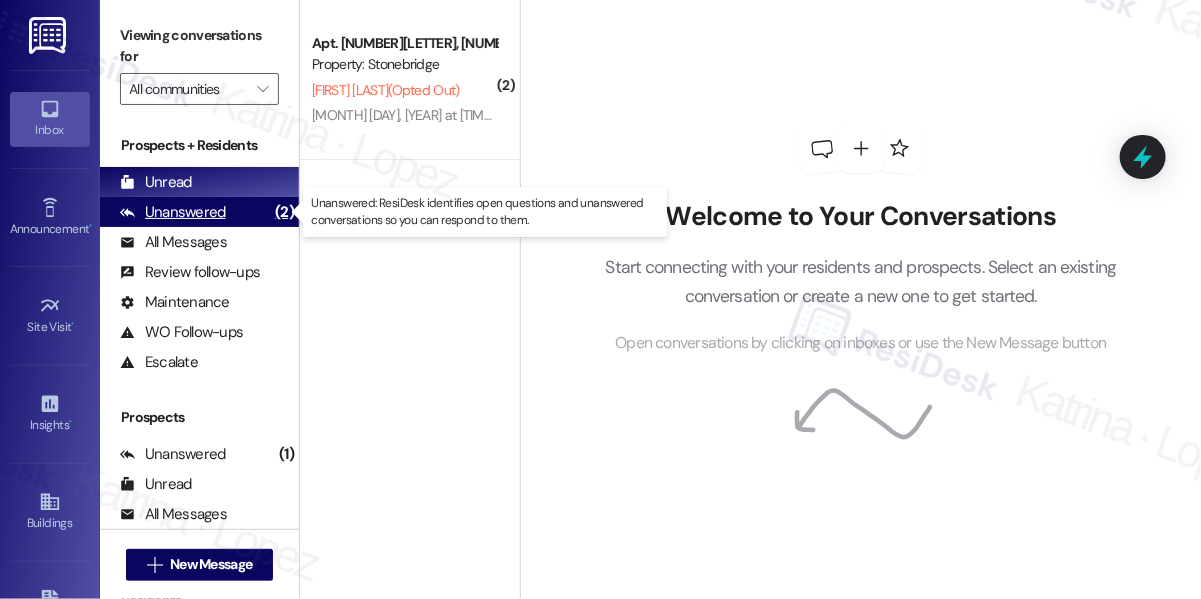 click on "Unanswered" at bounding box center [173, 212] 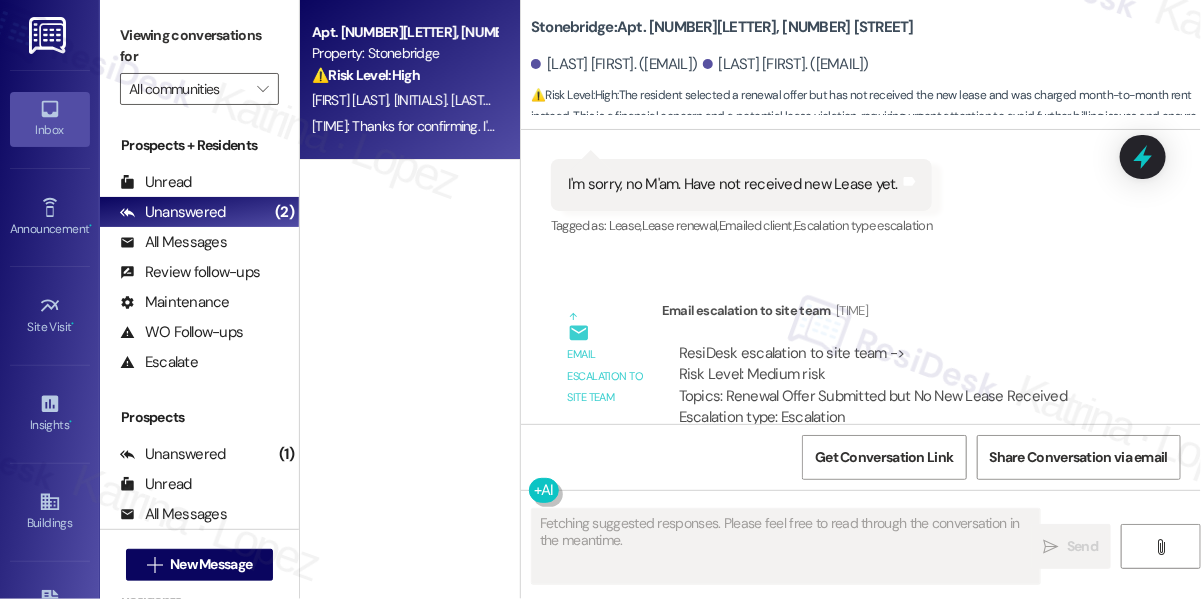 scroll, scrollTop: 16639, scrollLeft: 0, axis: vertical 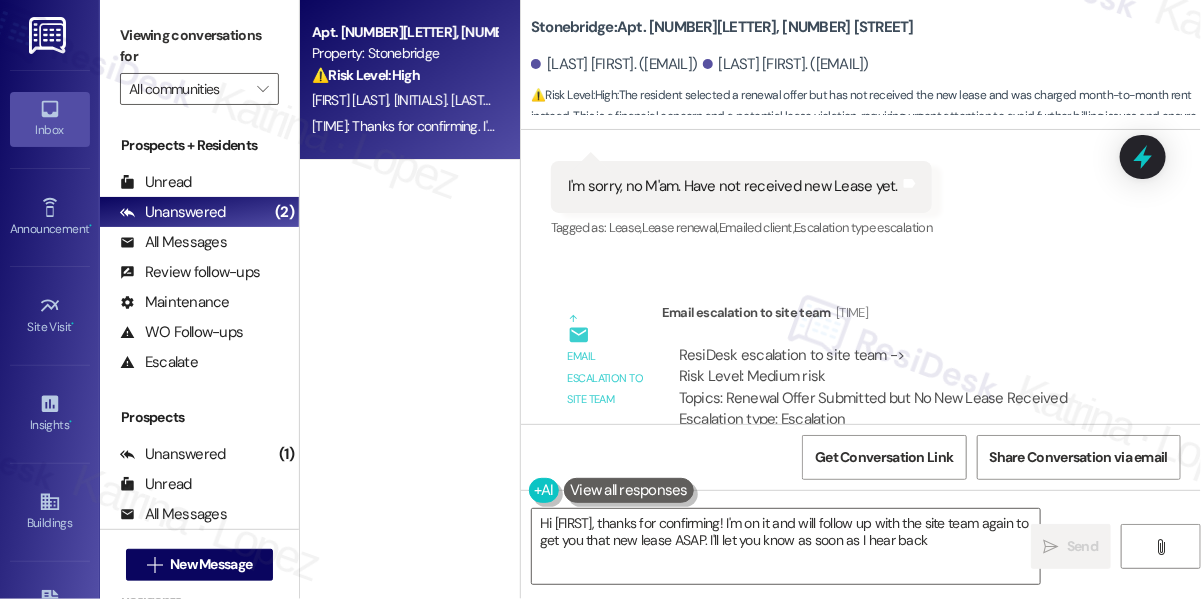 type on "Hi {{first_name}}, thanks for confirming! I'm on it and will follow up with the site team again to get you that new lease ASAP. I'll let you know as soon as I hear back!" 